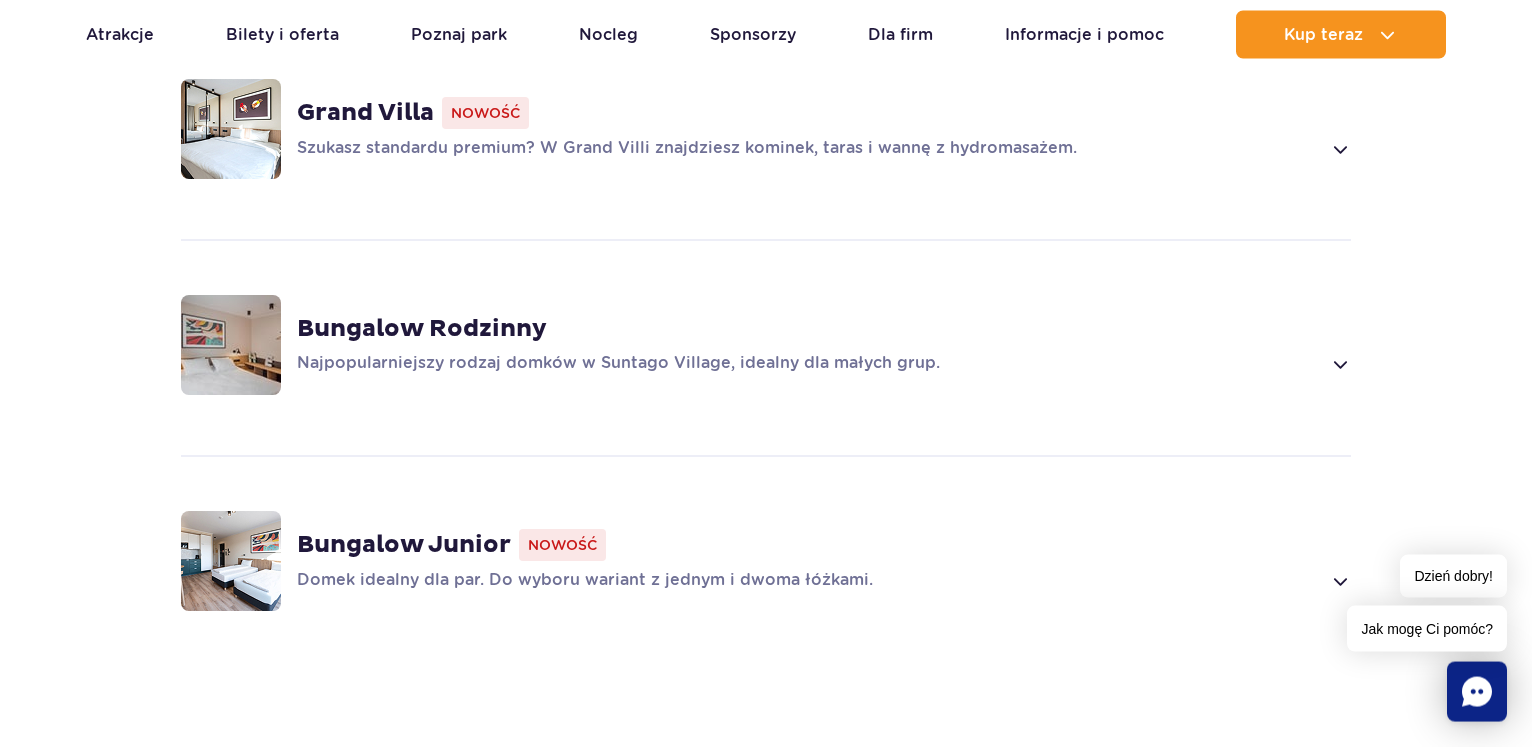 scroll, scrollTop: 1476, scrollLeft: 0, axis: vertical 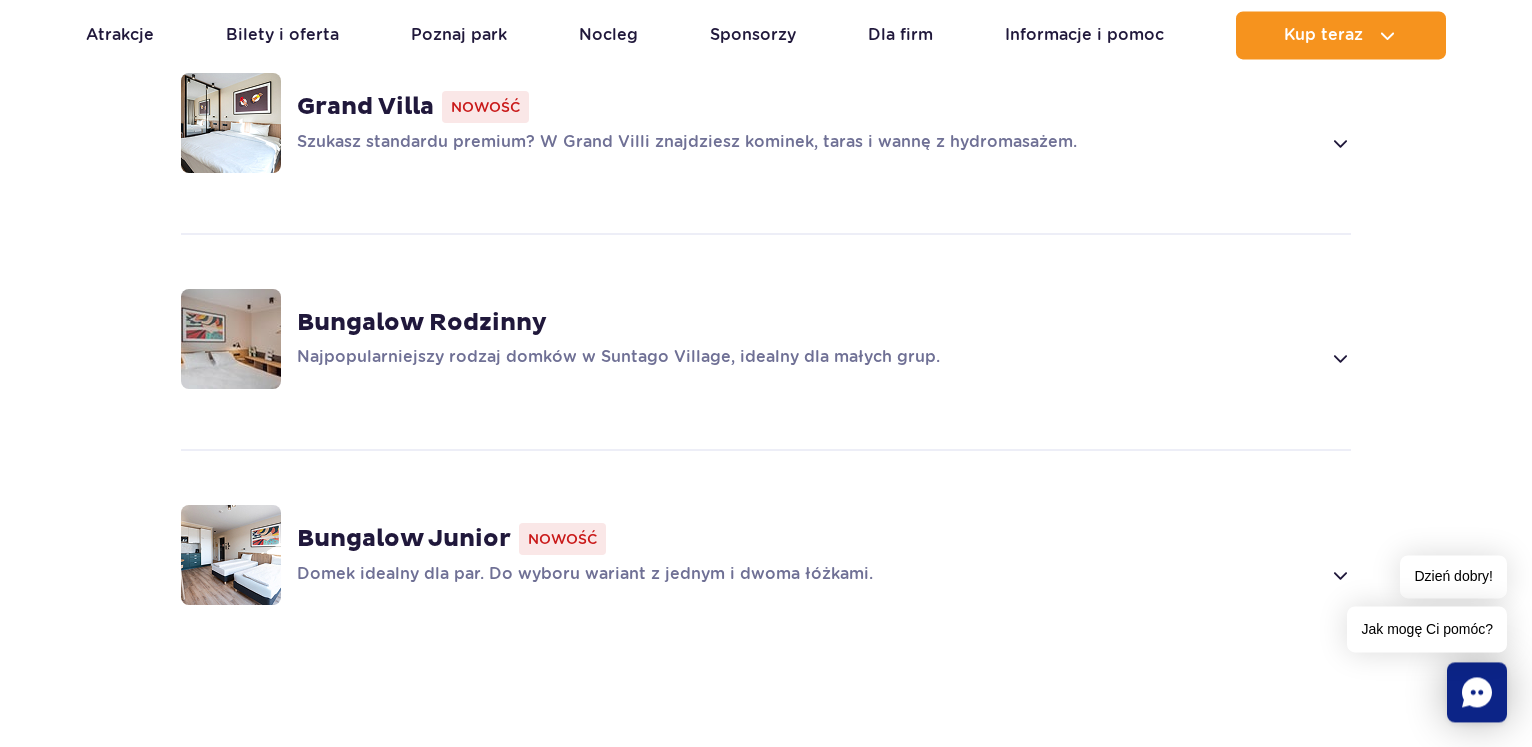 click at bounding box center (1339, 358) 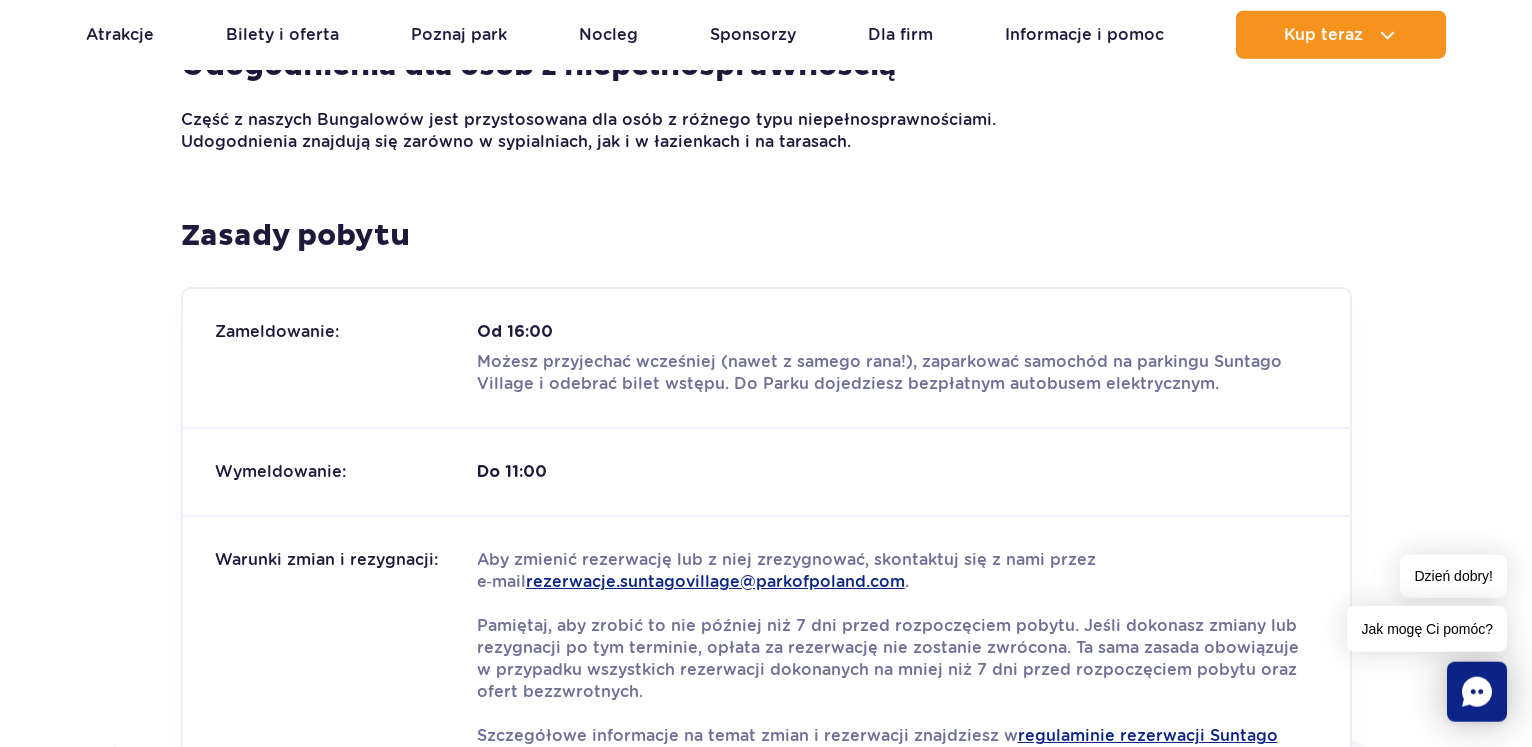 scroll, scrollTop: 3283, scrollLeft: 0, axis: vertical 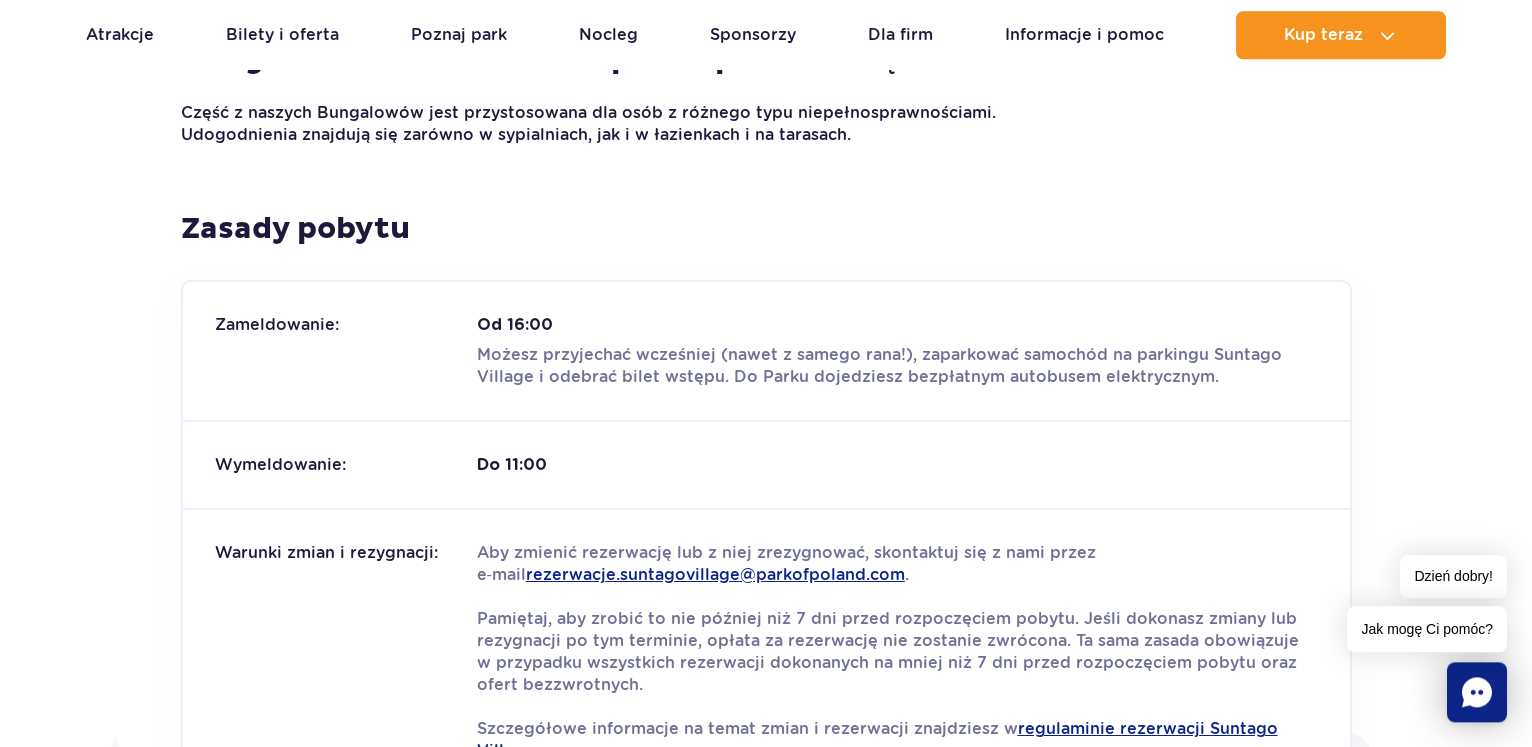click on "Zameldowanie:
Od 16:00 Możesz przyjechać wcześniej (nawet z samego rana!), zaparkować samochód na parkingu Suntago Village i odebrać bilet wstępu. Do Parku dojedziesz bezpłatnym autobusem elektrycznym." at bounding box center (766, 351) 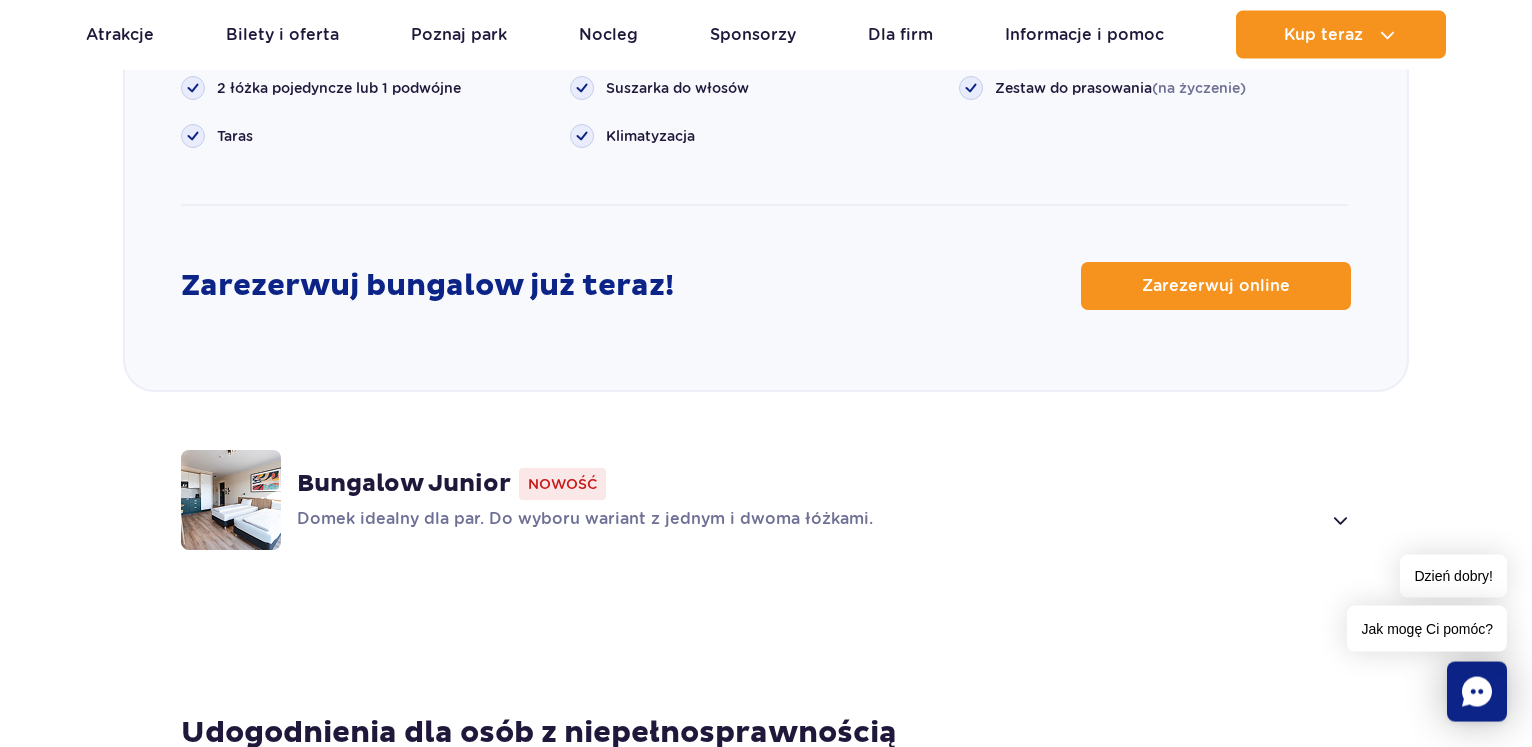 scroll, scrollTop: 2582, scrollLeft: 0, axis: vertical 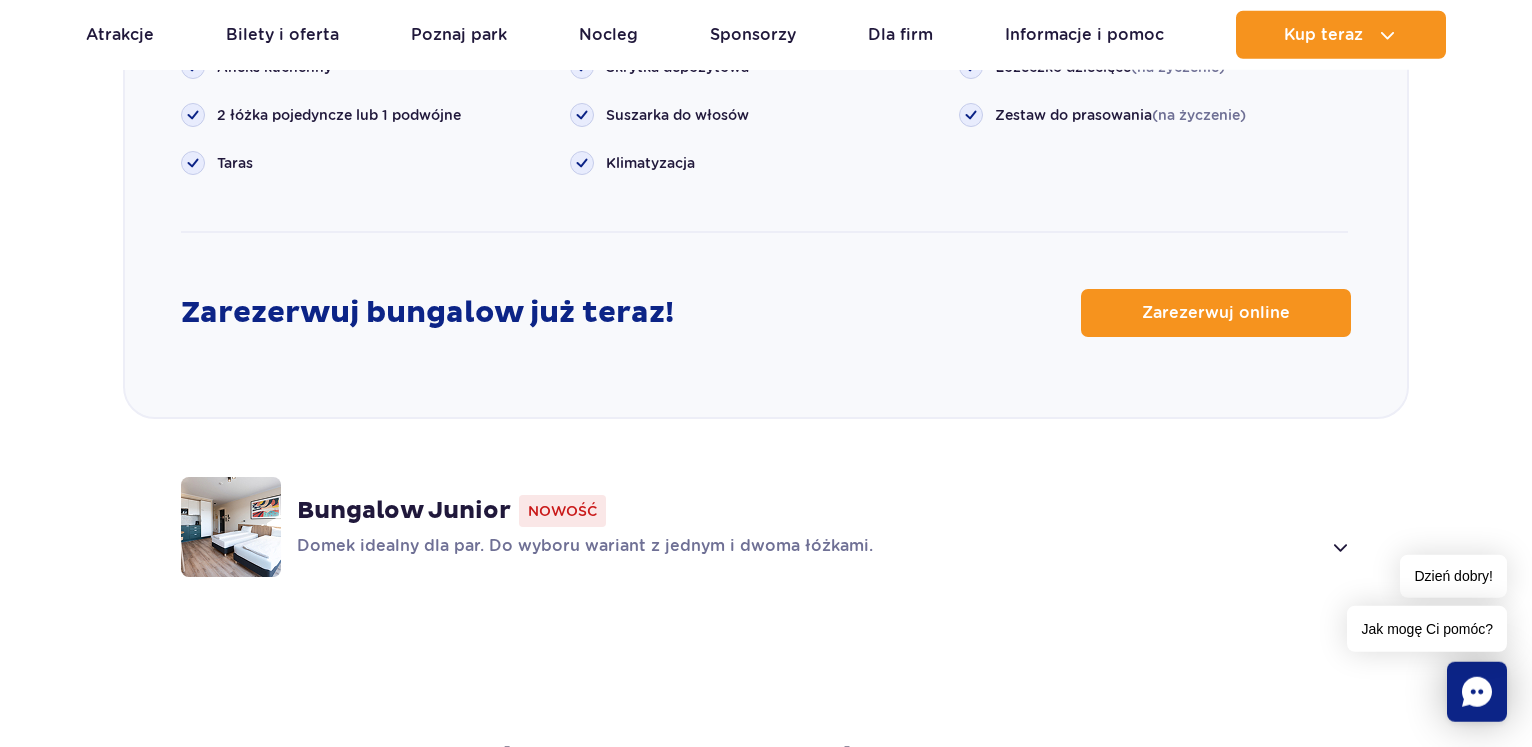 click on "Bungalow Junior" at bounding box center (404, 511) 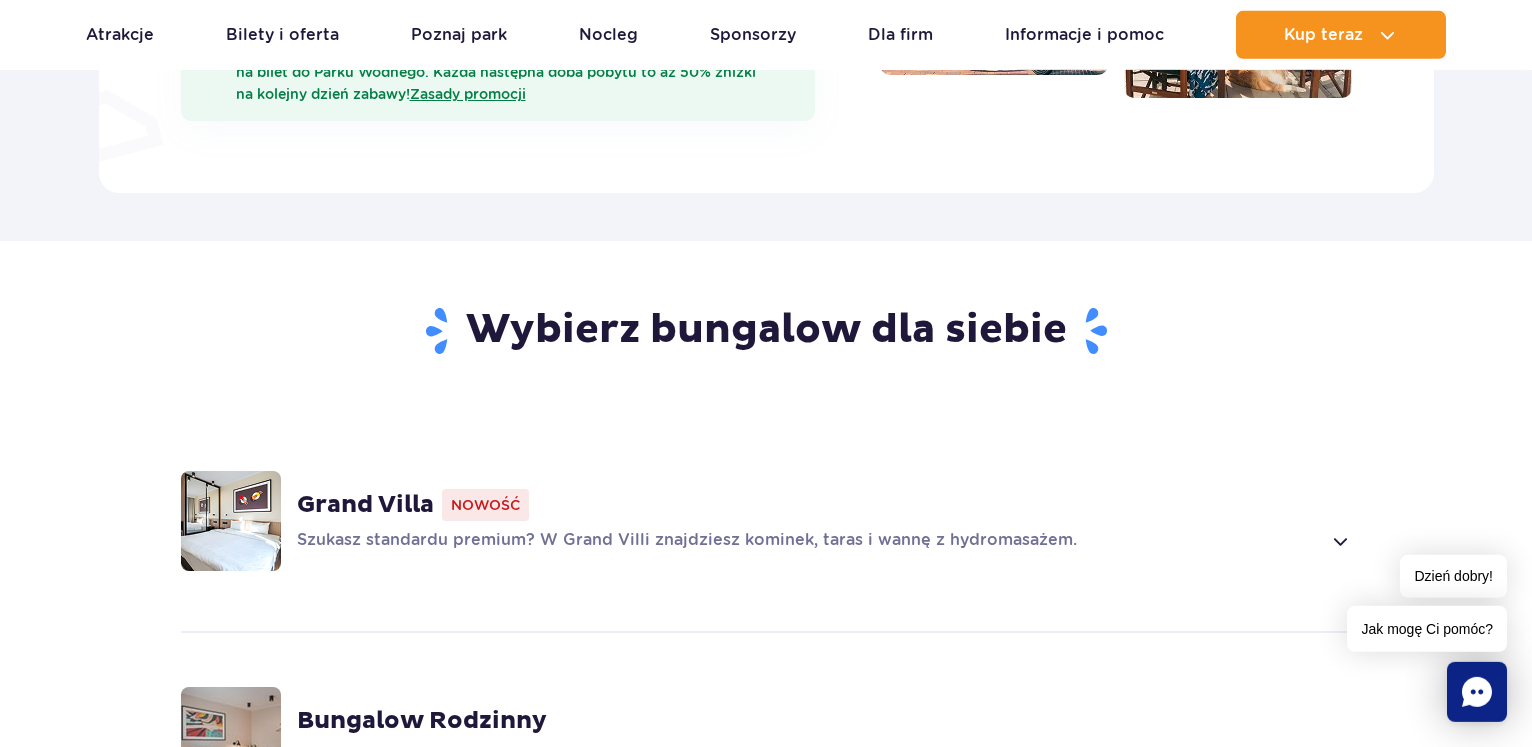scroll, scrollTop: 1125, scrollLeft: 0, axis: vertical 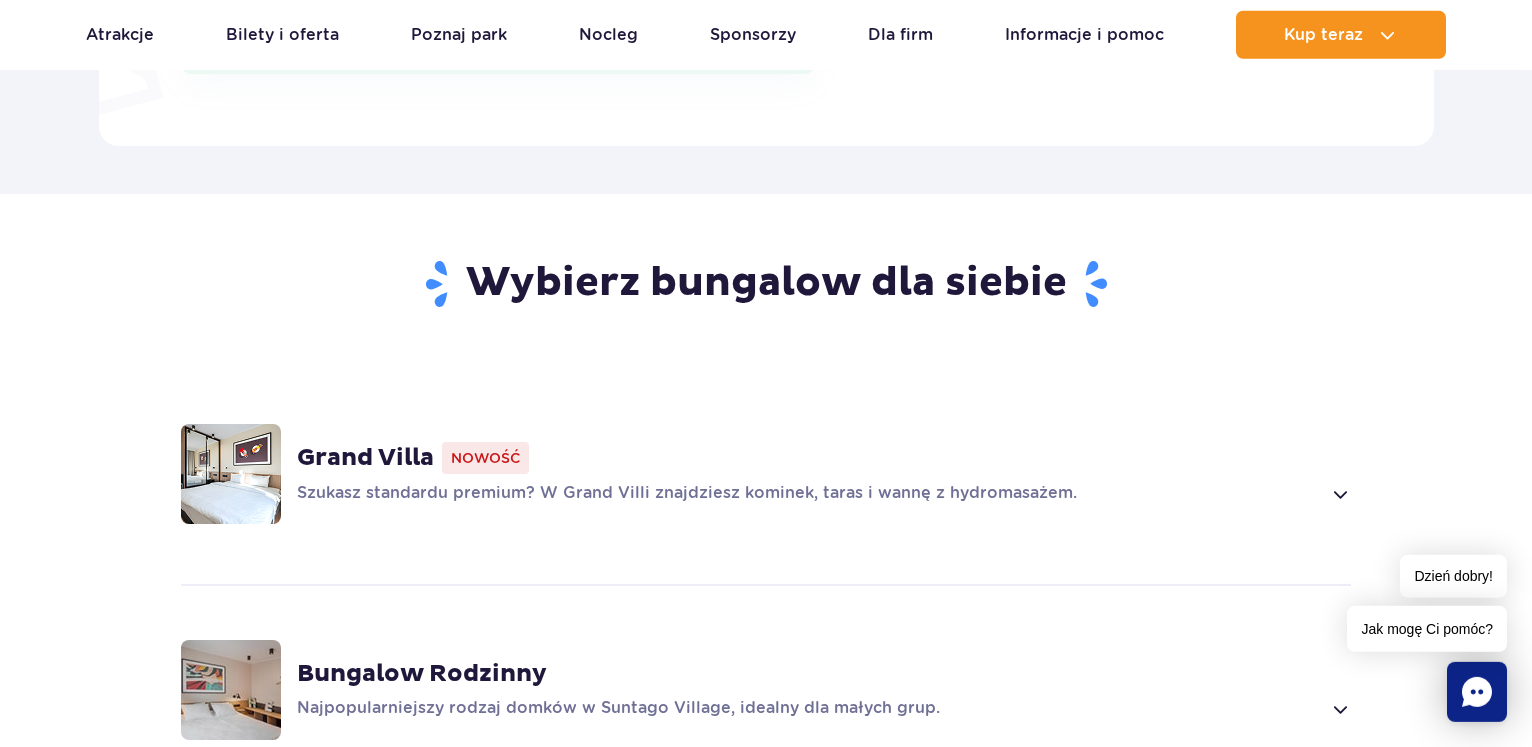 click on "Grand Villa" at bounding box center (365, 458) 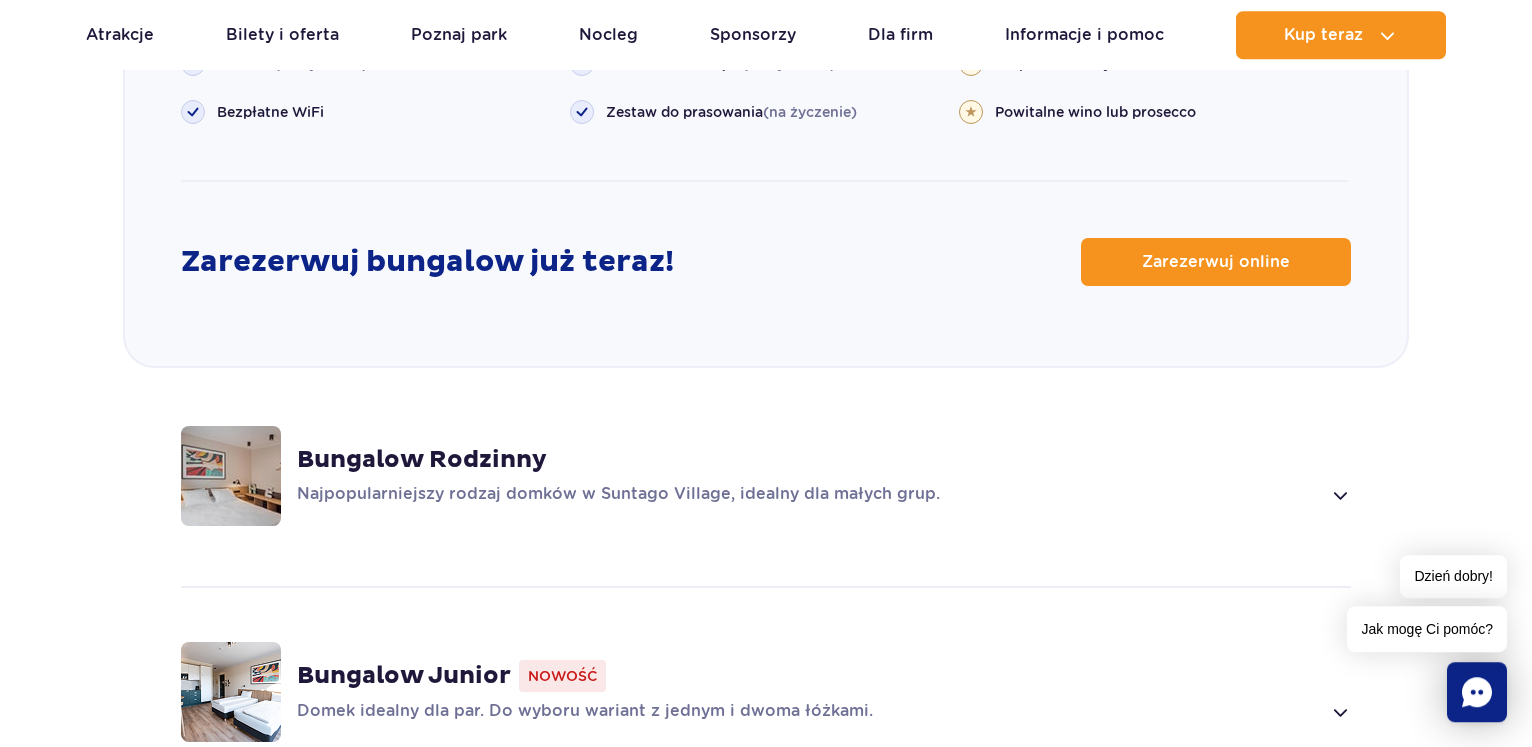 scroll, scrollTop: 2536, scrollLeft: 0, axis: vertical 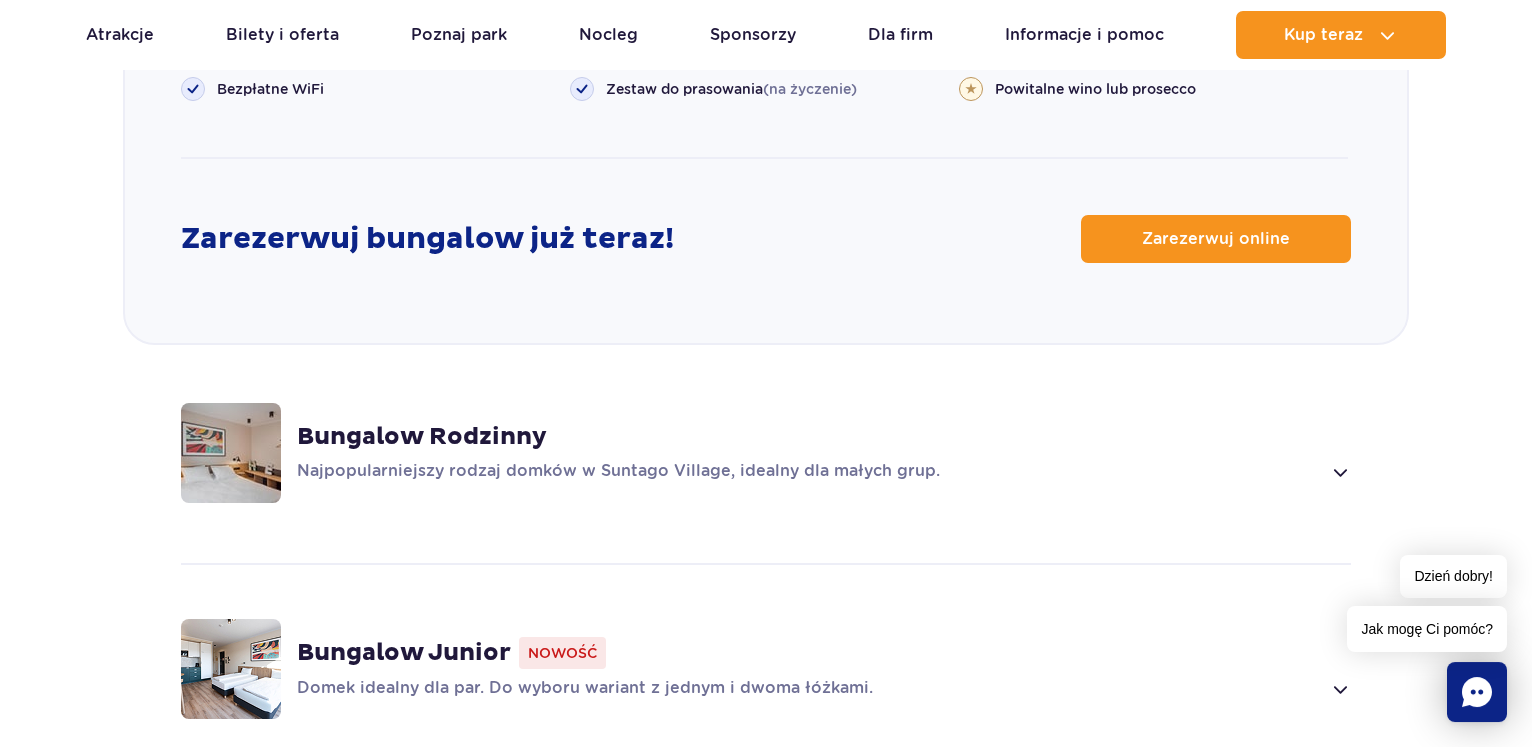 click on "Bungalow Rodzinny" at bounding box center [422, 437] 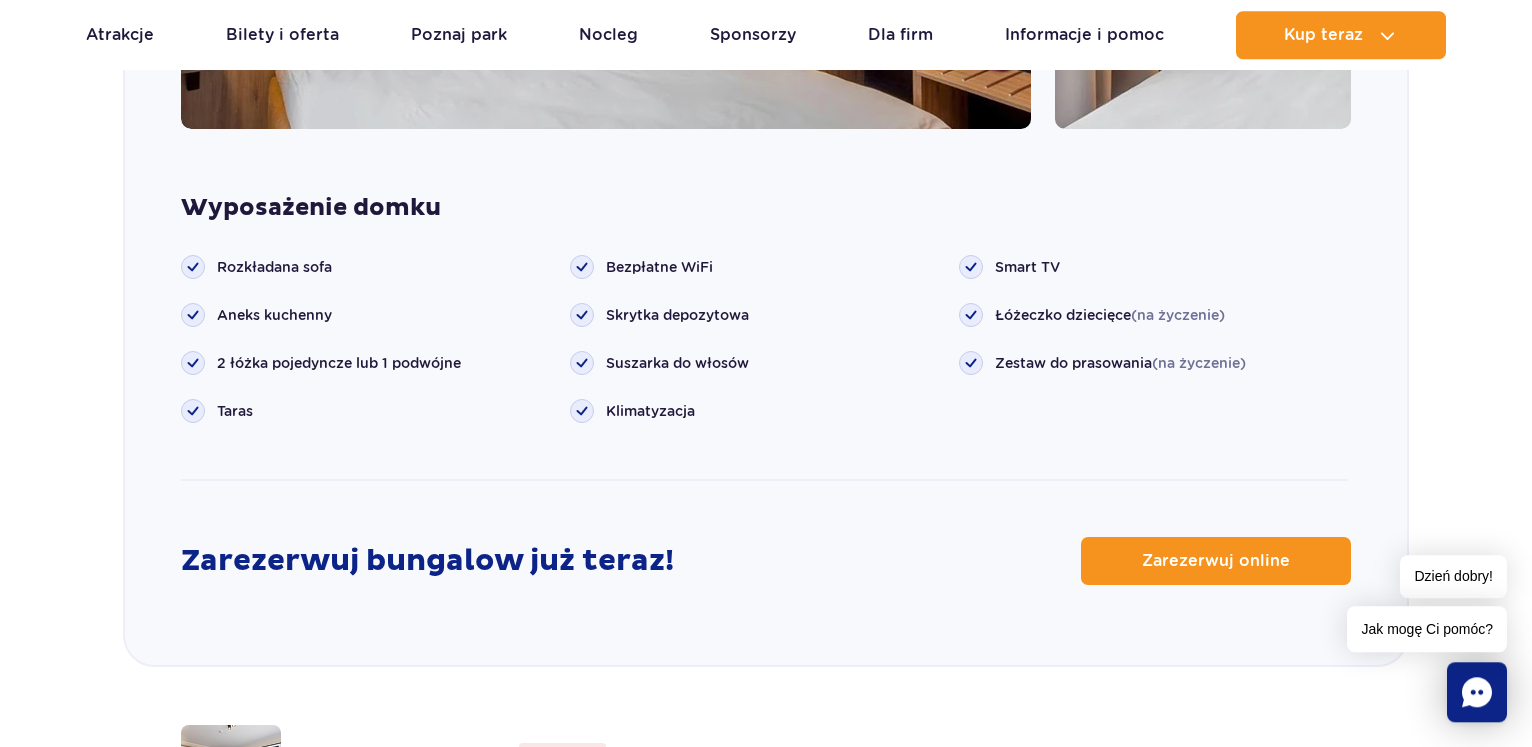 scroll, scrollTop: 2357, scrollLeft: 0, axis: vertical 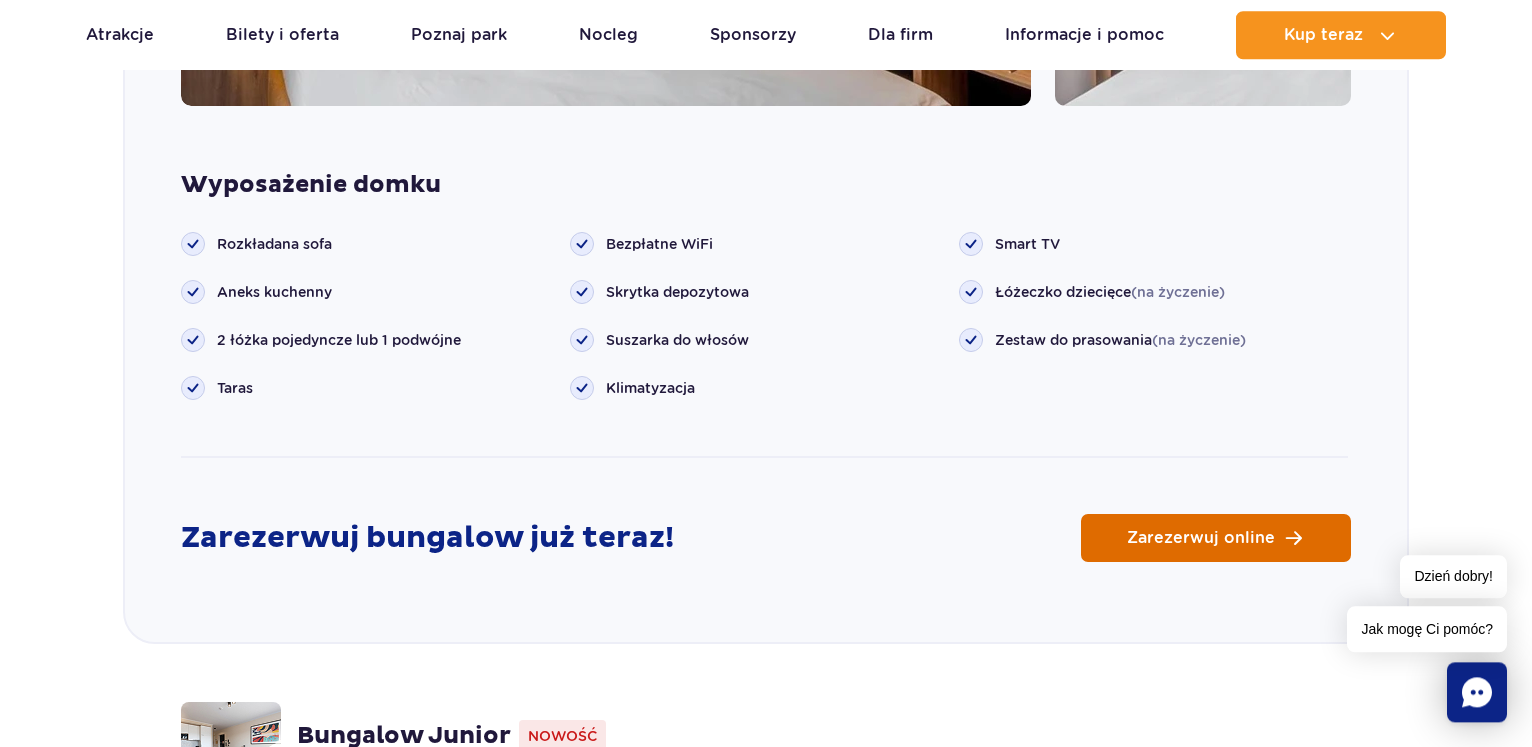 click on "Zarezerwuj online" at bounding box center (1201, 538) 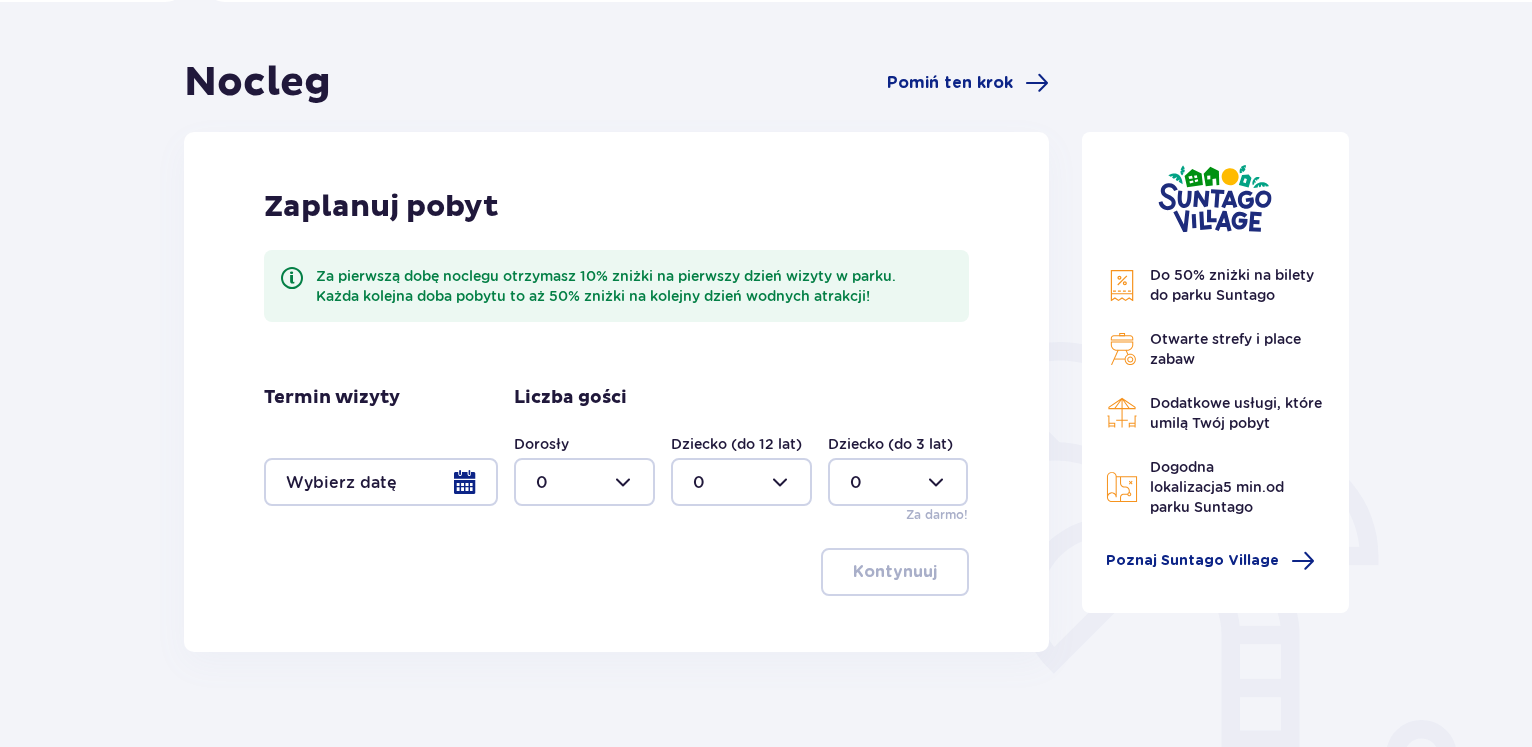 scroll, scrollTop: 190, scrollLeft: 0, axis: vertical 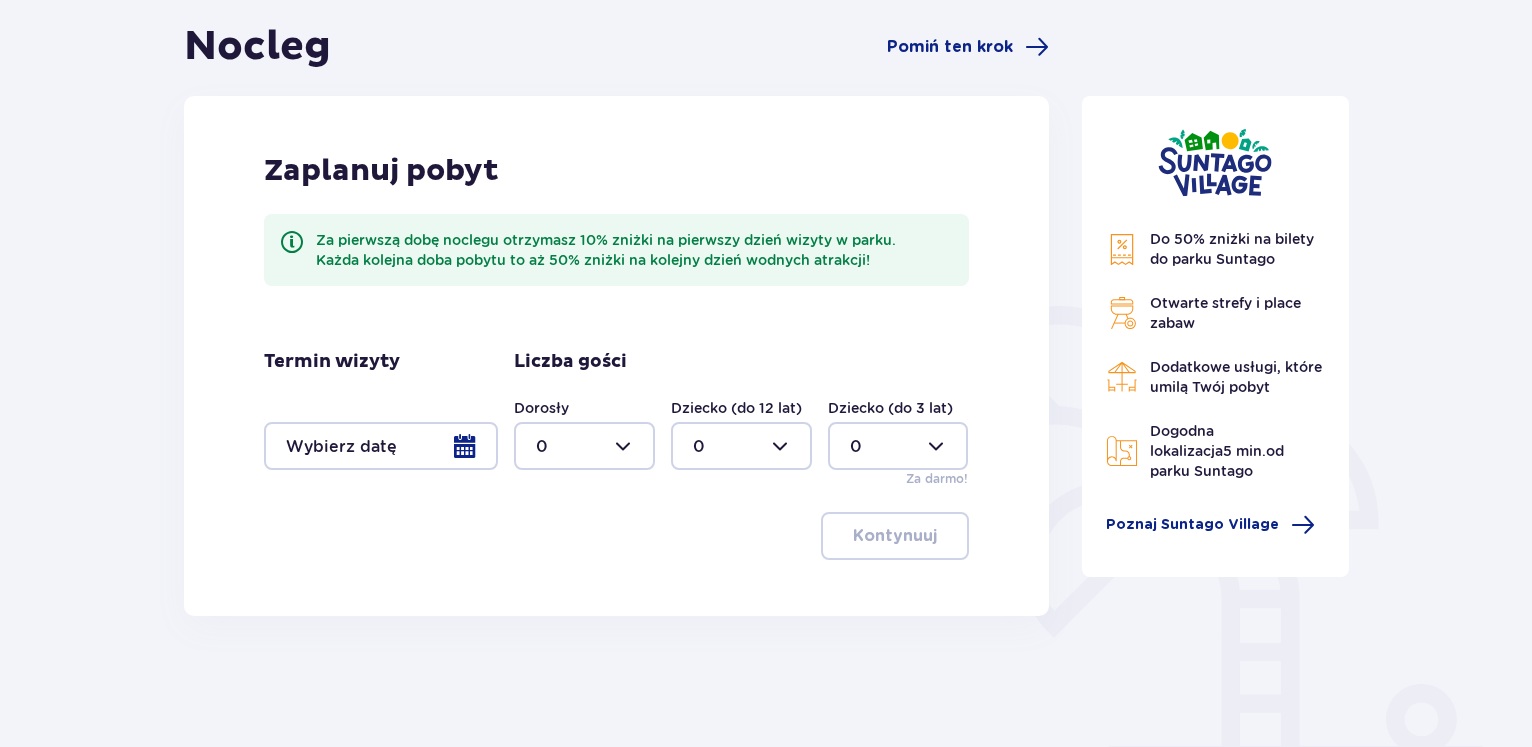 click at bounding box center (381, 446) 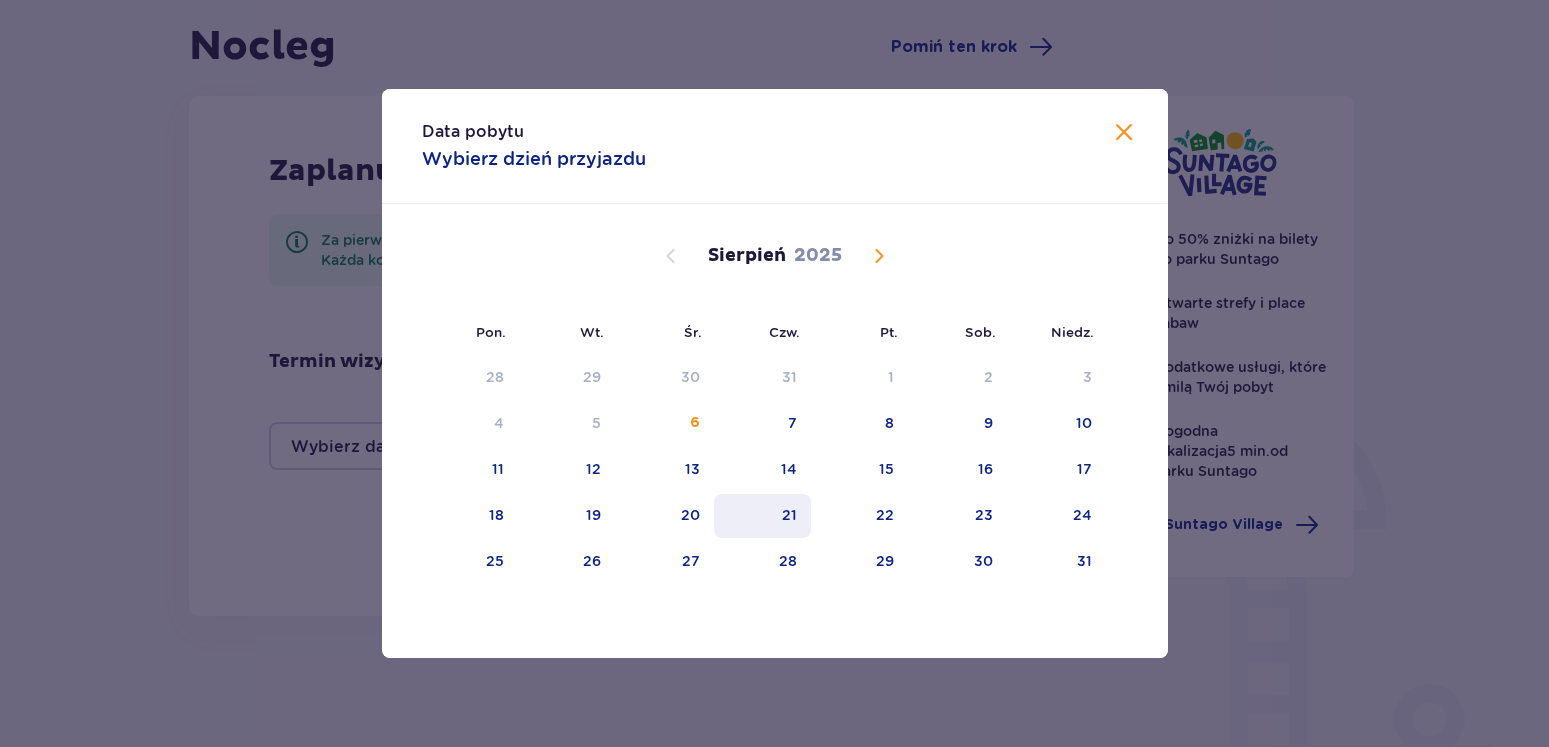 click on "21" at bounding box center (789, 515) 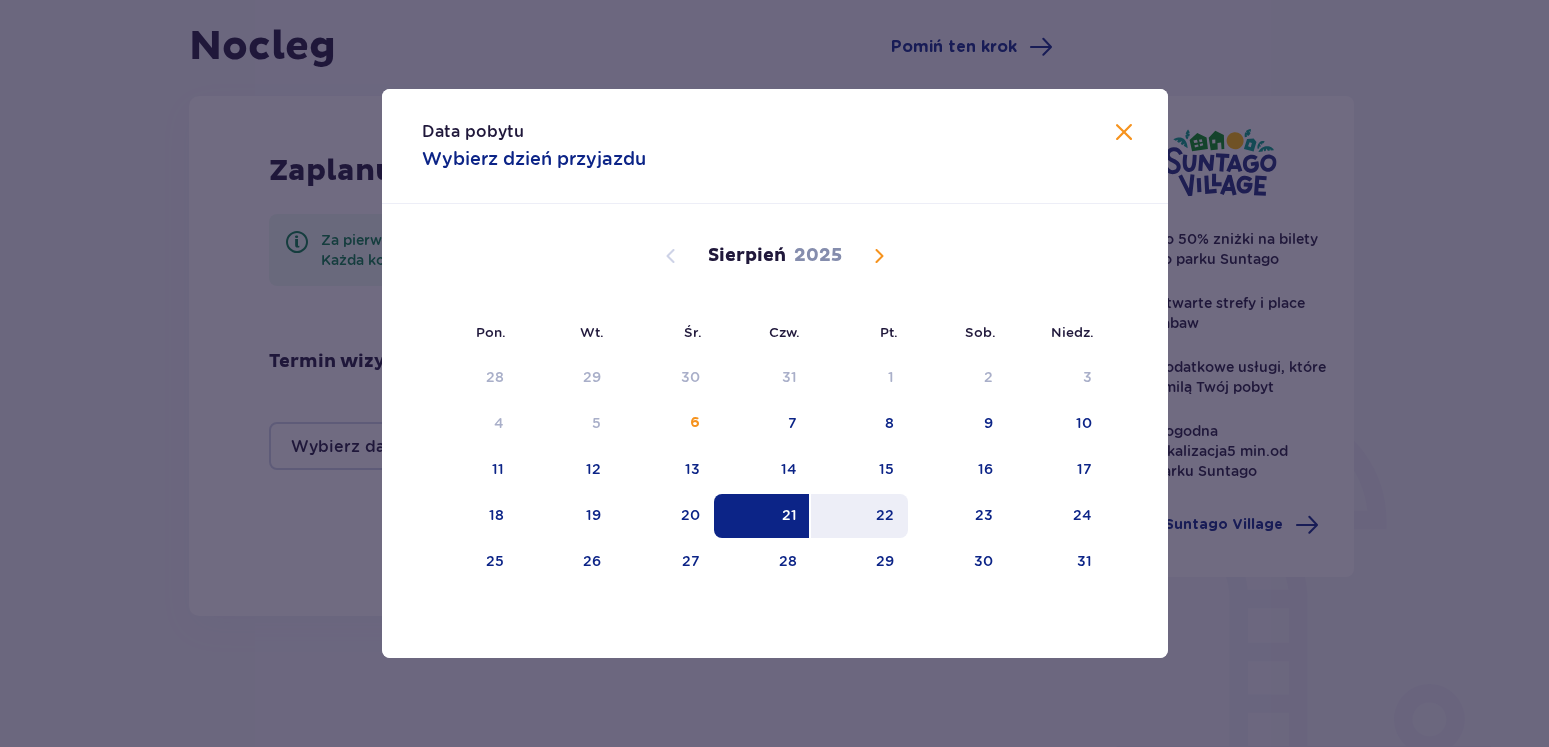 click on "22" at bounding box center [859, 516] 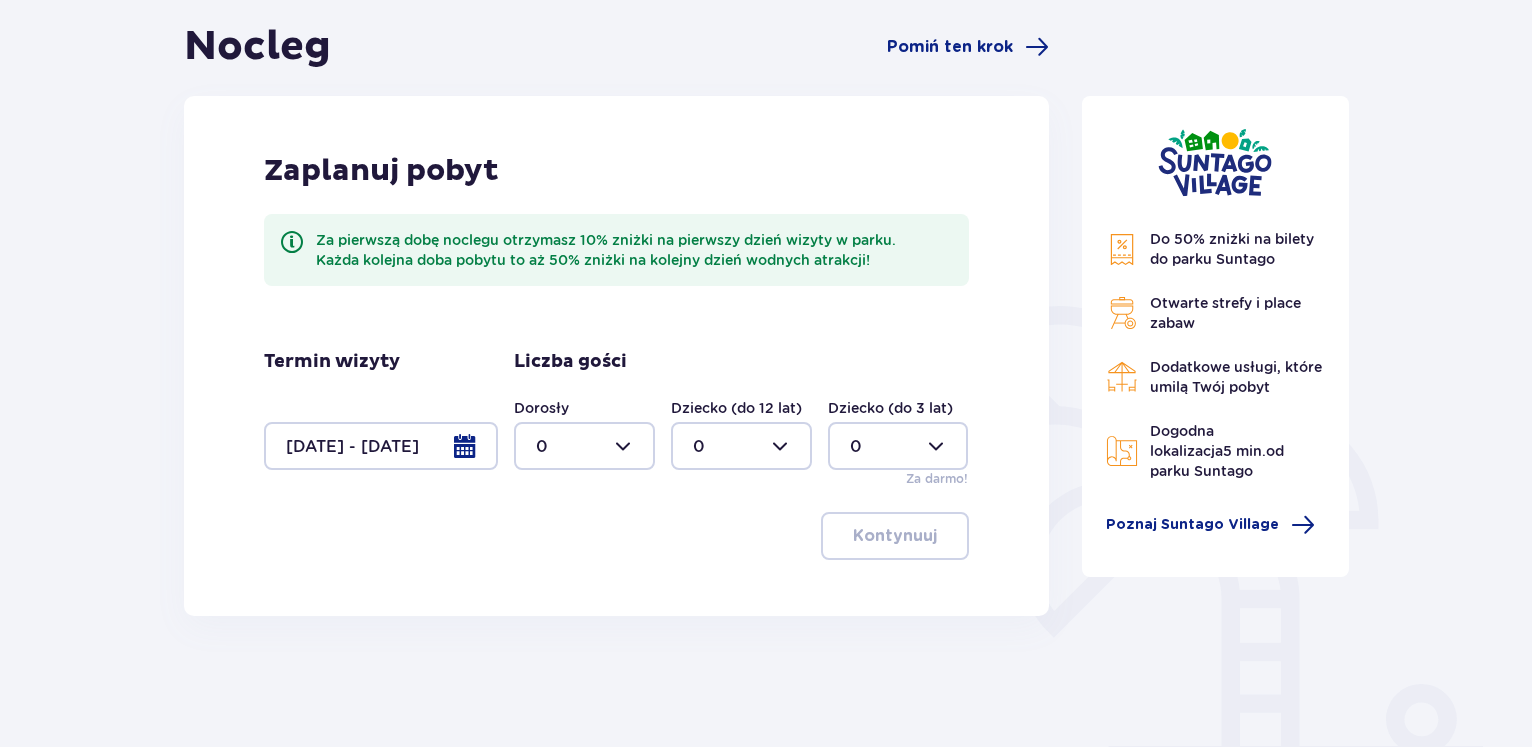 click at bounding box center [381, 446] 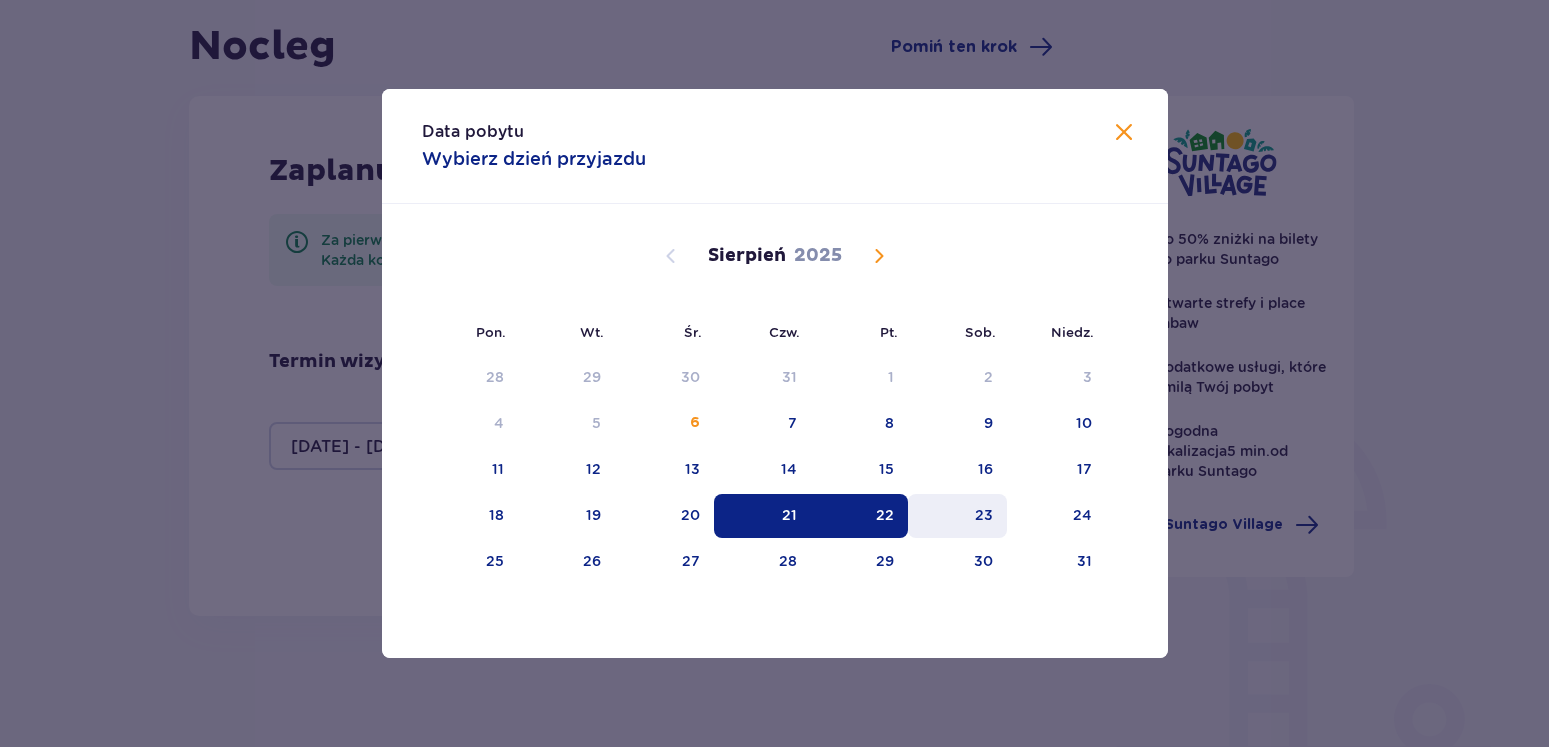 click on "23" at bounding box center [984, 515] 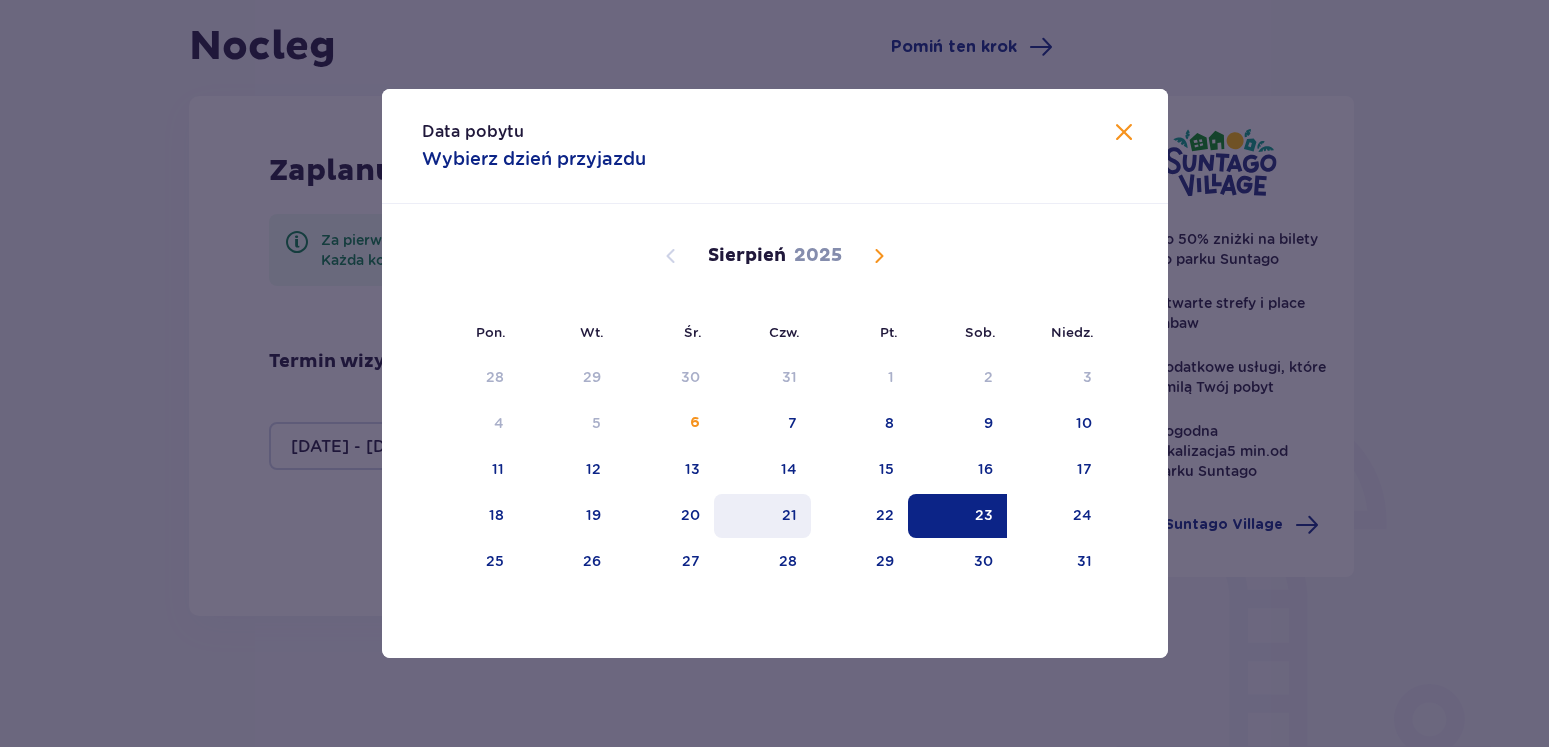 click on "21" at bounding box center (762, 516) 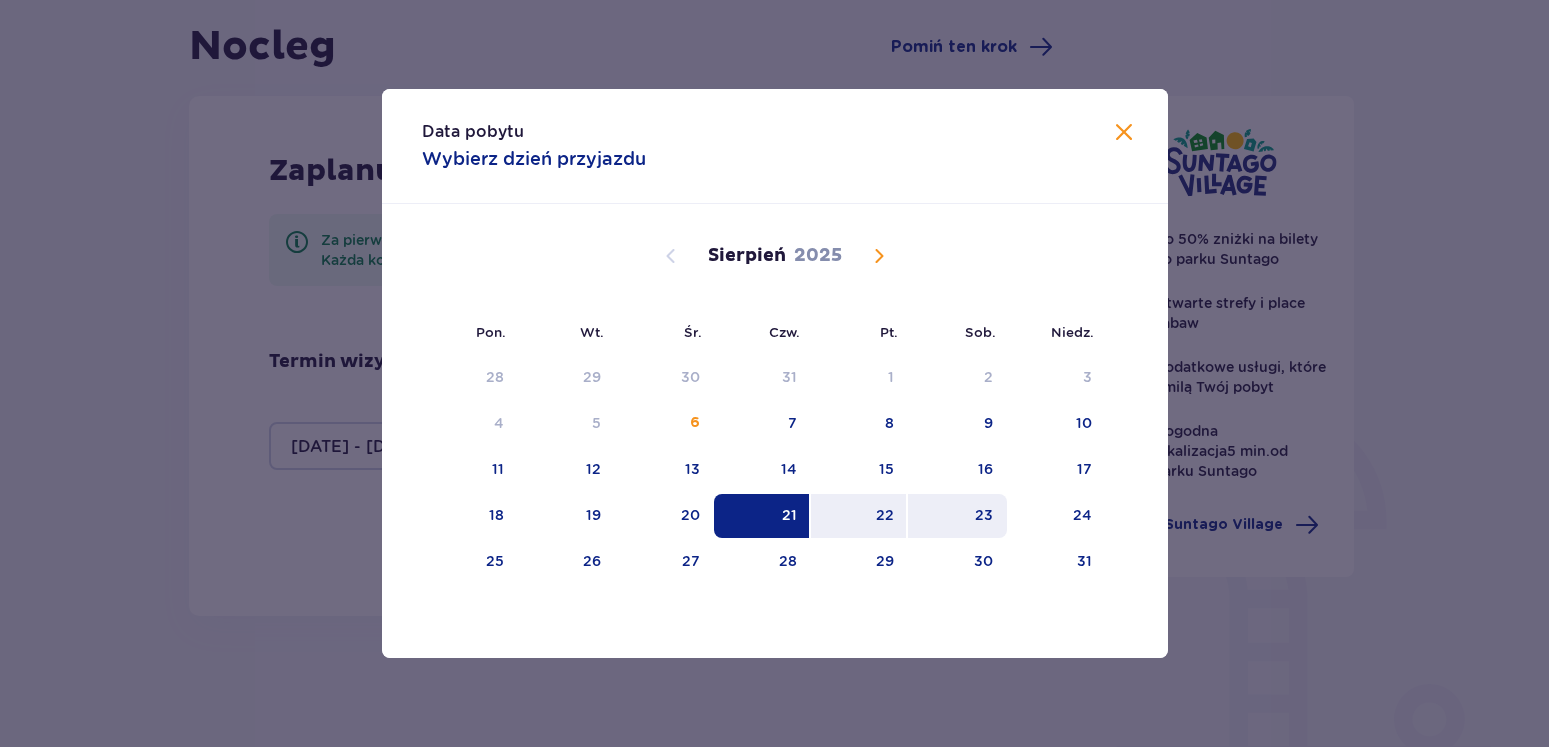 click on "23" at bounding box center [984, 515] 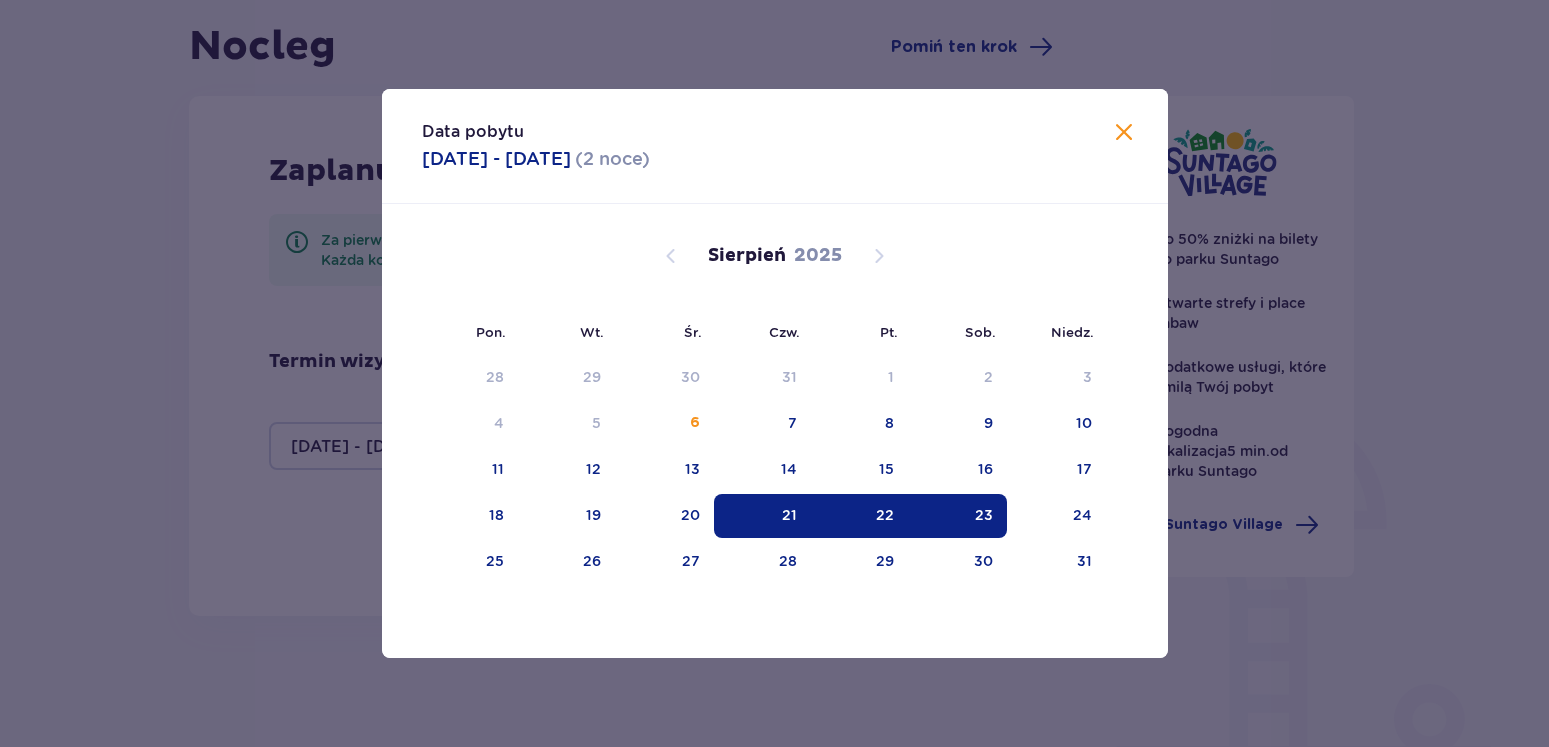 type on "[DATE] - [DATE]" 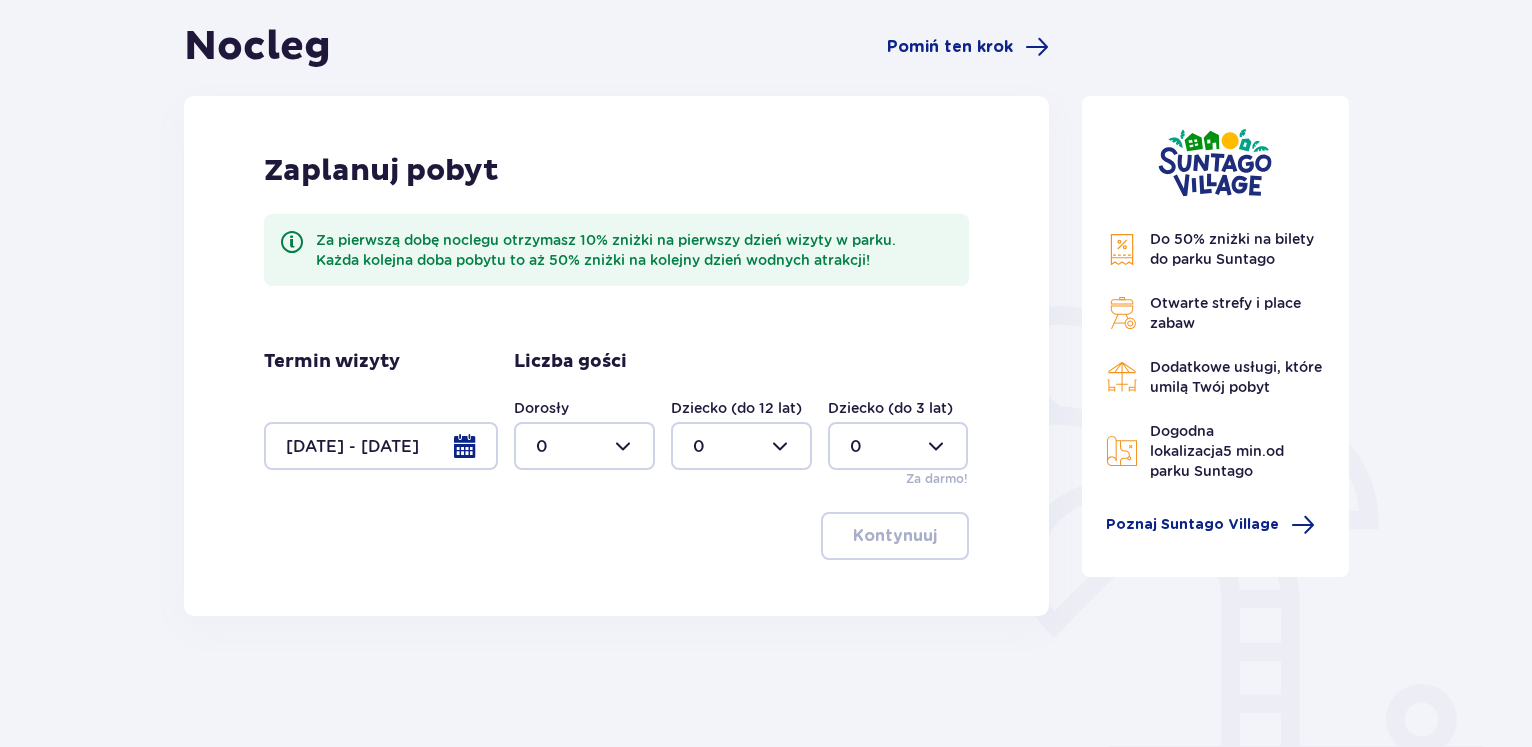 click at bounding box center [584, 446] 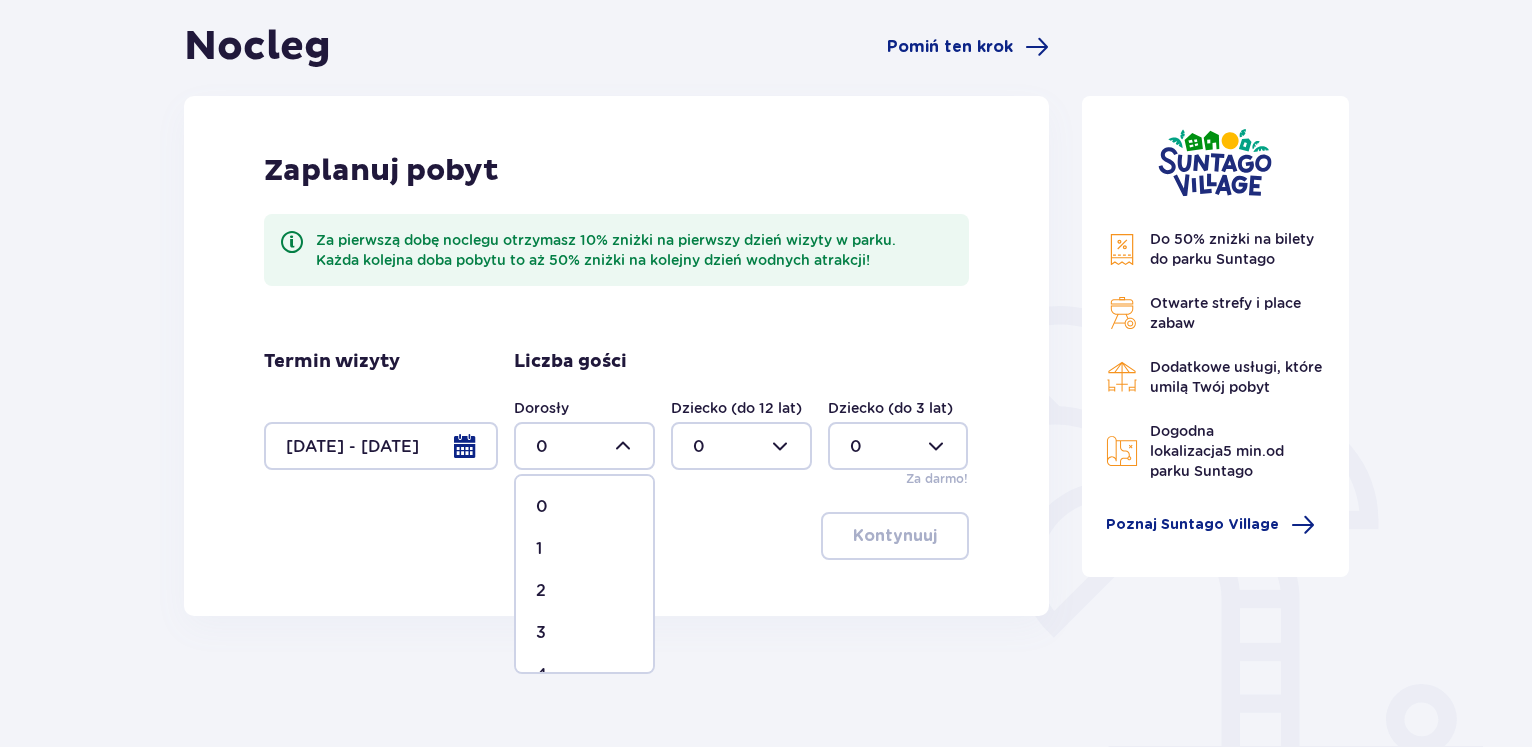 click on "2" at bounding box center [584, 591] 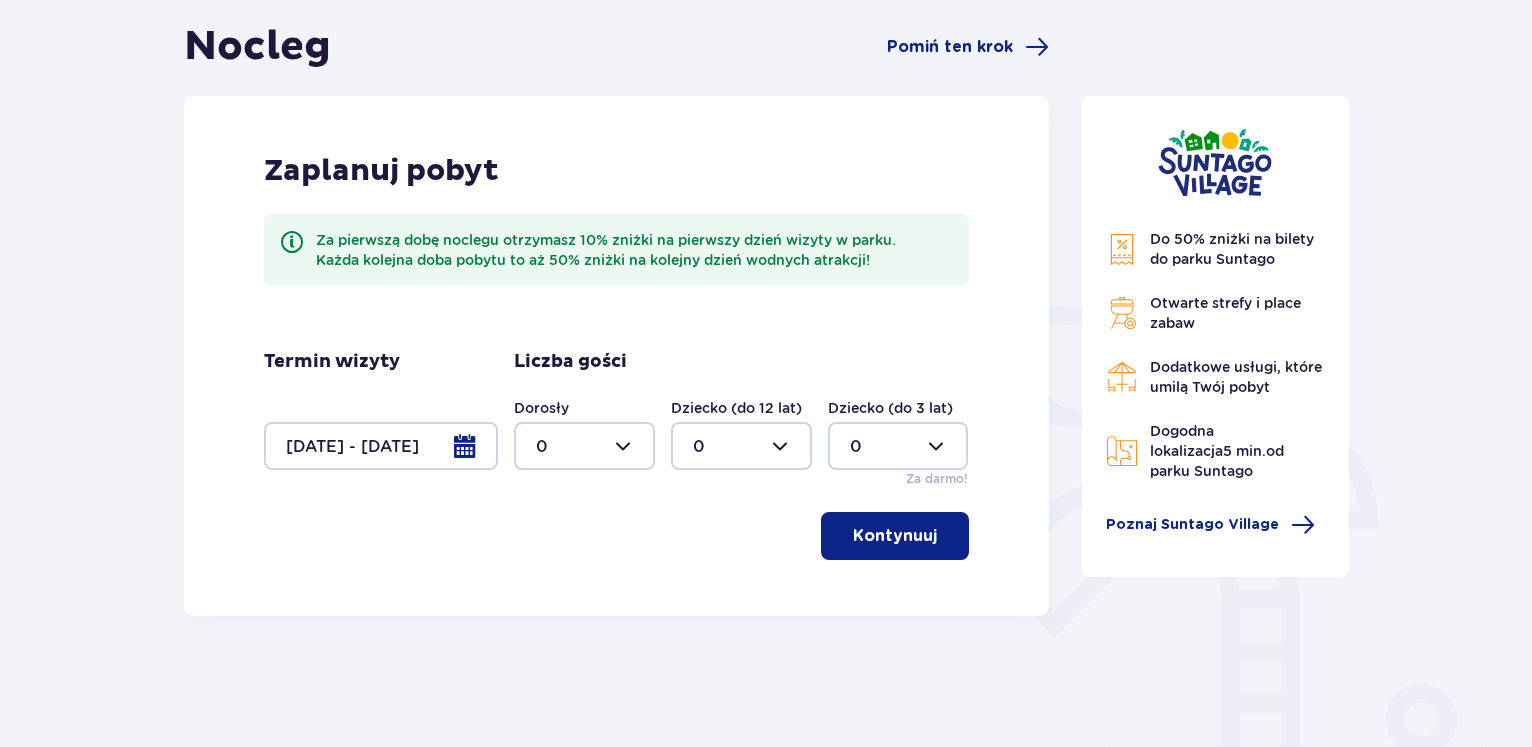 type on "2" 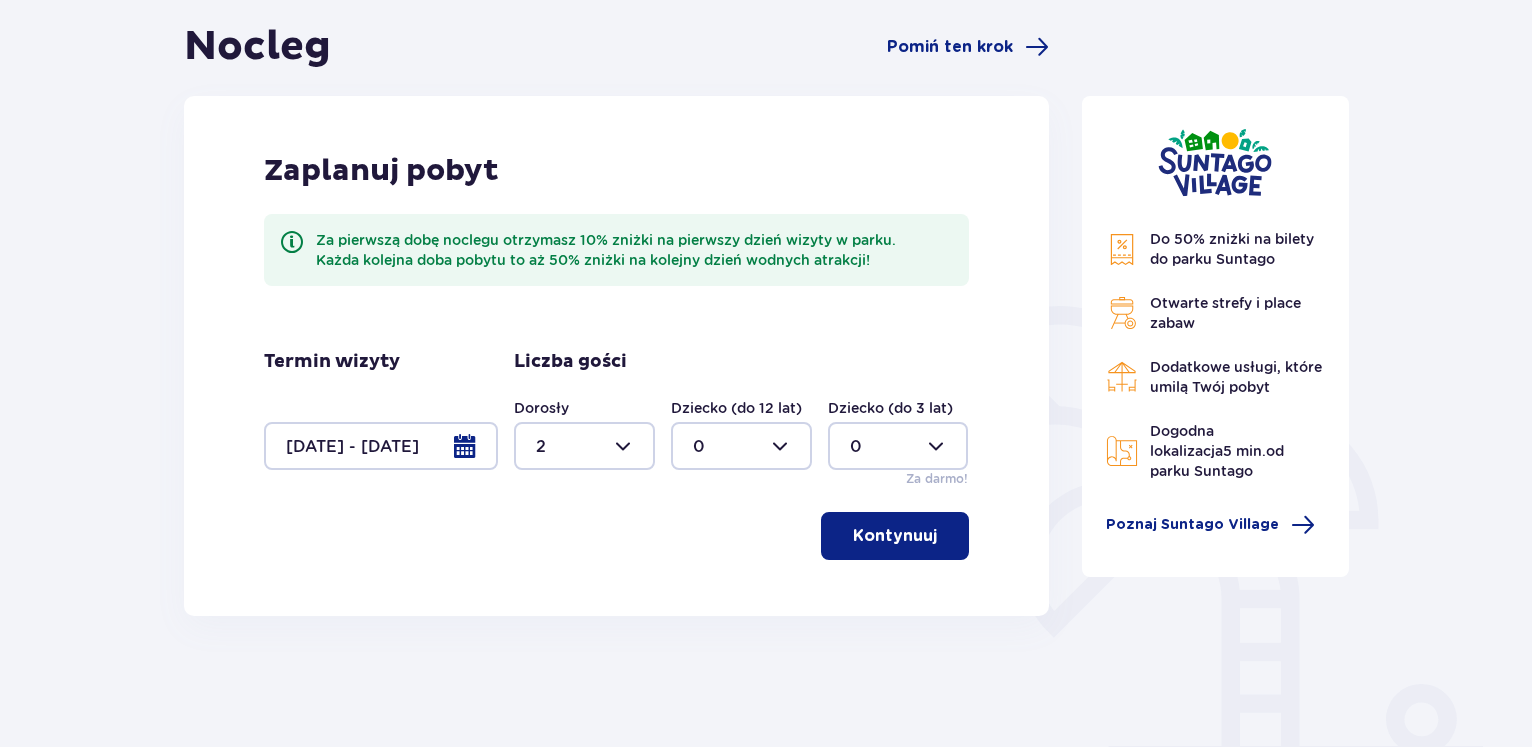 click at bounding box center (741, 446) 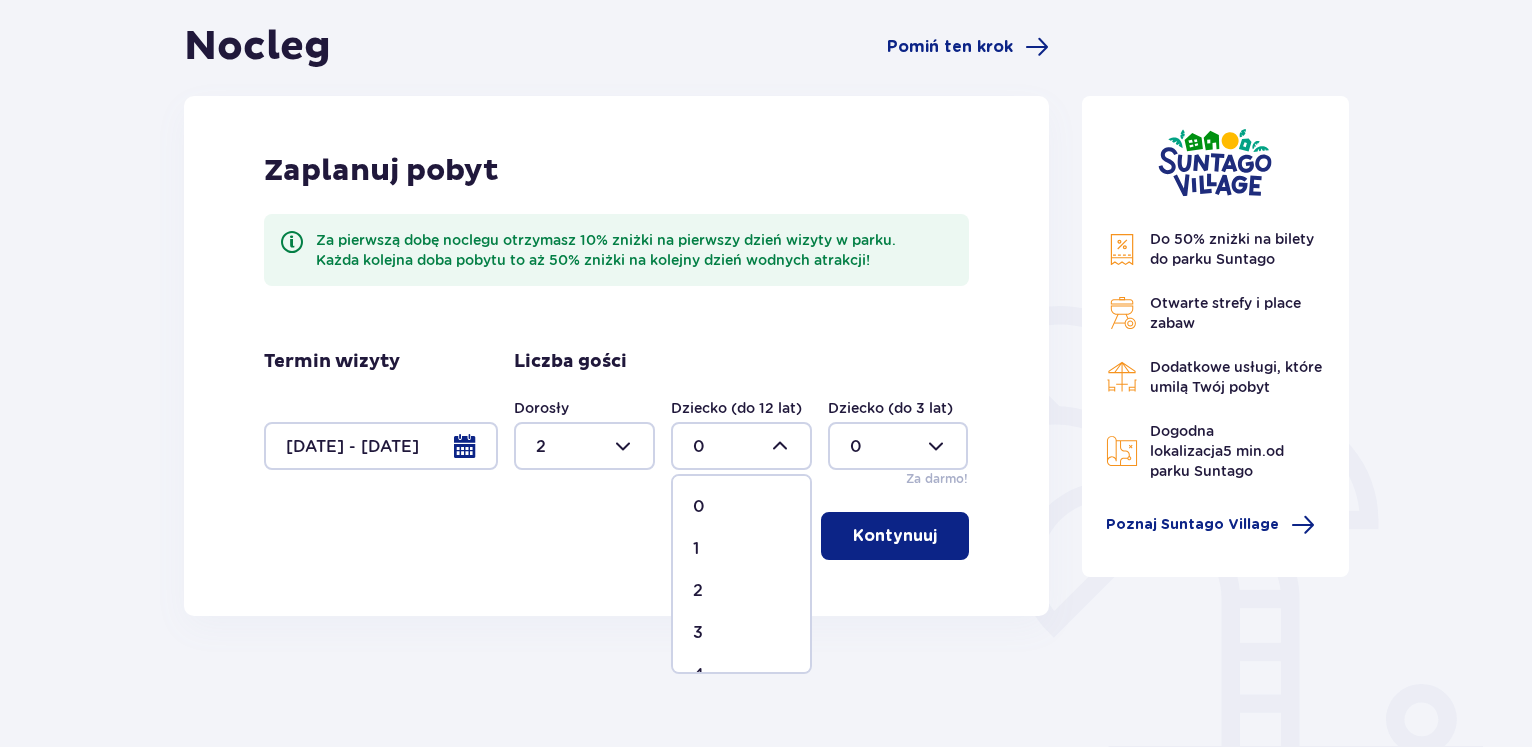 click on "2" at bounding box center [741, 591] 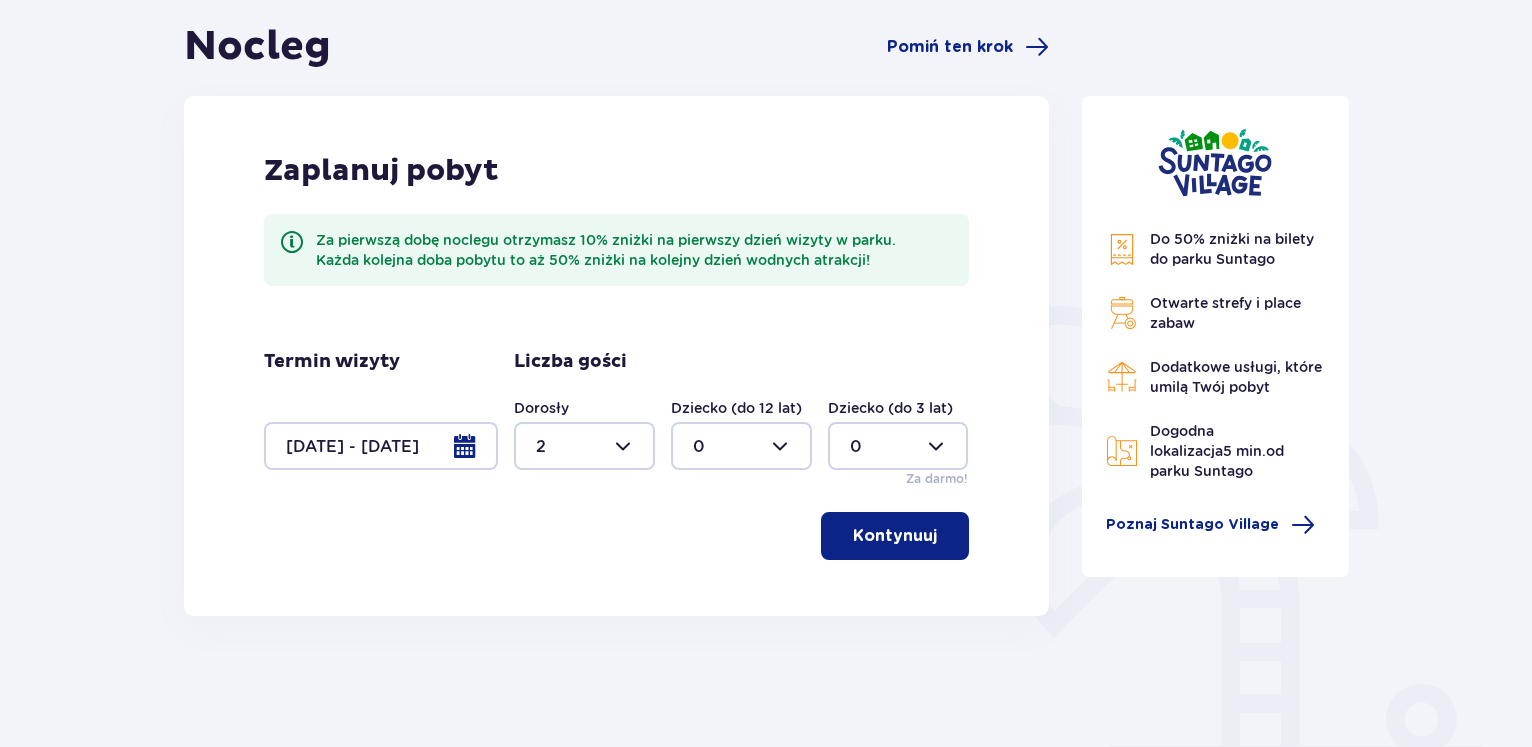 type on "2" 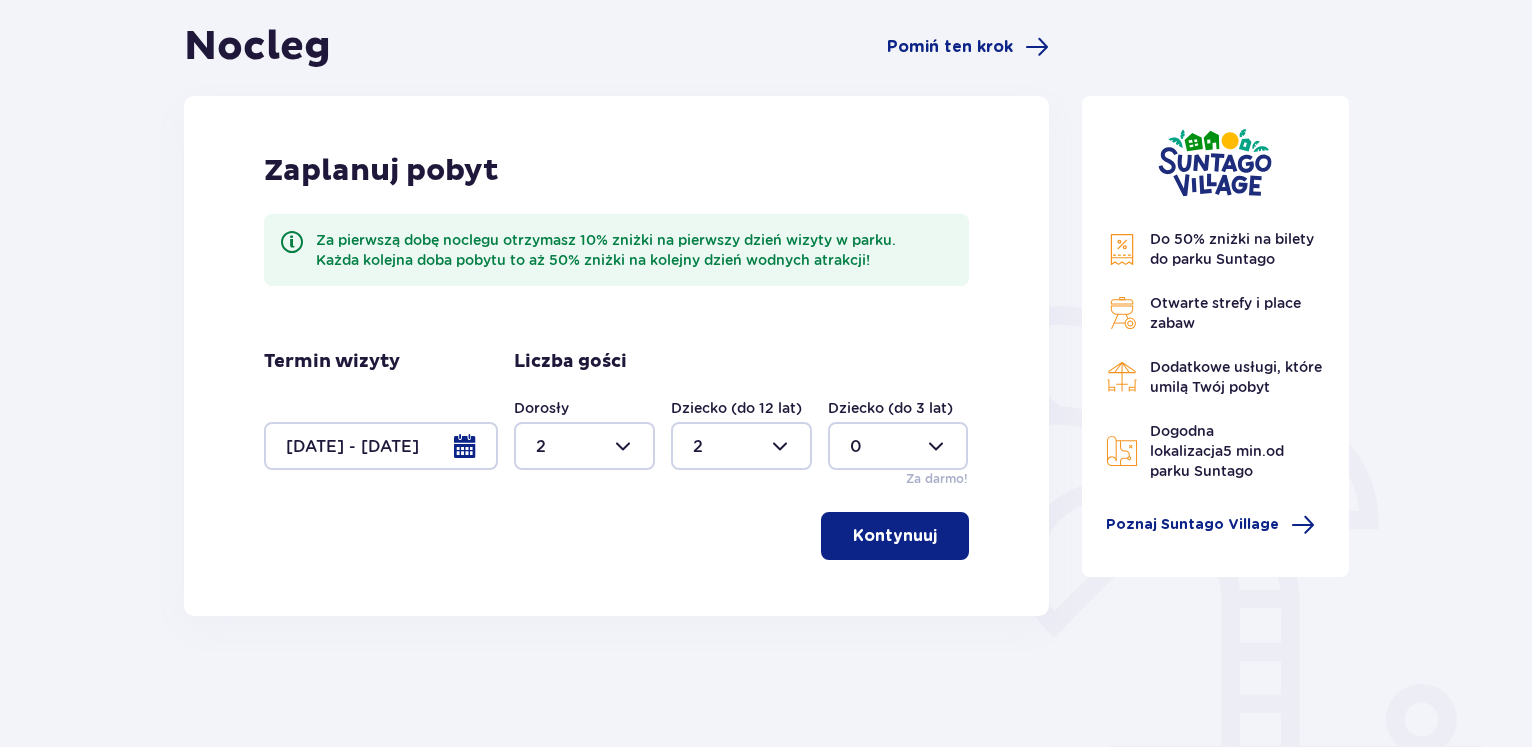 click on "Kontynuuj" at bounding box center (895, 536) 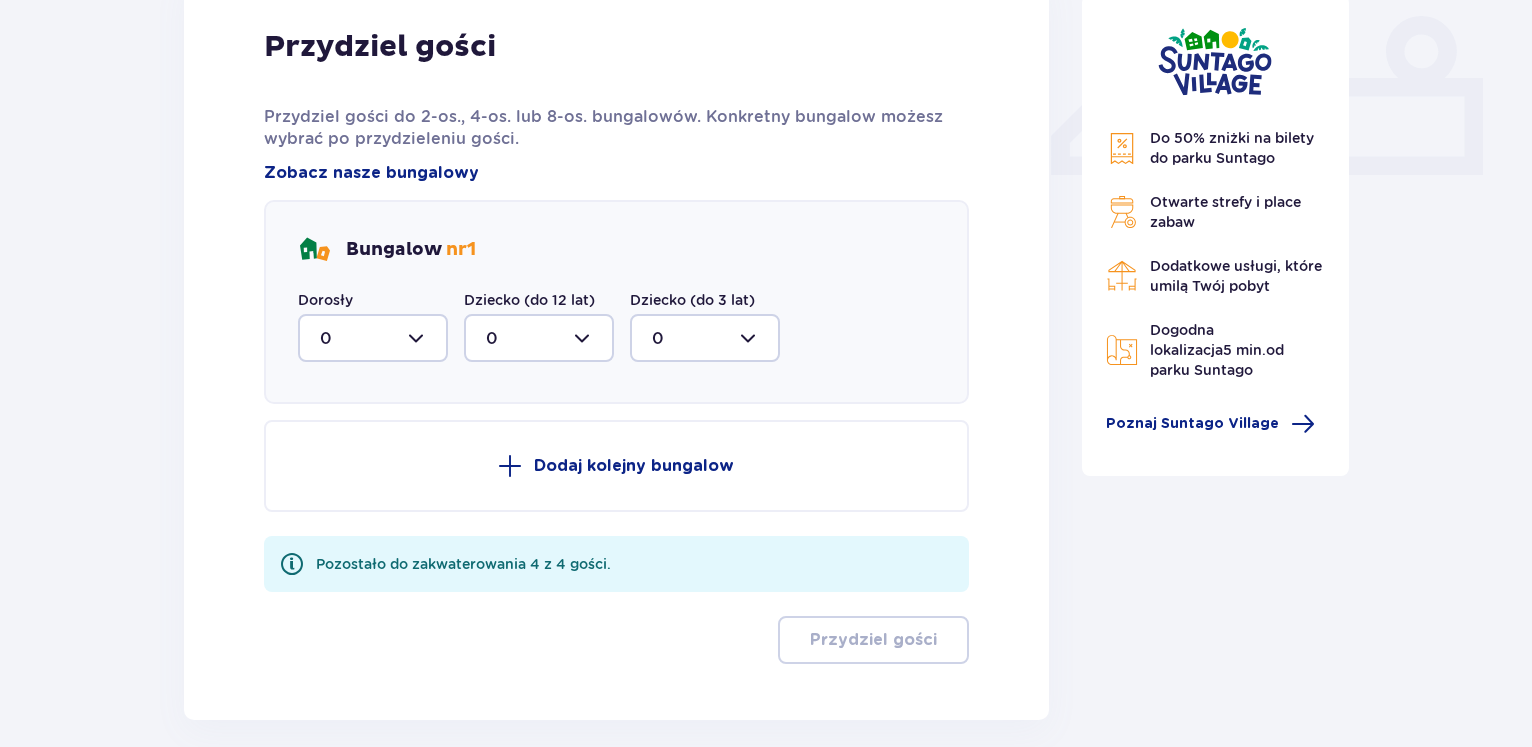 scroll, scrollTop: 815, scrollLeft: 0, axis: vertical 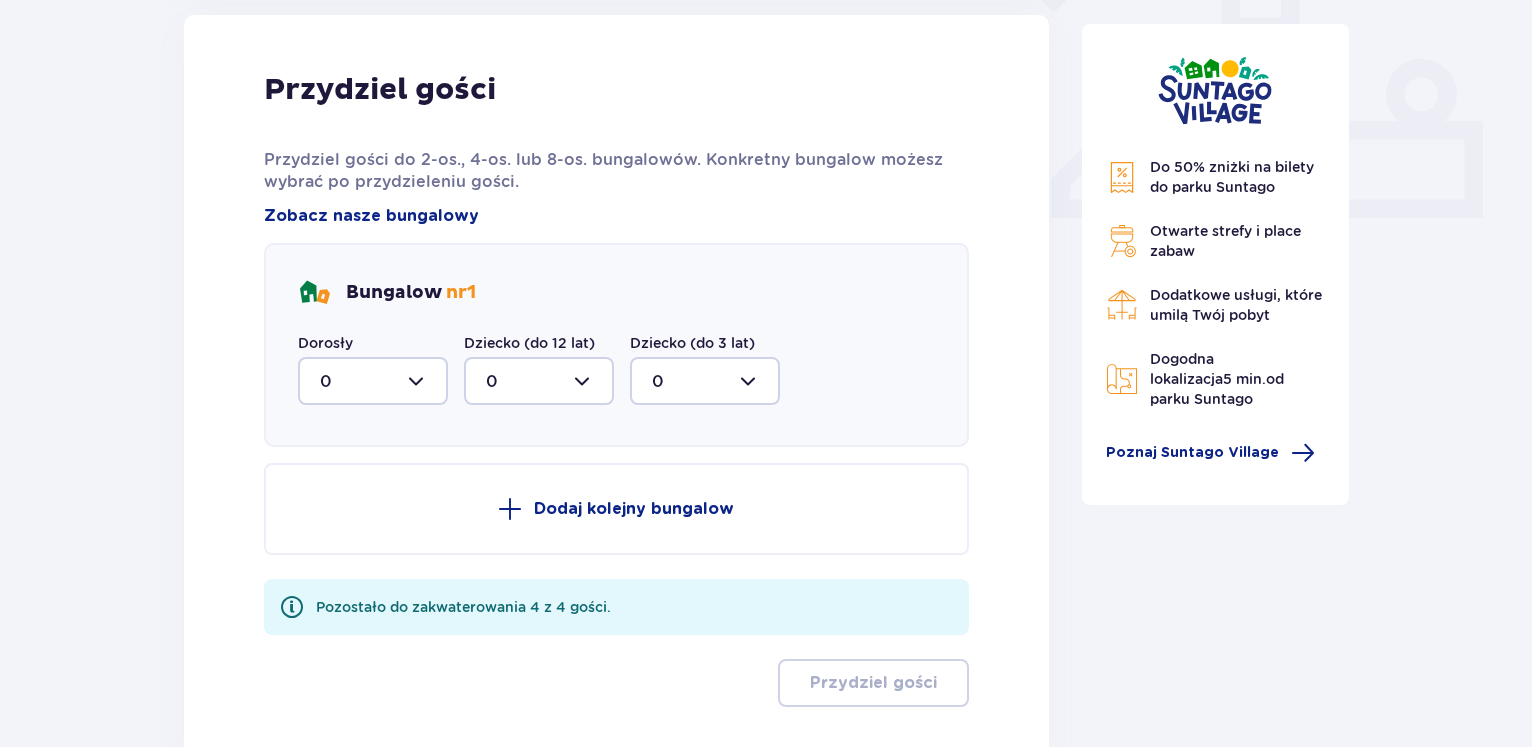 click at bounding box center (373, 381) 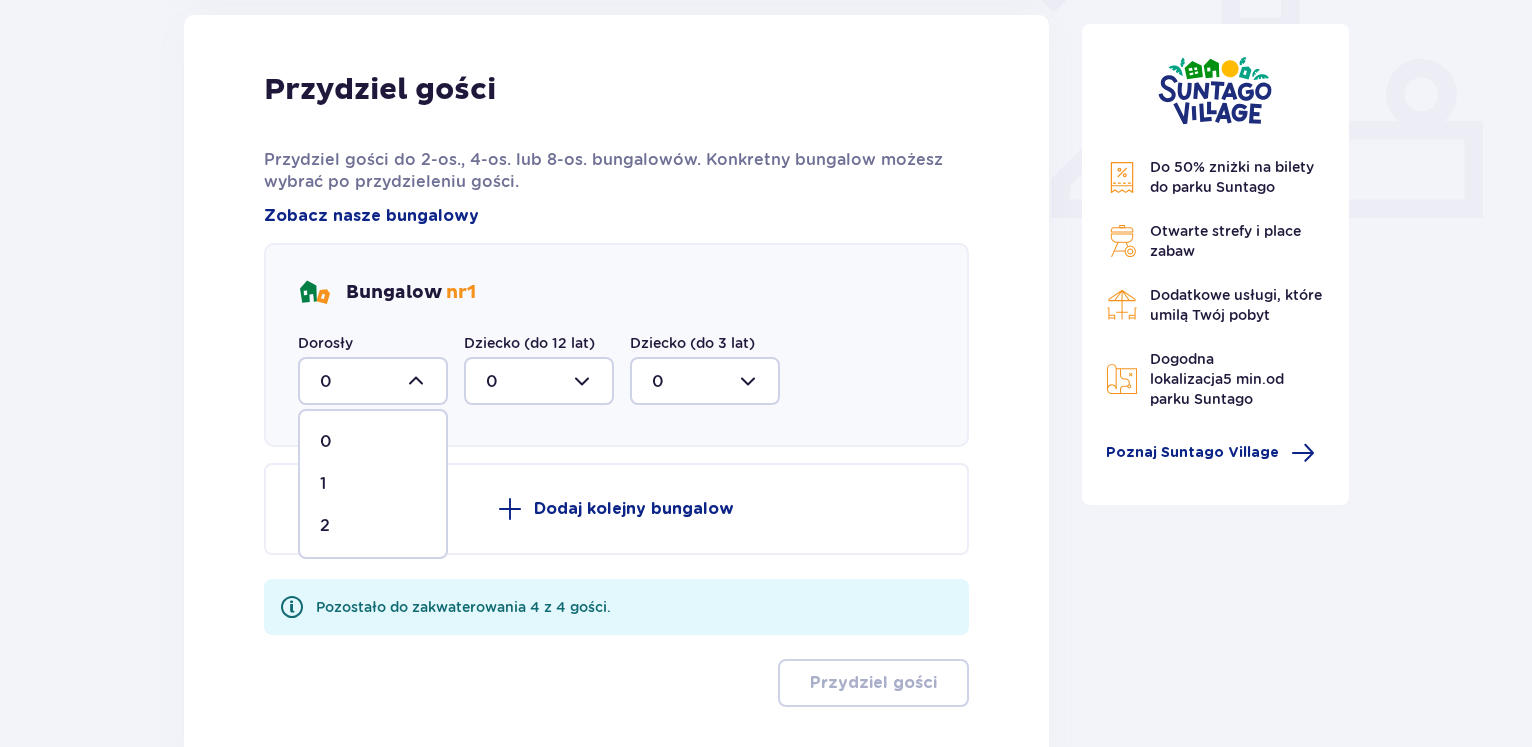 click on "2" at bounding box center [373, 526] 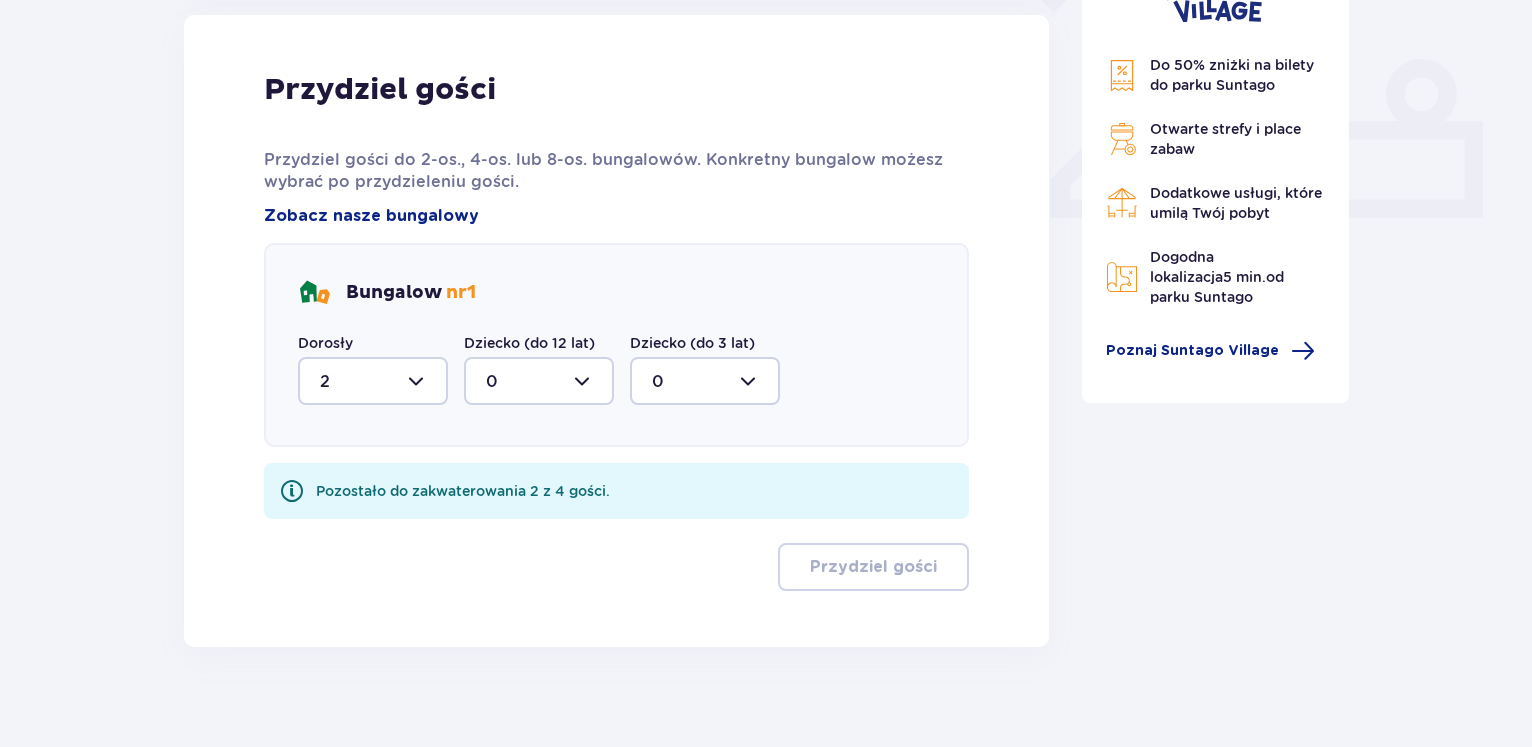 click at bounding box center [539, 381] 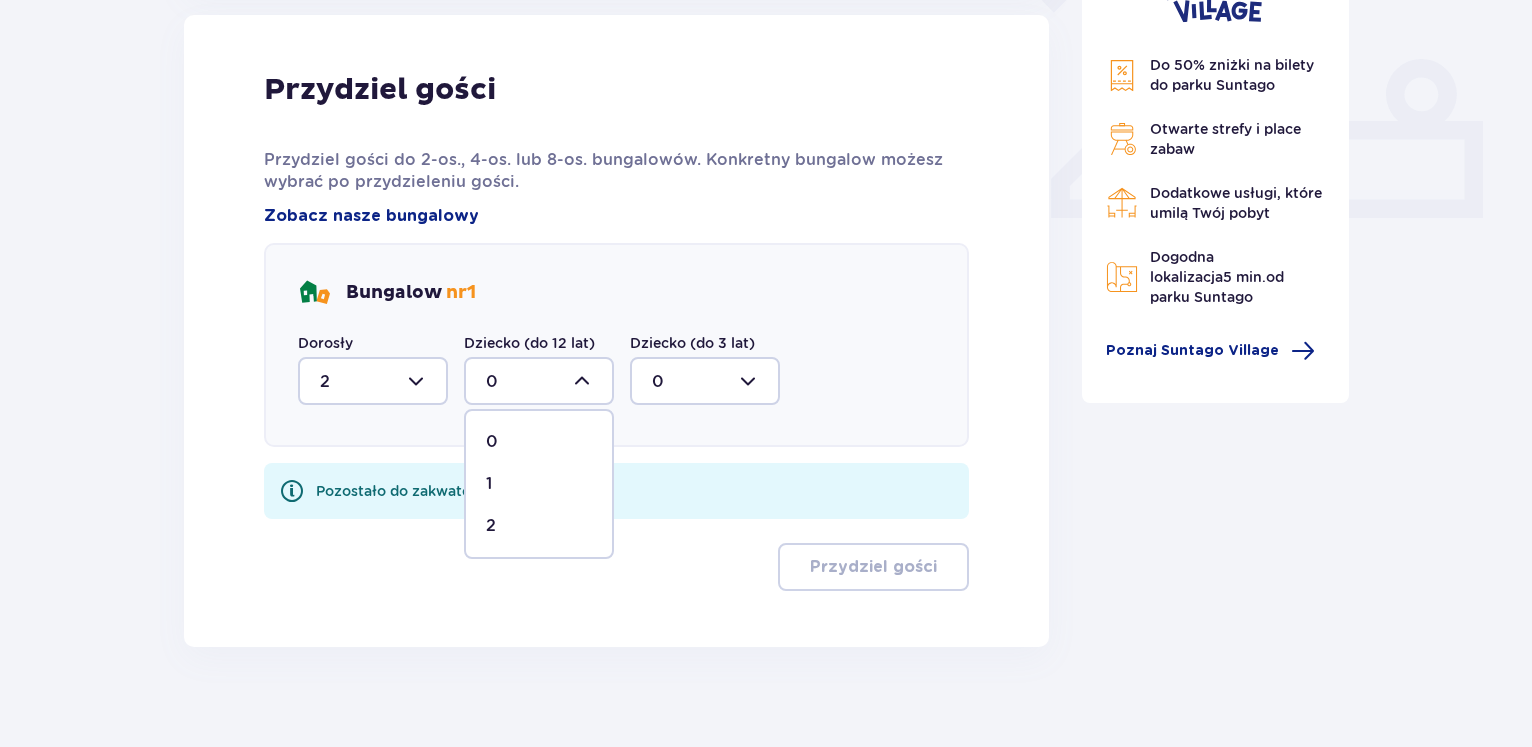 click on "2" at bounding box center (539, 526) 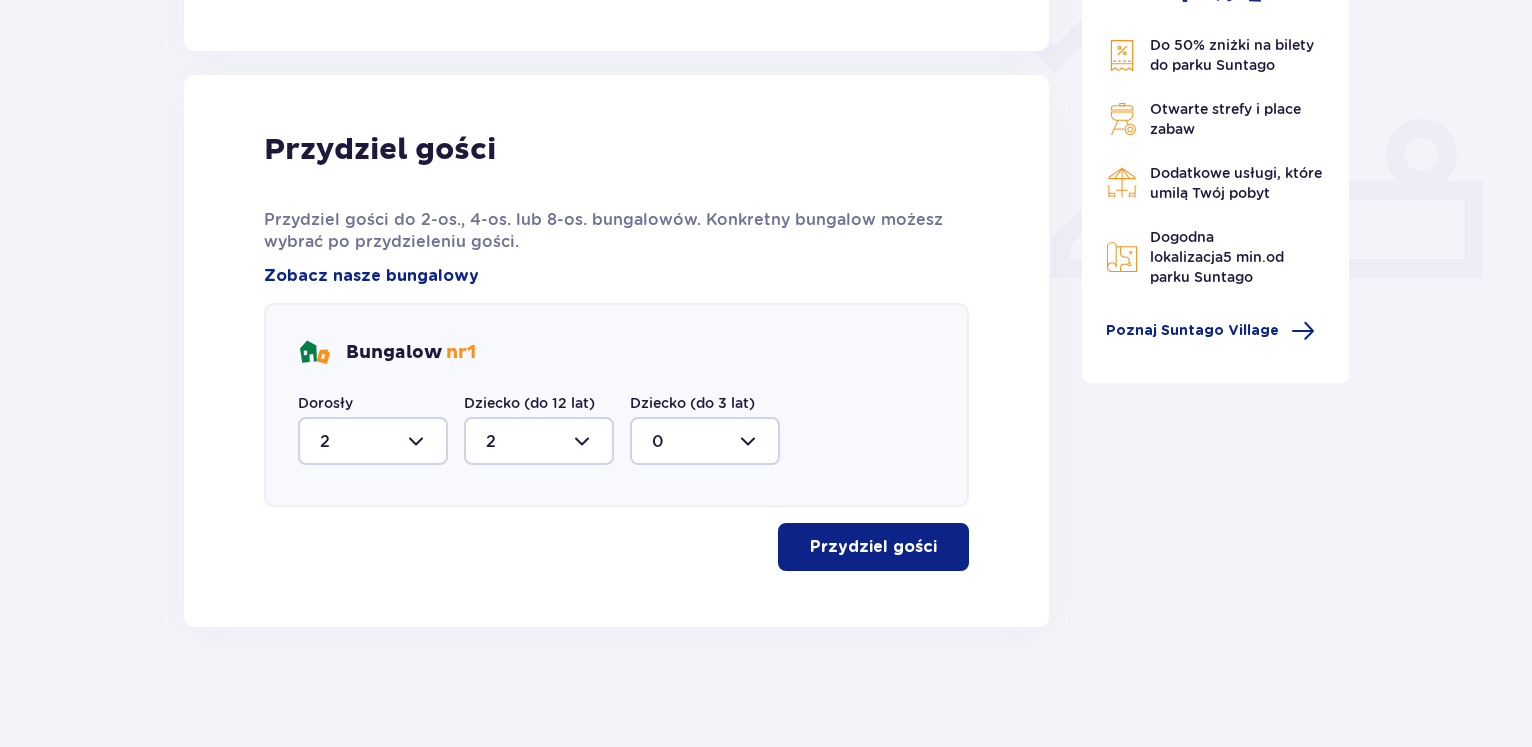 type on "2" 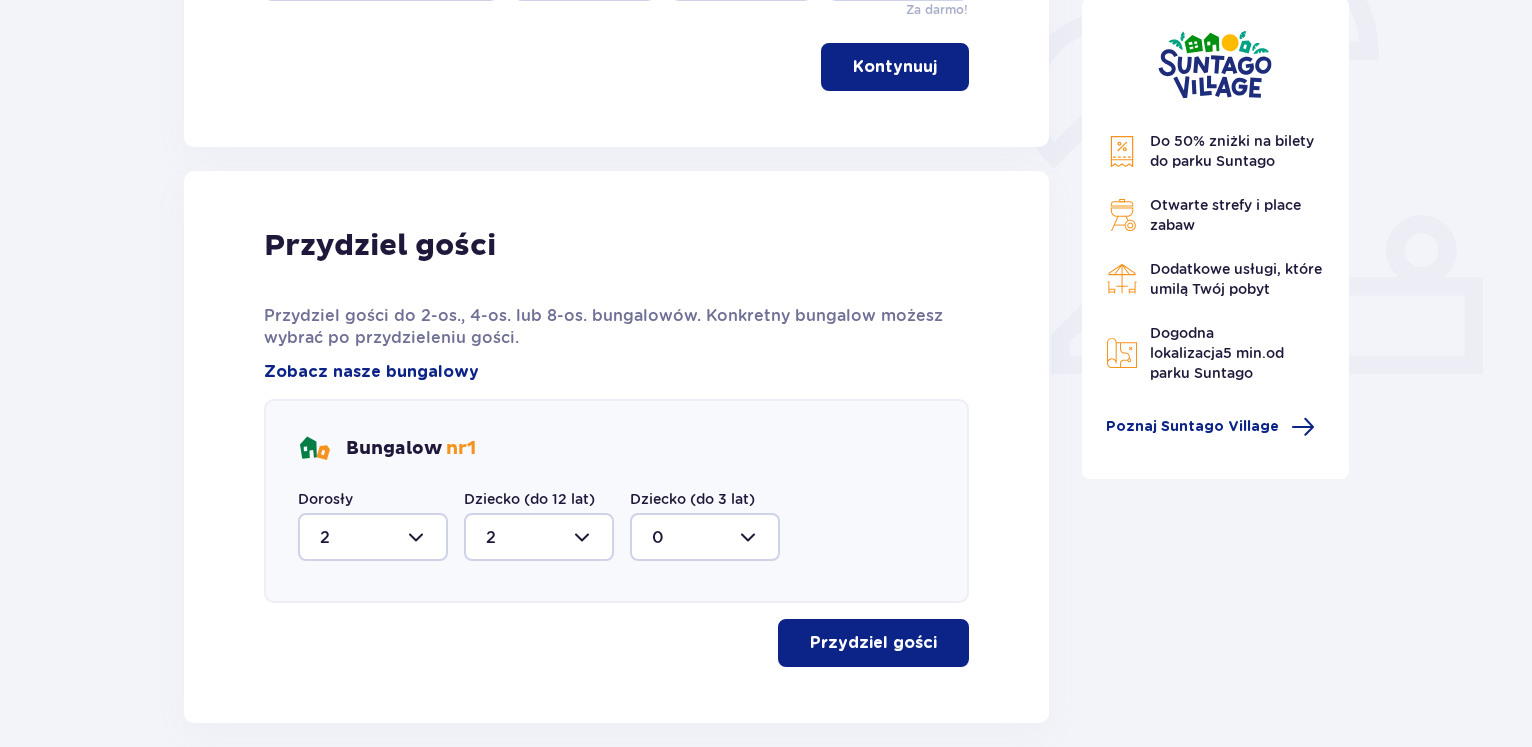scroll, scrollTop: 633, scrollLeft: 0, axis: vertical 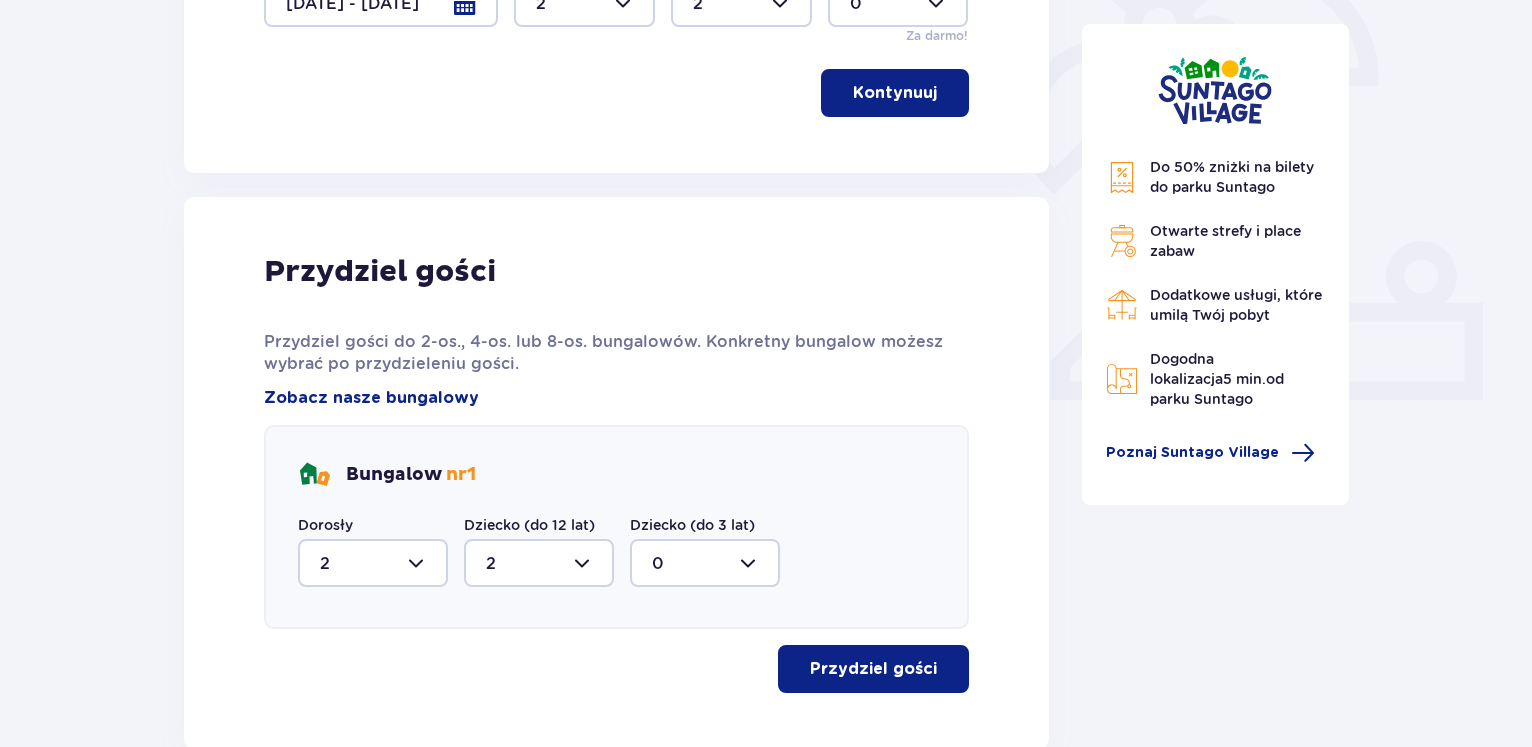 click on "Przydziel gości" at bounding box center [873, 669] 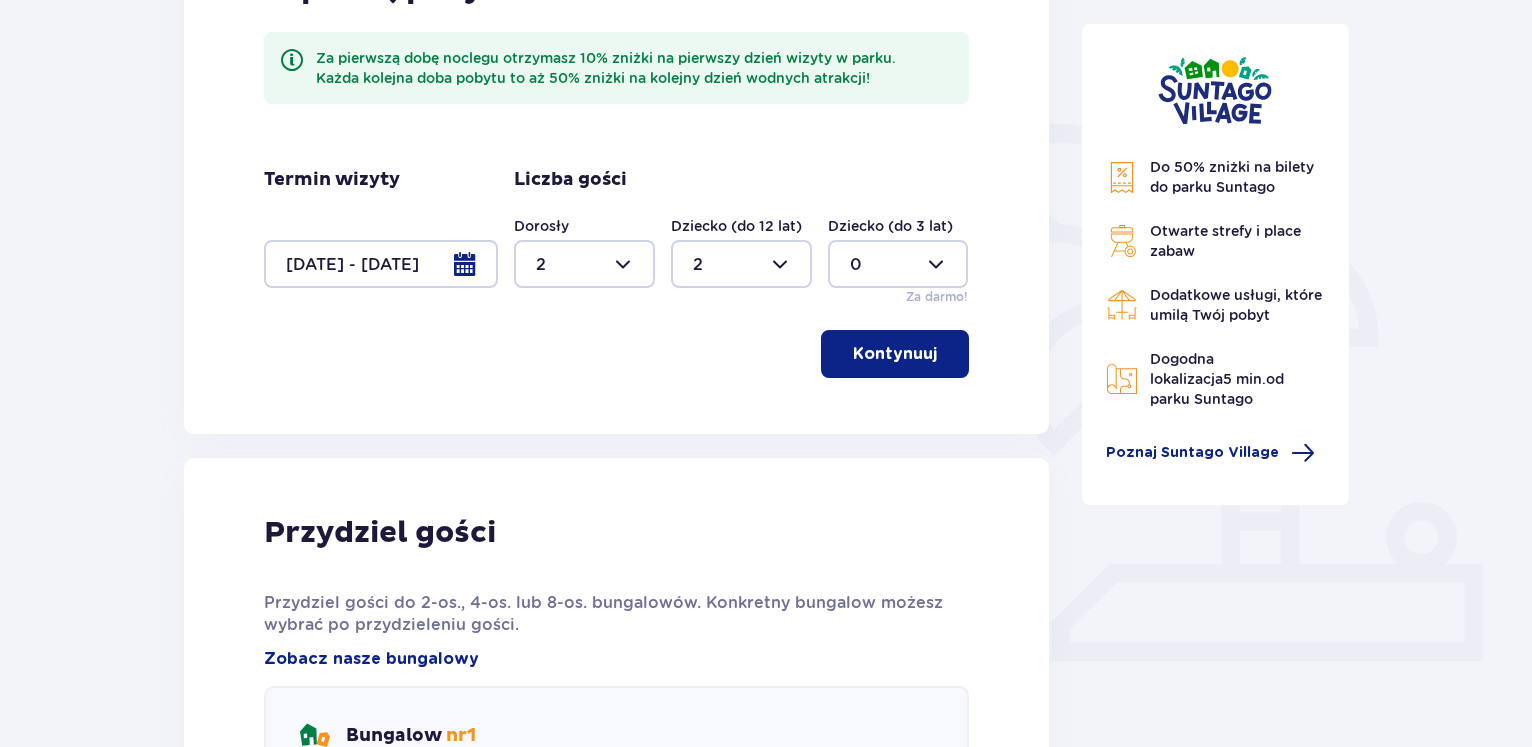 scroll, scrollTop: 283, scrollLeft: 0, axis: vertical 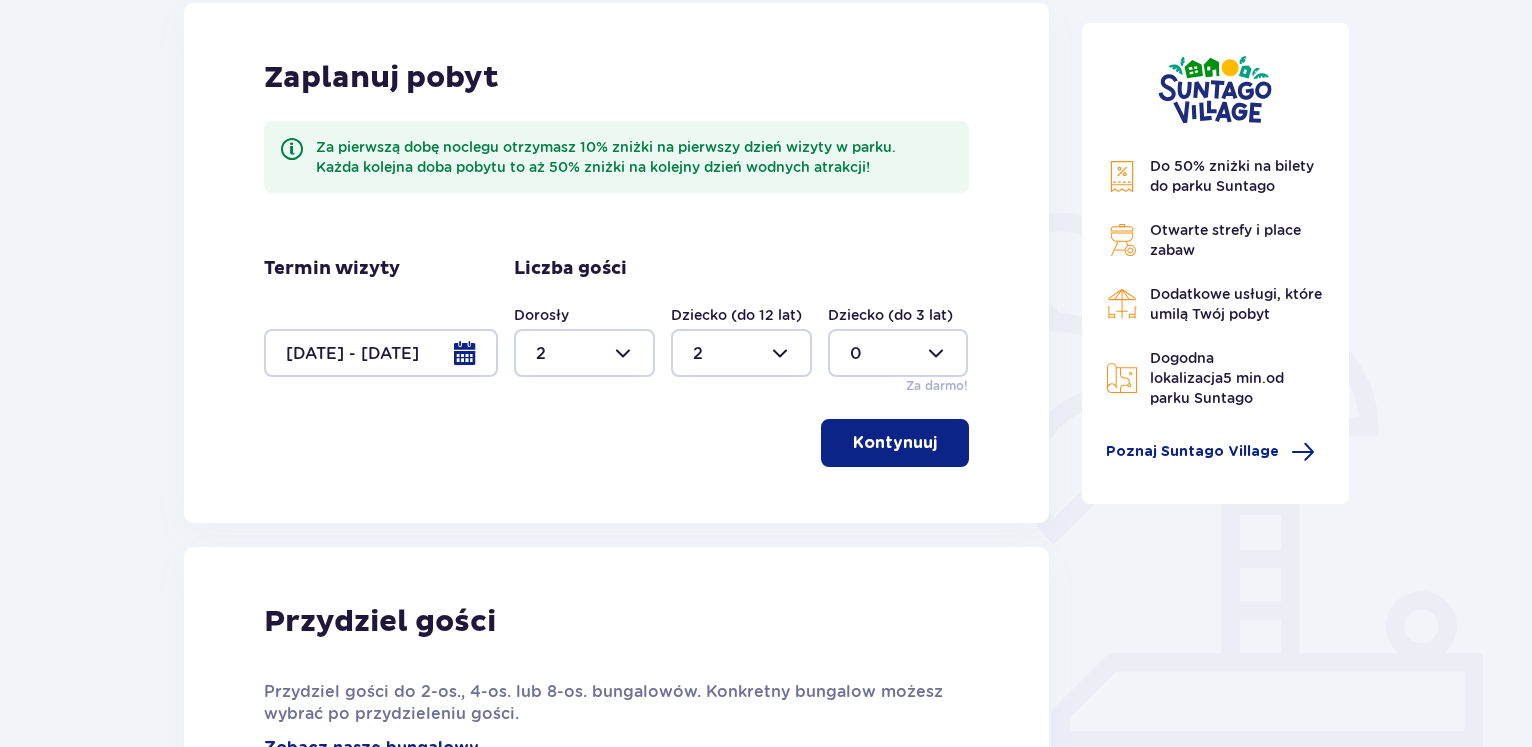 click at bounding box center [584, 353] 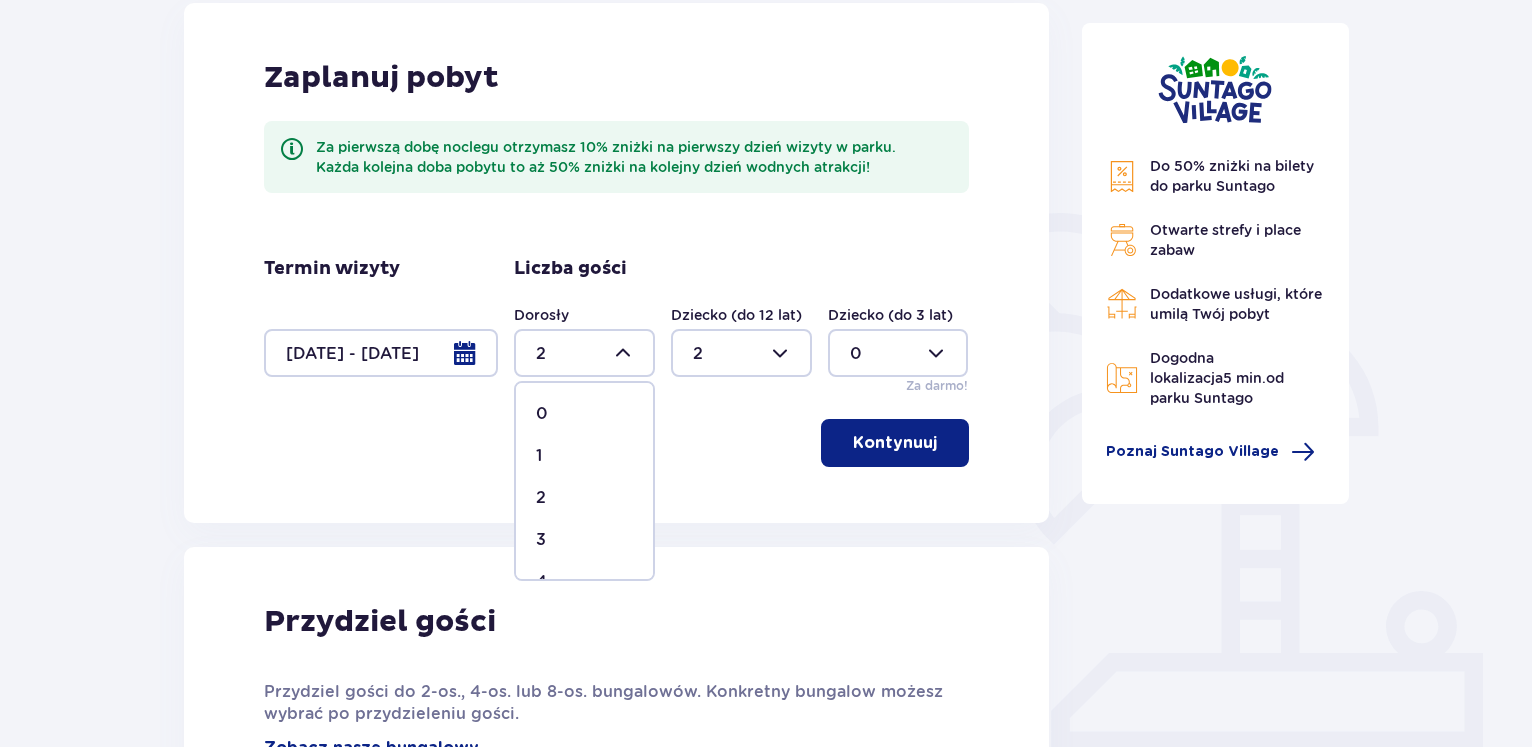scroll, scrollTop: 68, scrollLeft: 0, axis: vertical 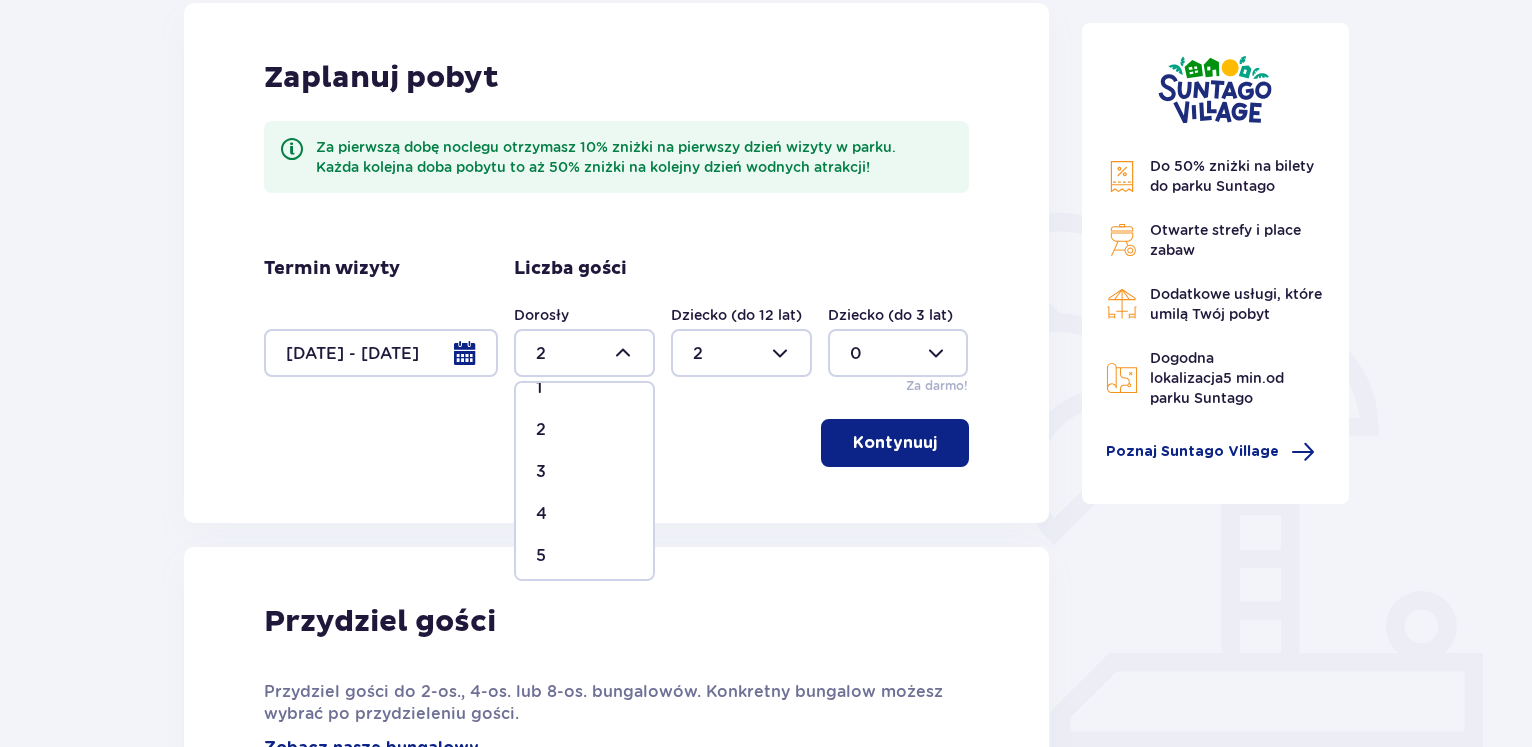 click on "5" at bounding box center (541, 556) 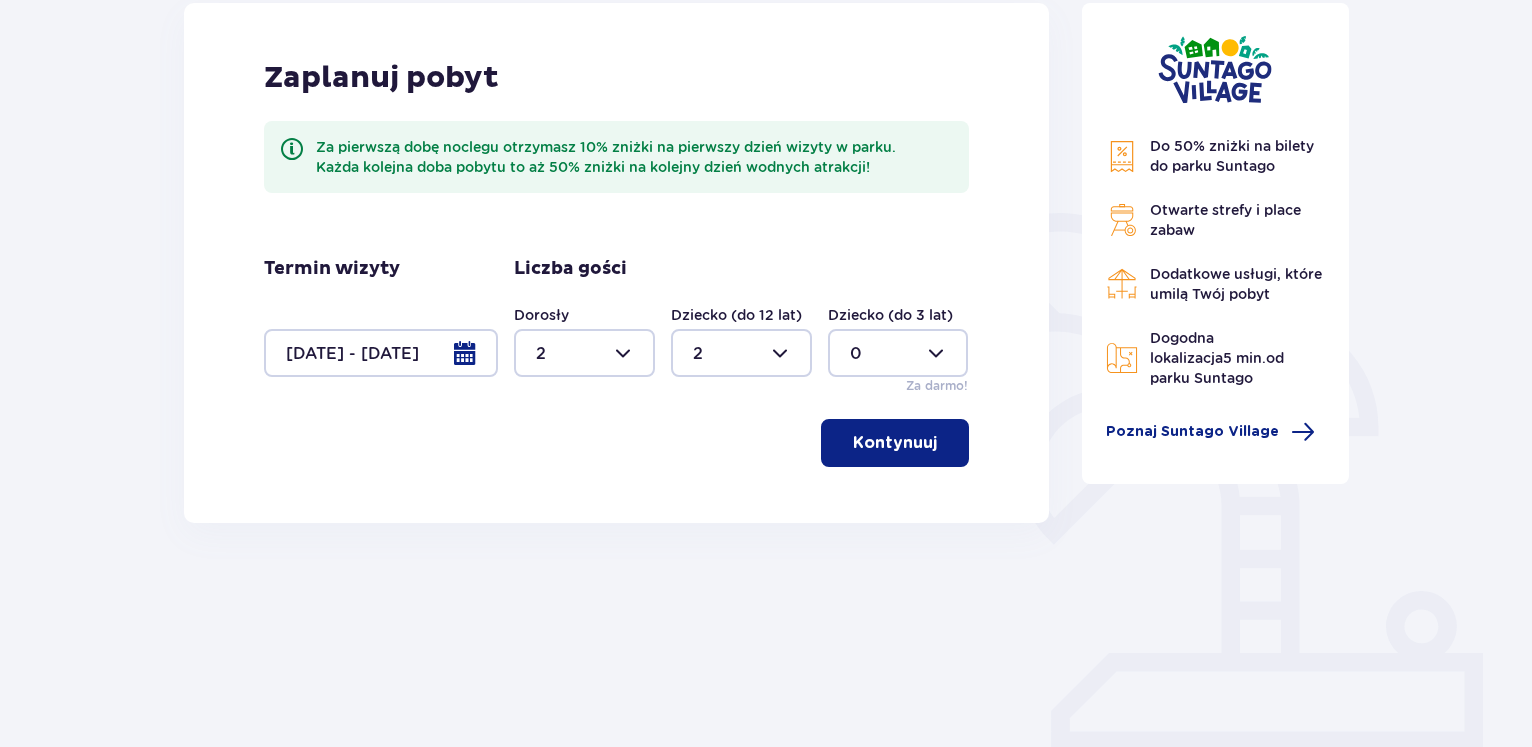 type on "5" 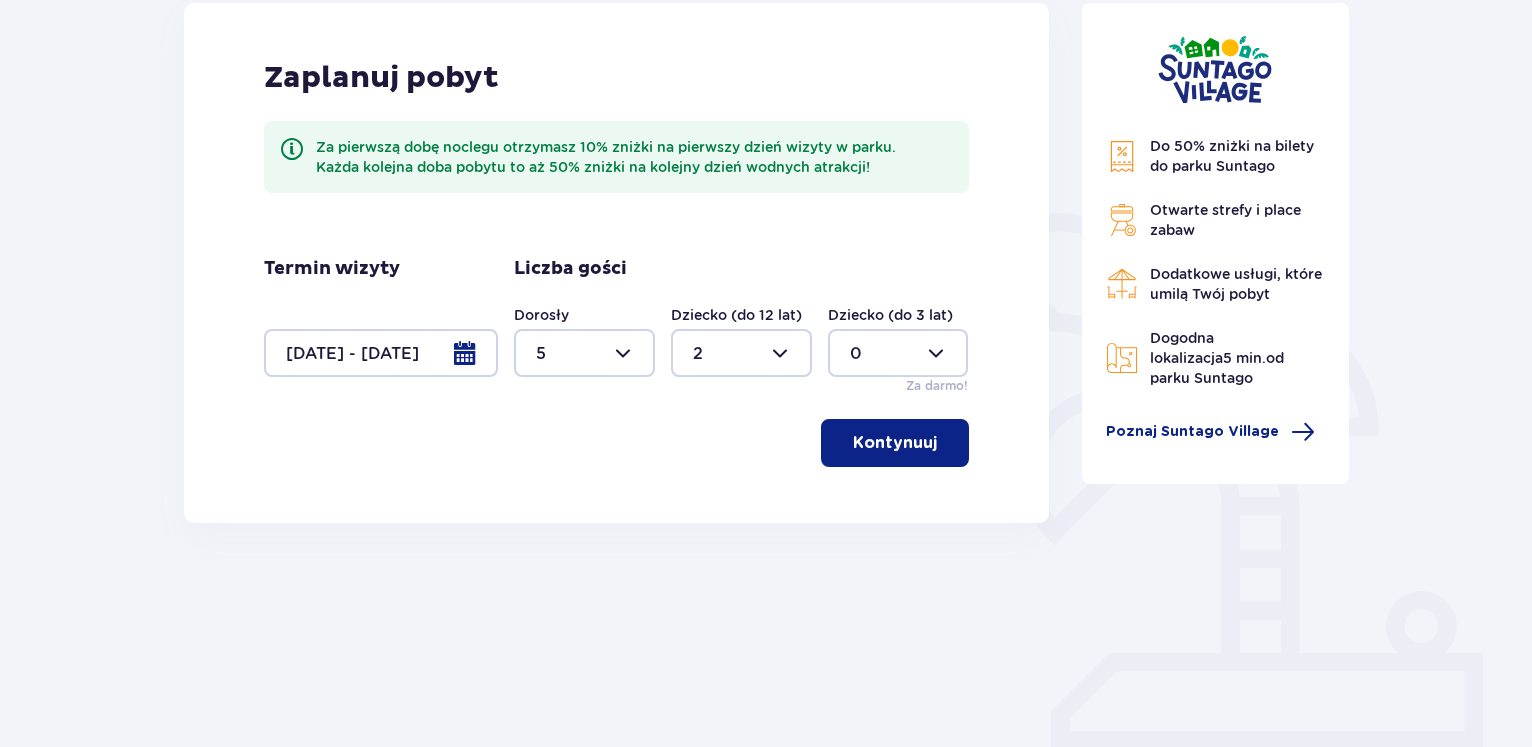 click at bounding box center (741, 353) 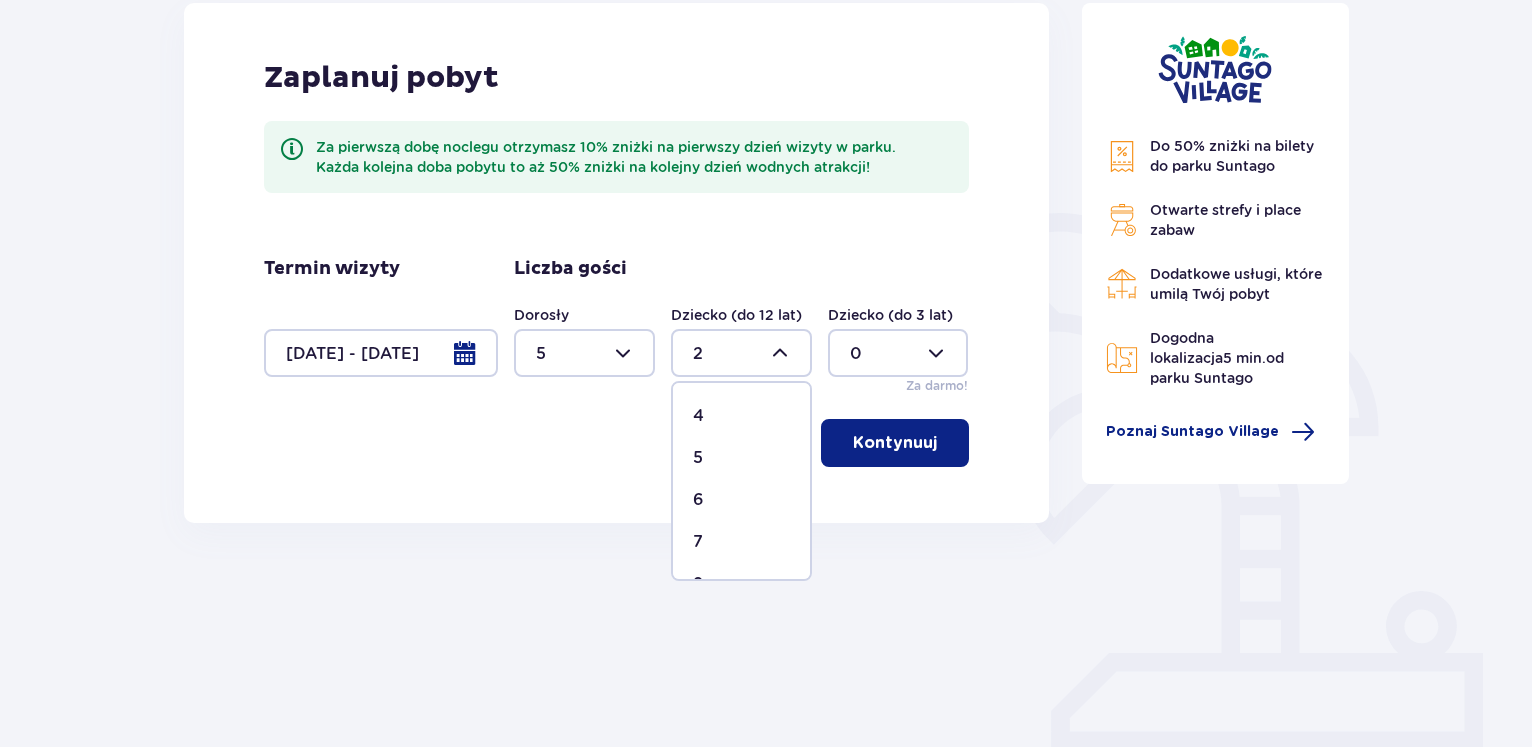 scroll, scrollTop: 167, scrollLeft: 0, axis: vertical 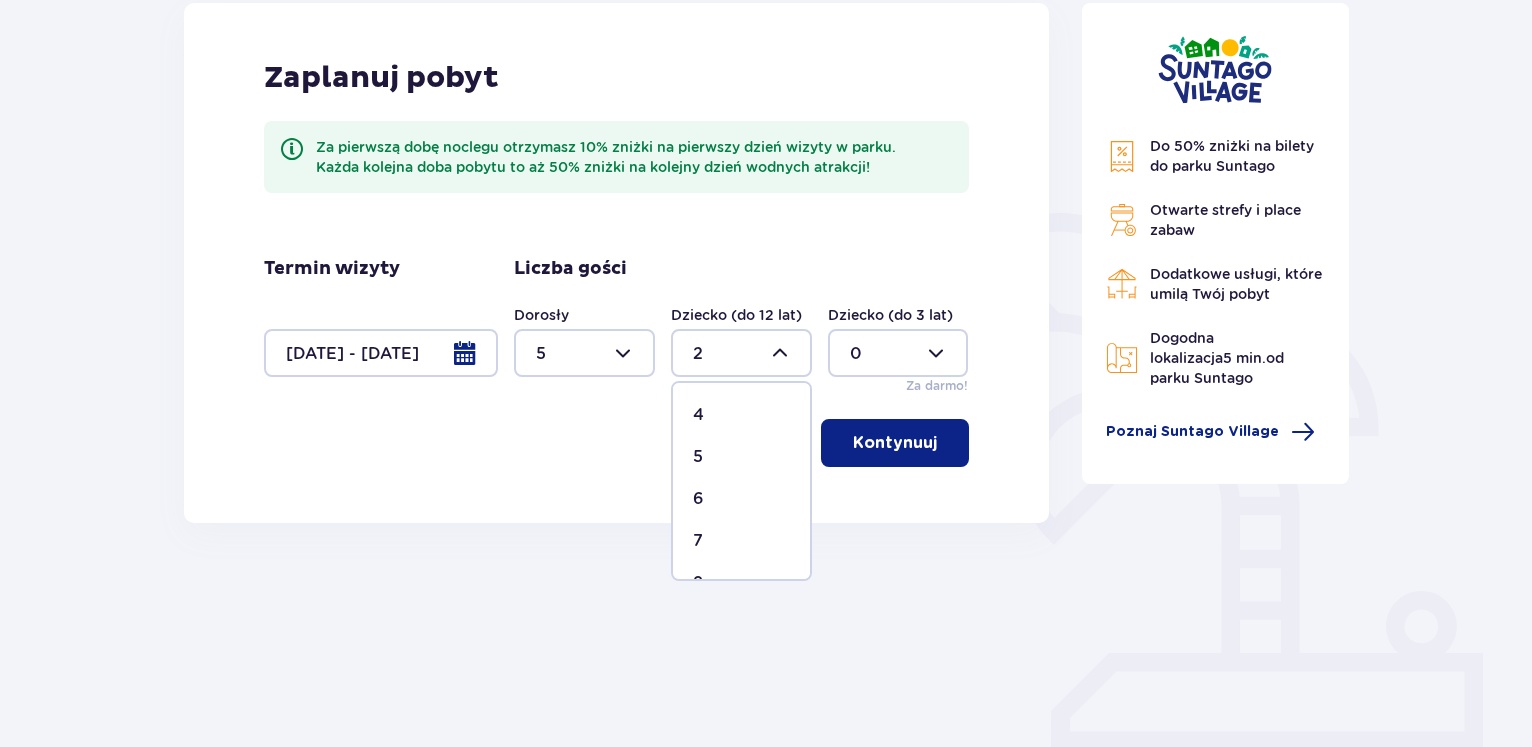 click on "5" at bounding box center (741, 457) 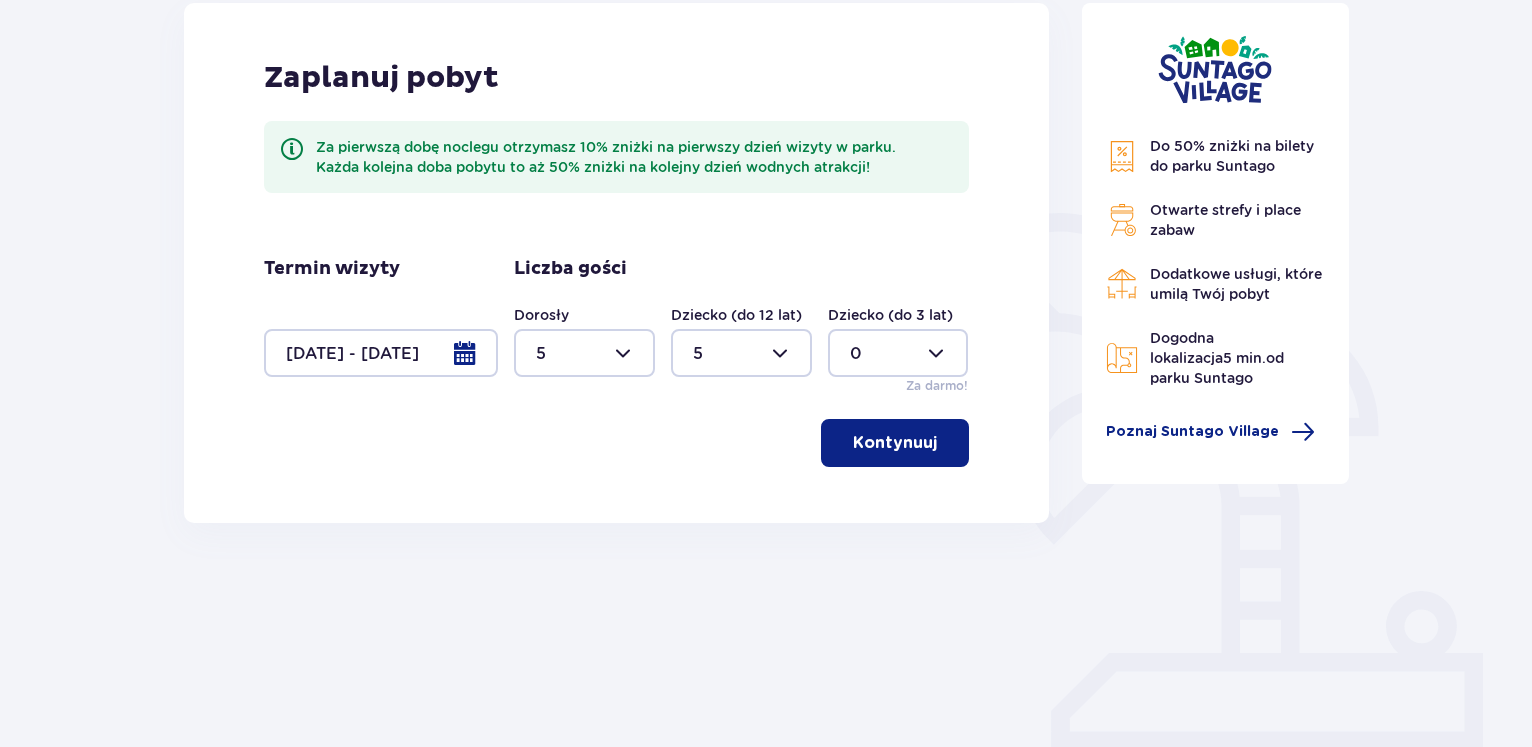 click on "Kontynuuj" at bounding box center [895, 443] 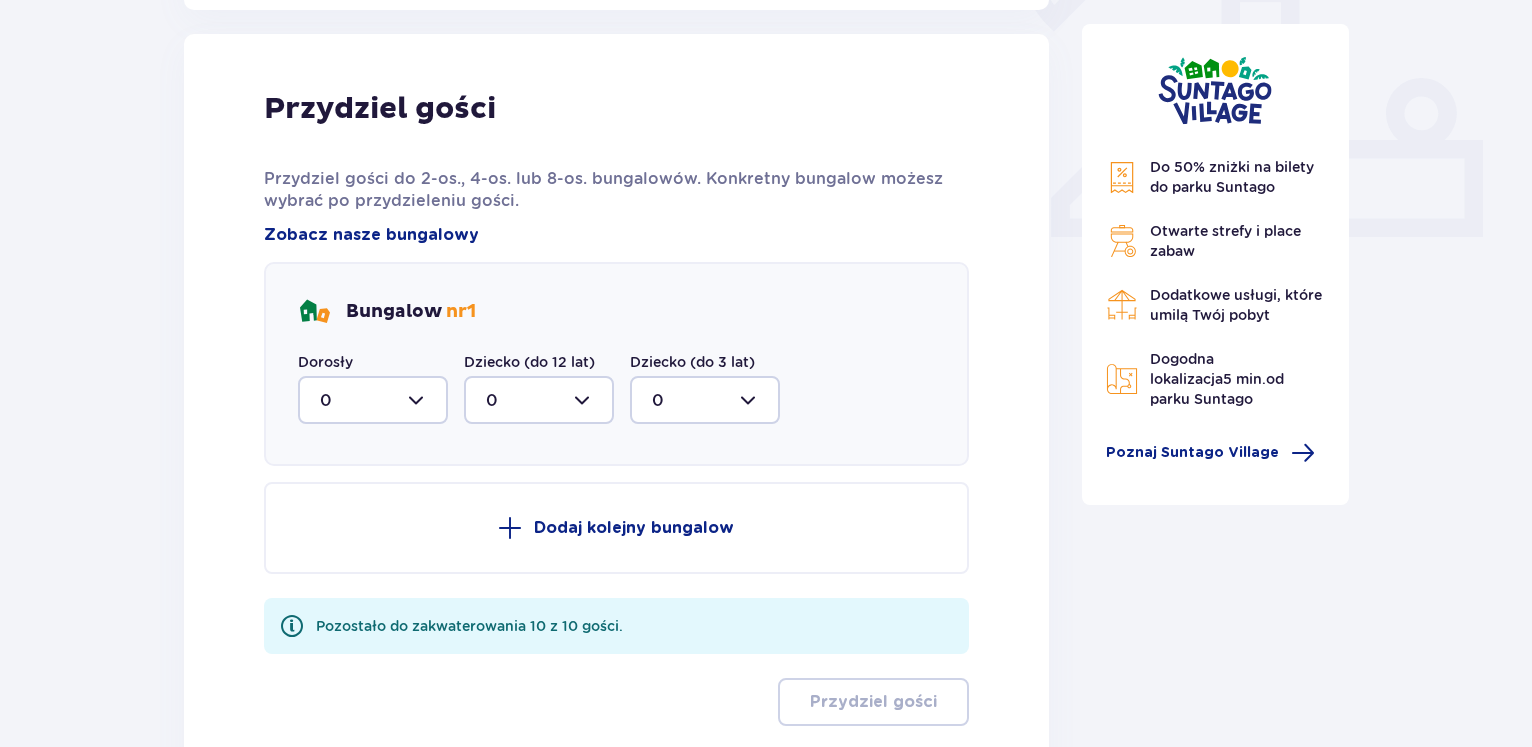 scroll, scrollTop: 806, scrollLeft: 0, axis: vertical 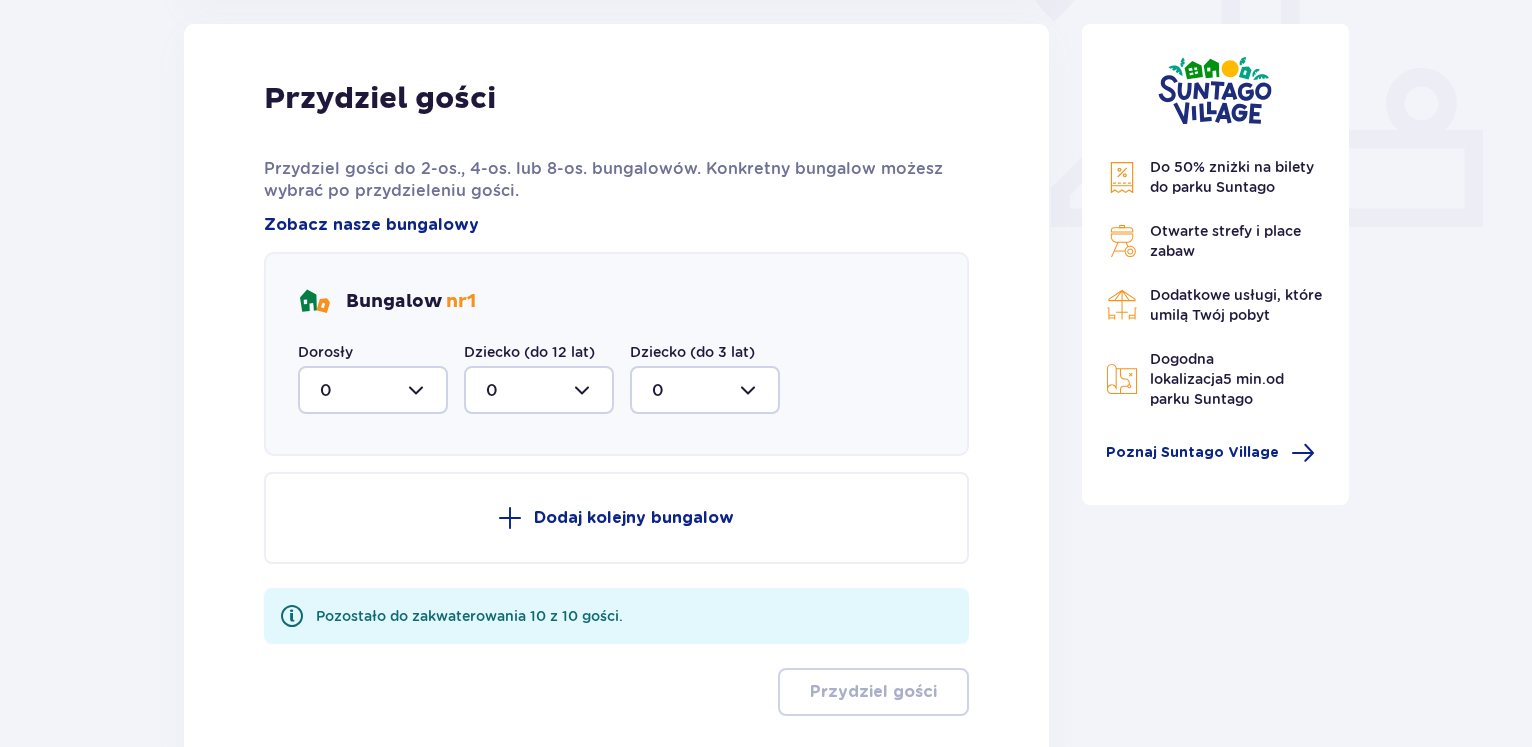 click at bounding box center (373, 390) 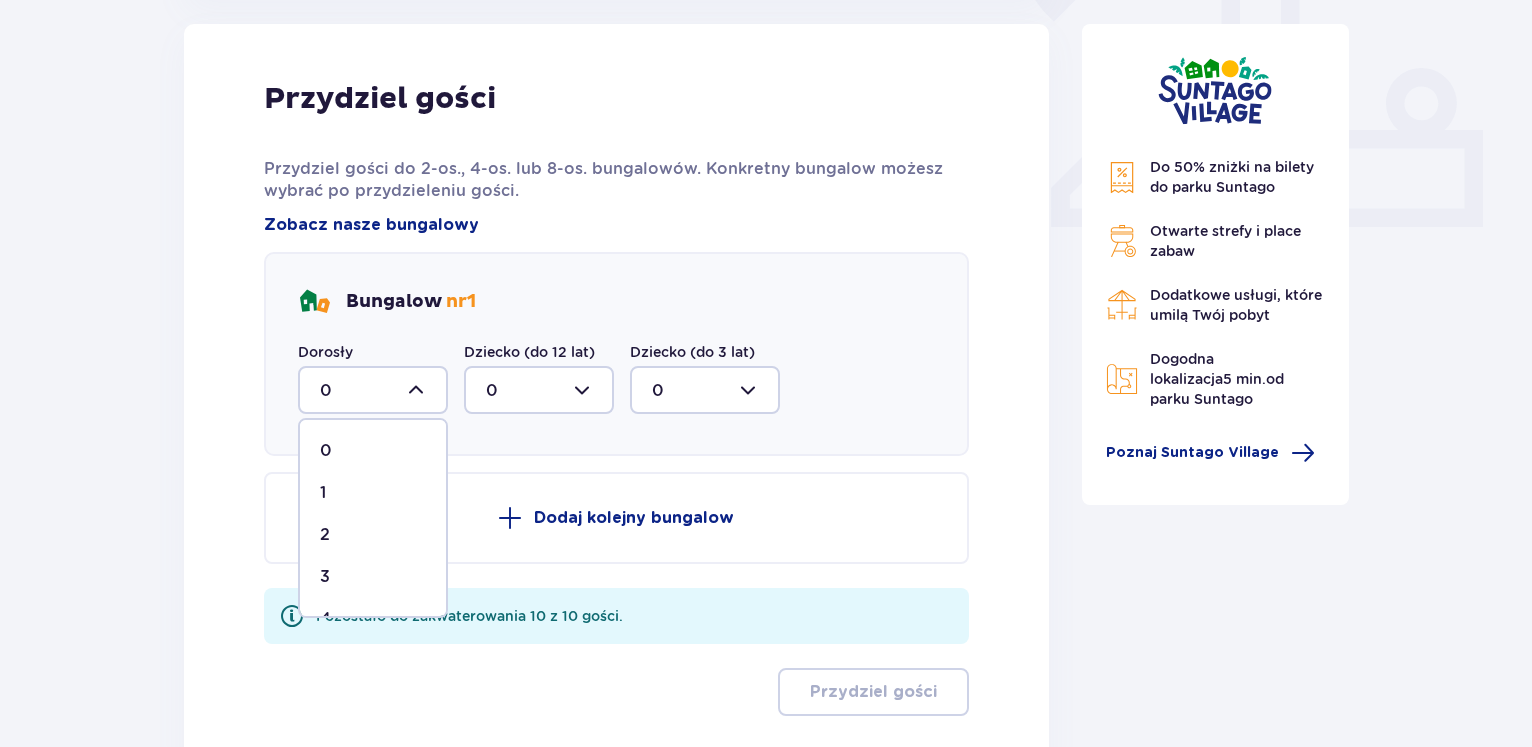 click on "2" at bounding box center (373, 535) 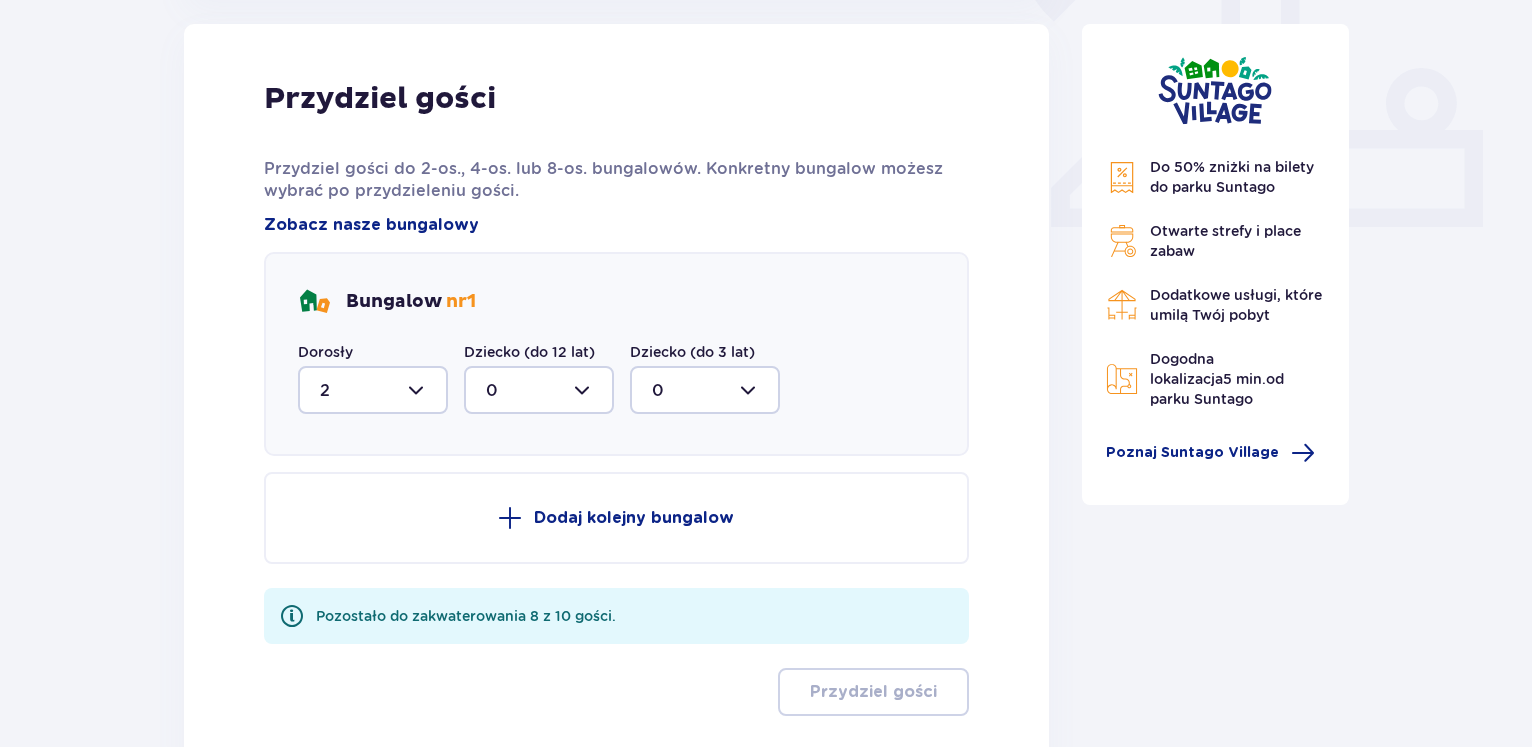 click at bounding box center (539, 390) 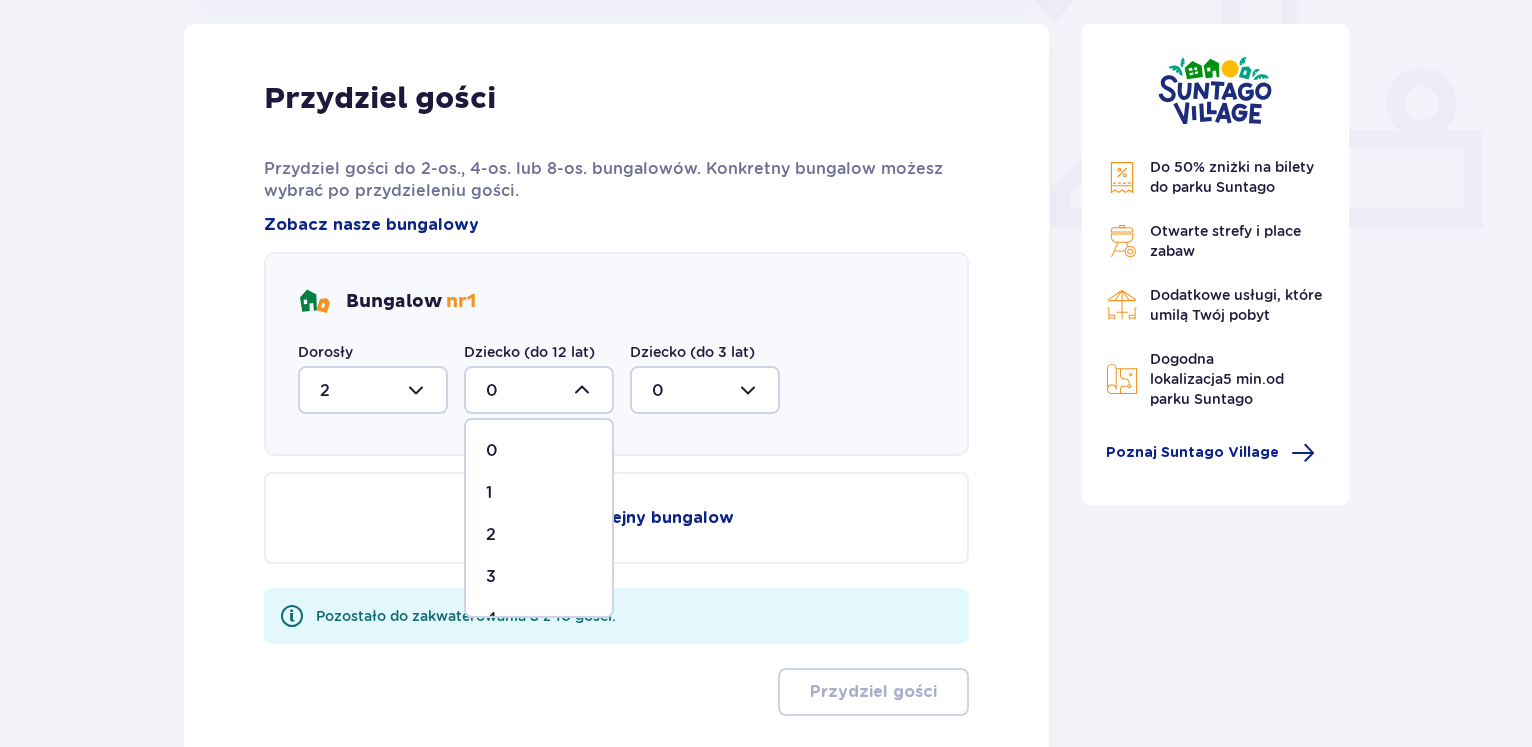 click on "2" at bounding box center [539, 535] 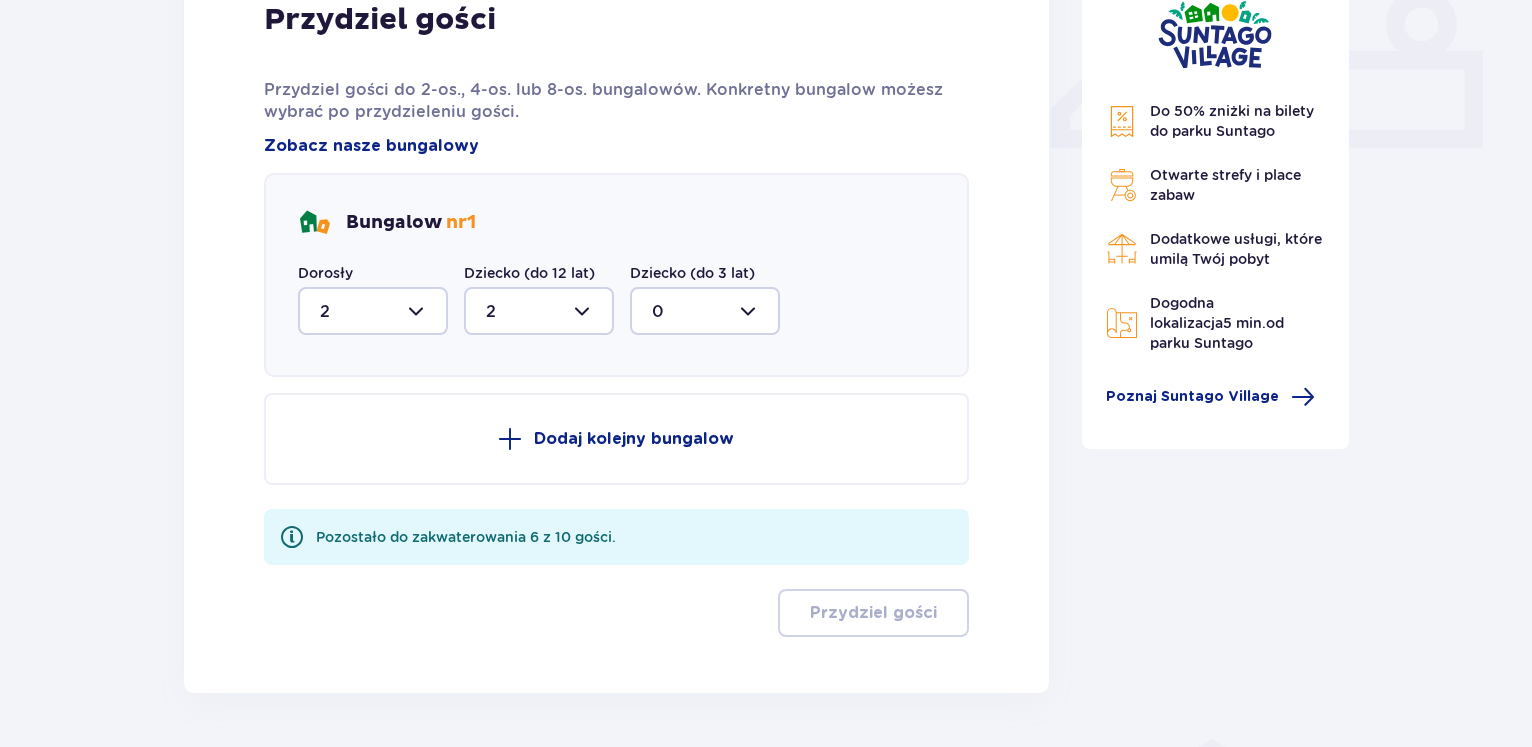 scroll, scrollTop: 888, scrollLeft: 0, axis: vertical 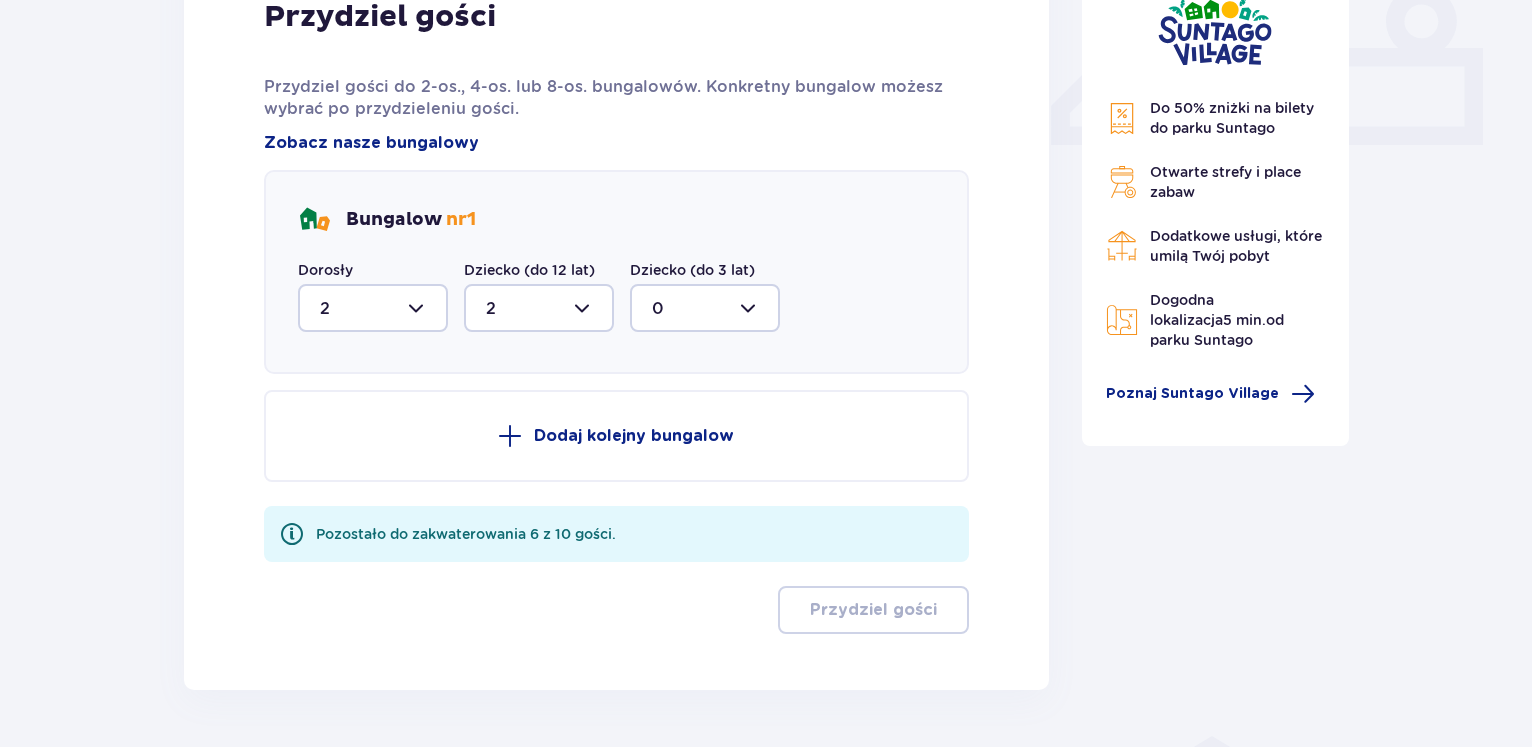 click on "Dodaj kolejny bungalow" at bounding box center [634, 436] 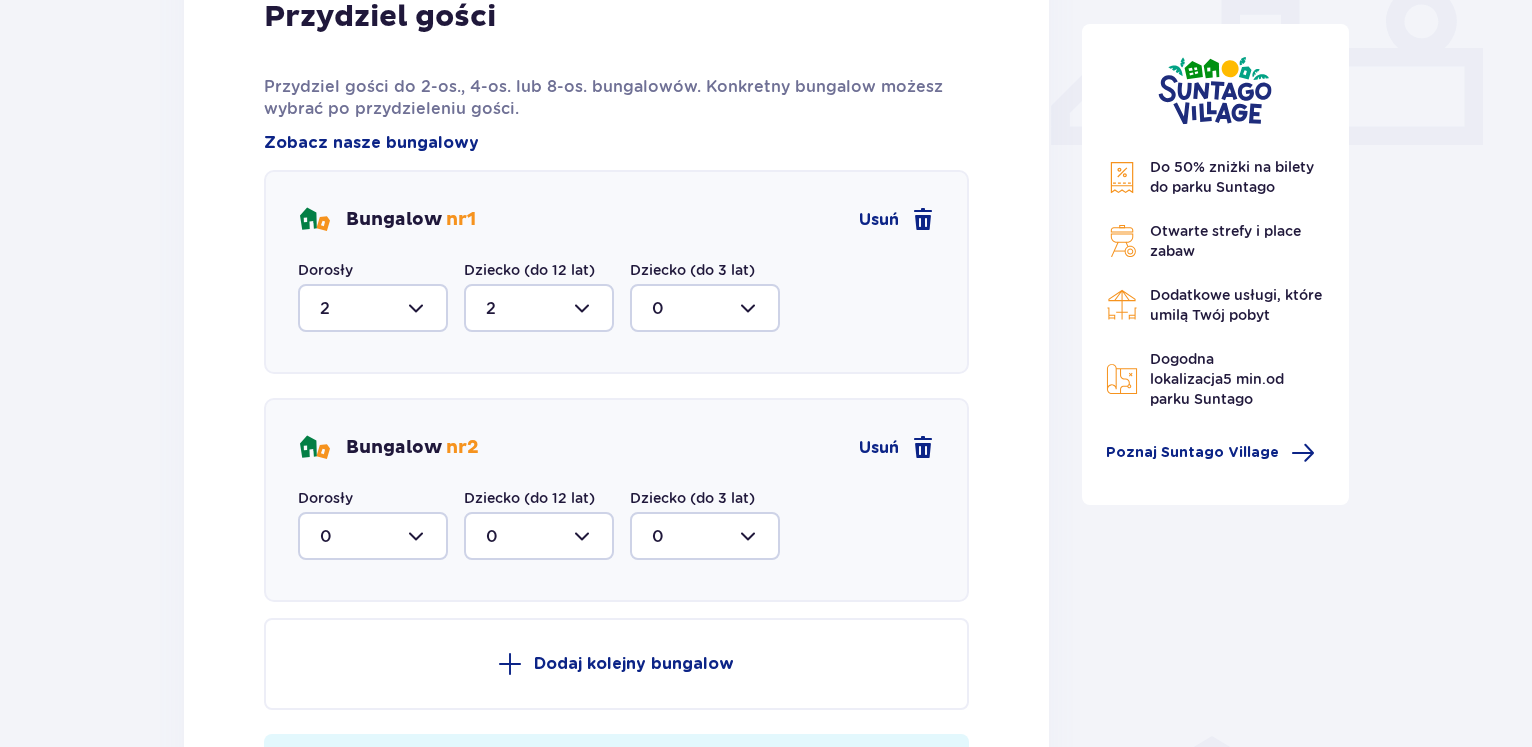 click at bounding box center (373, 536) 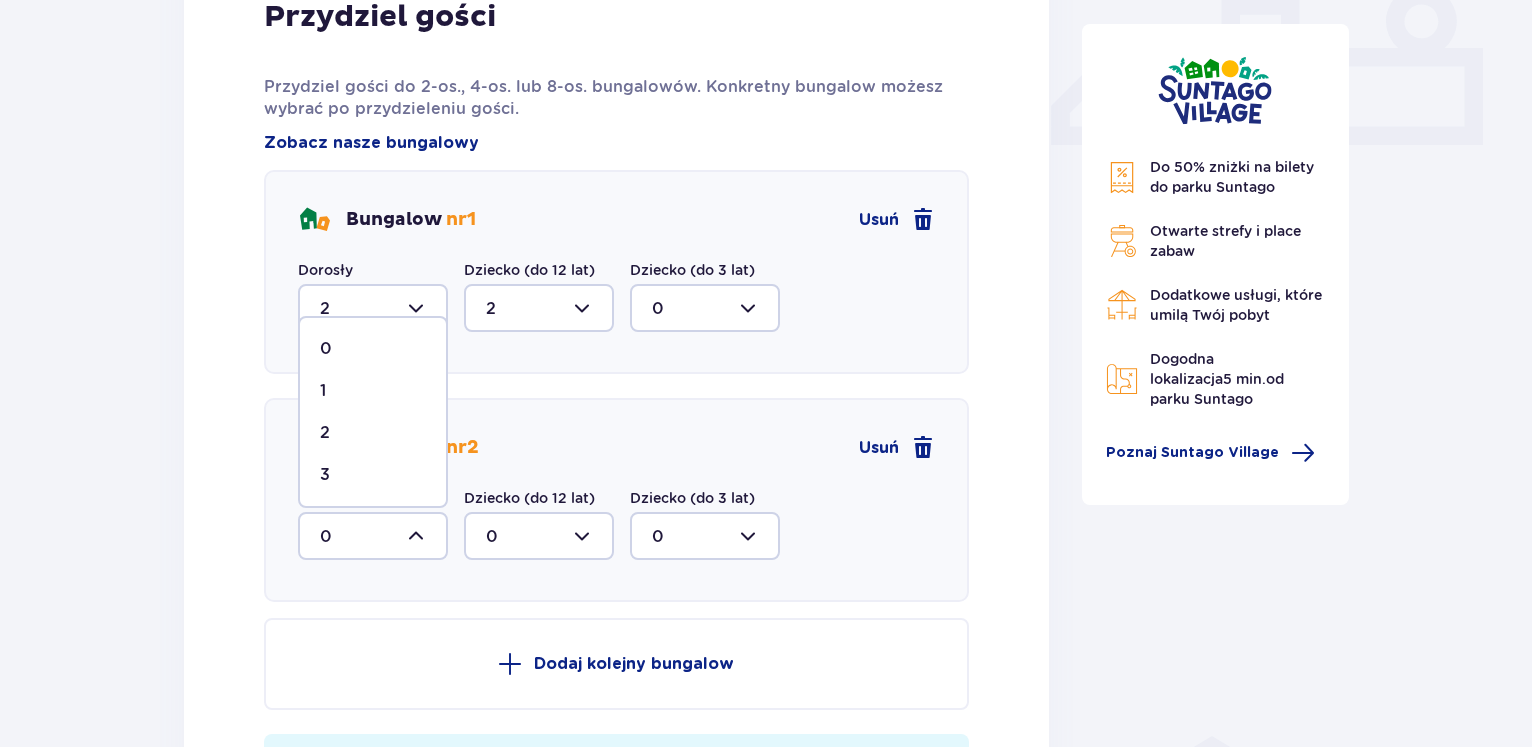 click on "2" at bounding box center (373, 433) 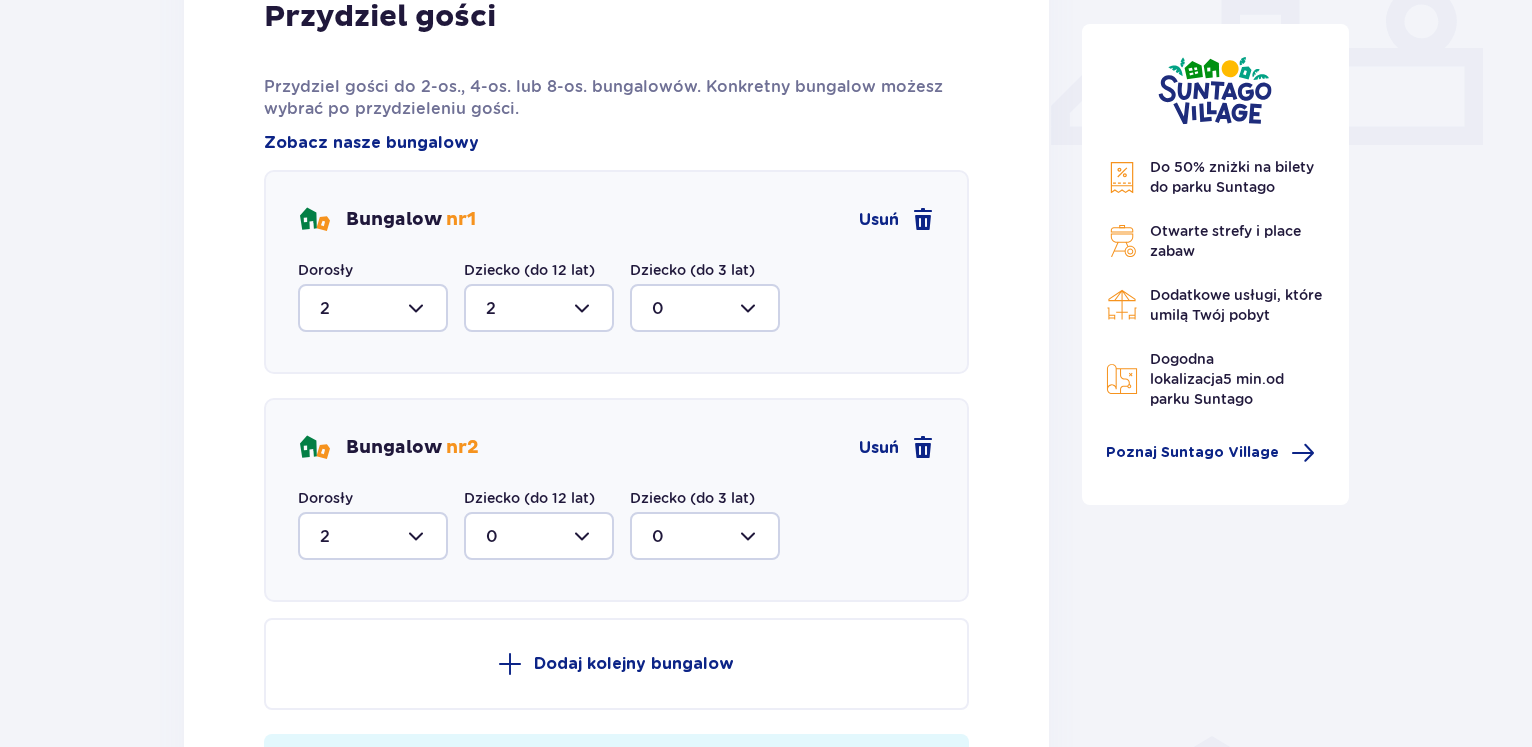 click at bounding box center [539, 536] 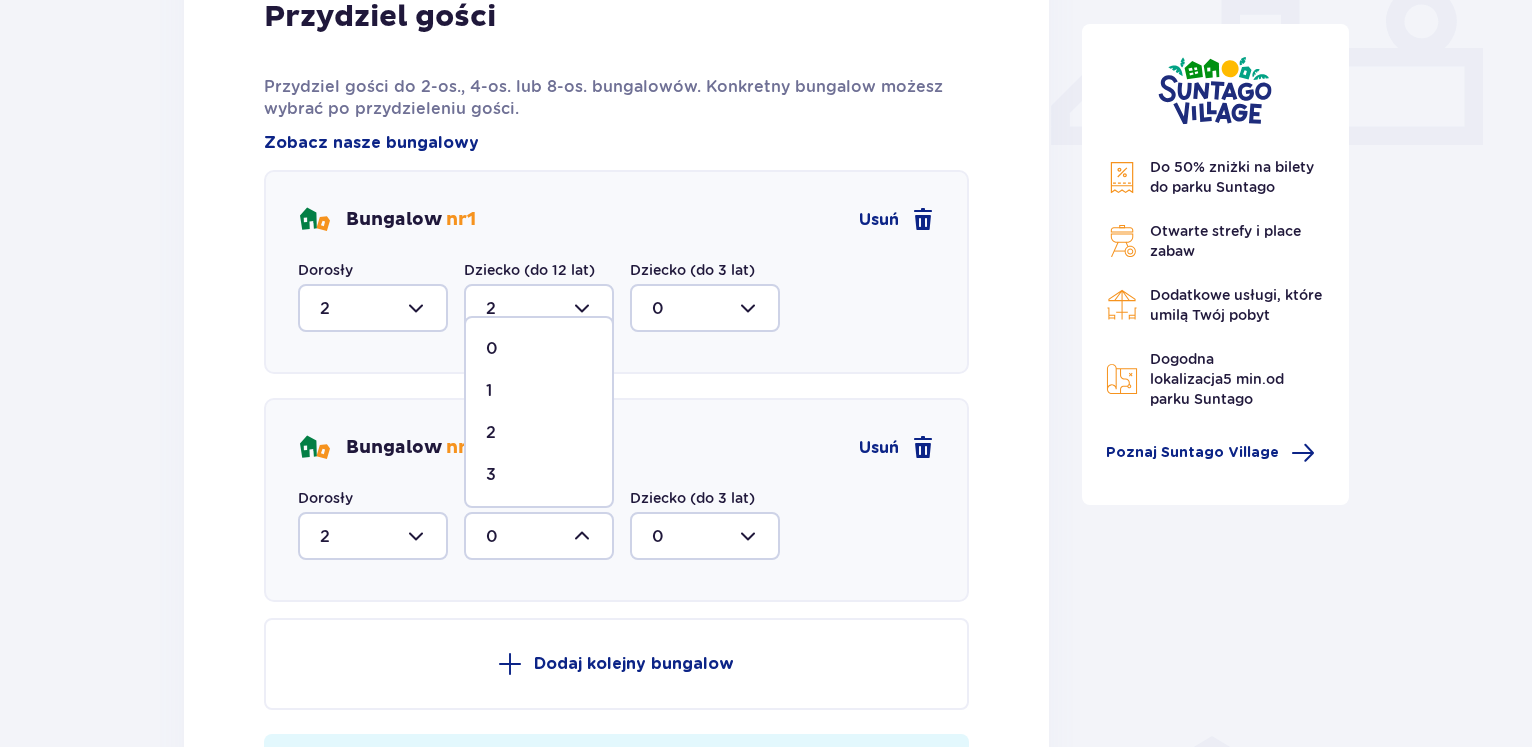click on "2" at bounding box center (539, 433) 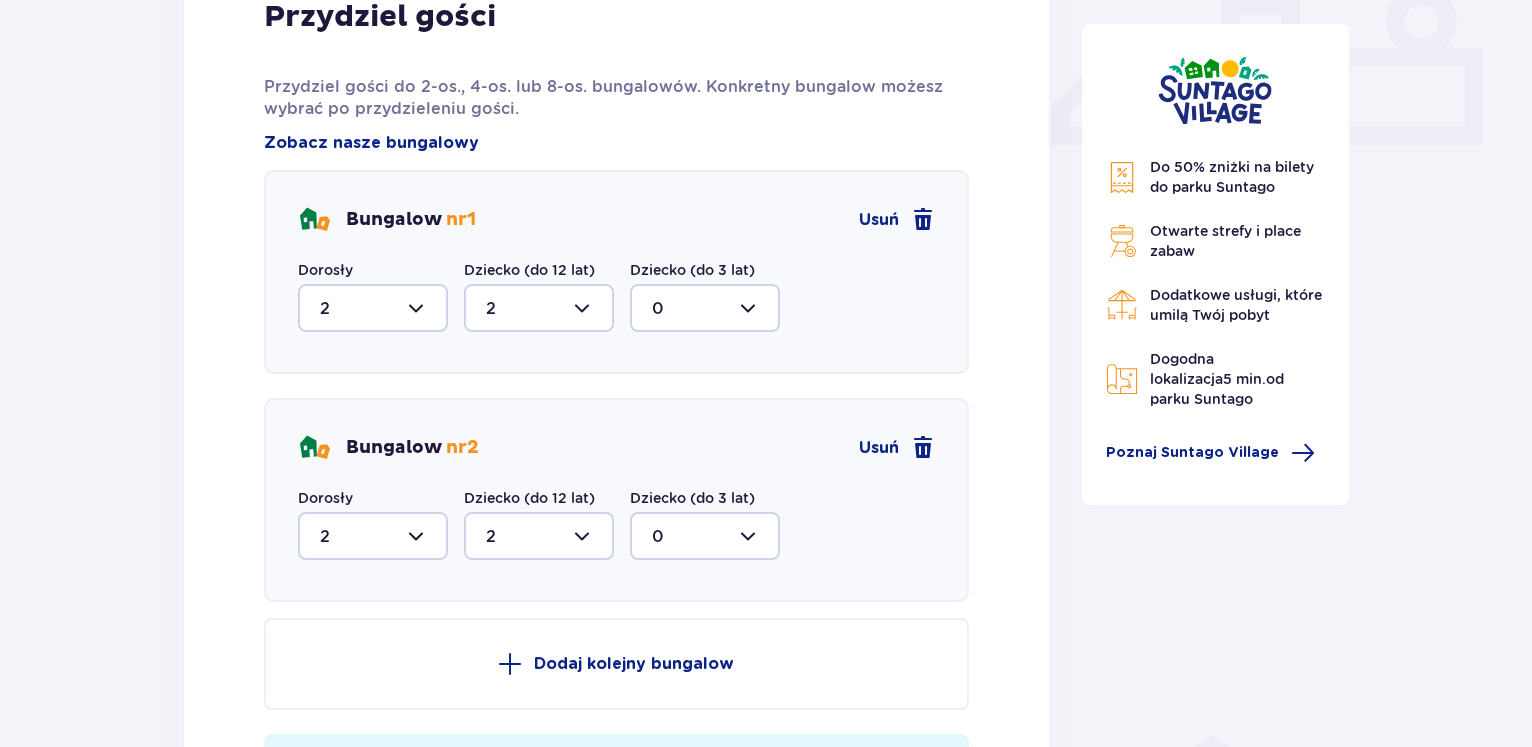 click on "Dodaj kolejny bungalow" at bounding box center [634, 664] 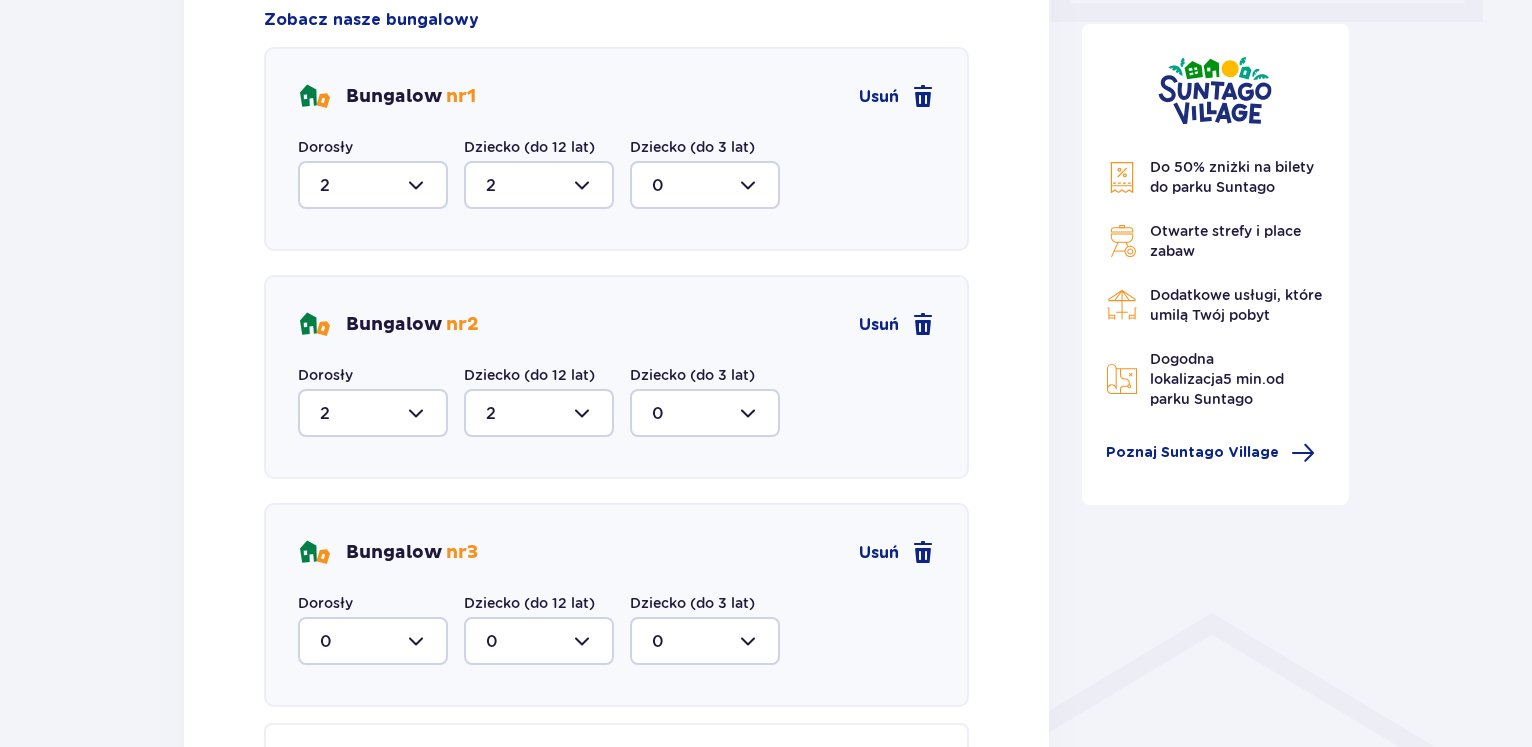 scroll, scrollTop: 1030, scrollLeft: 0, axis: vertical 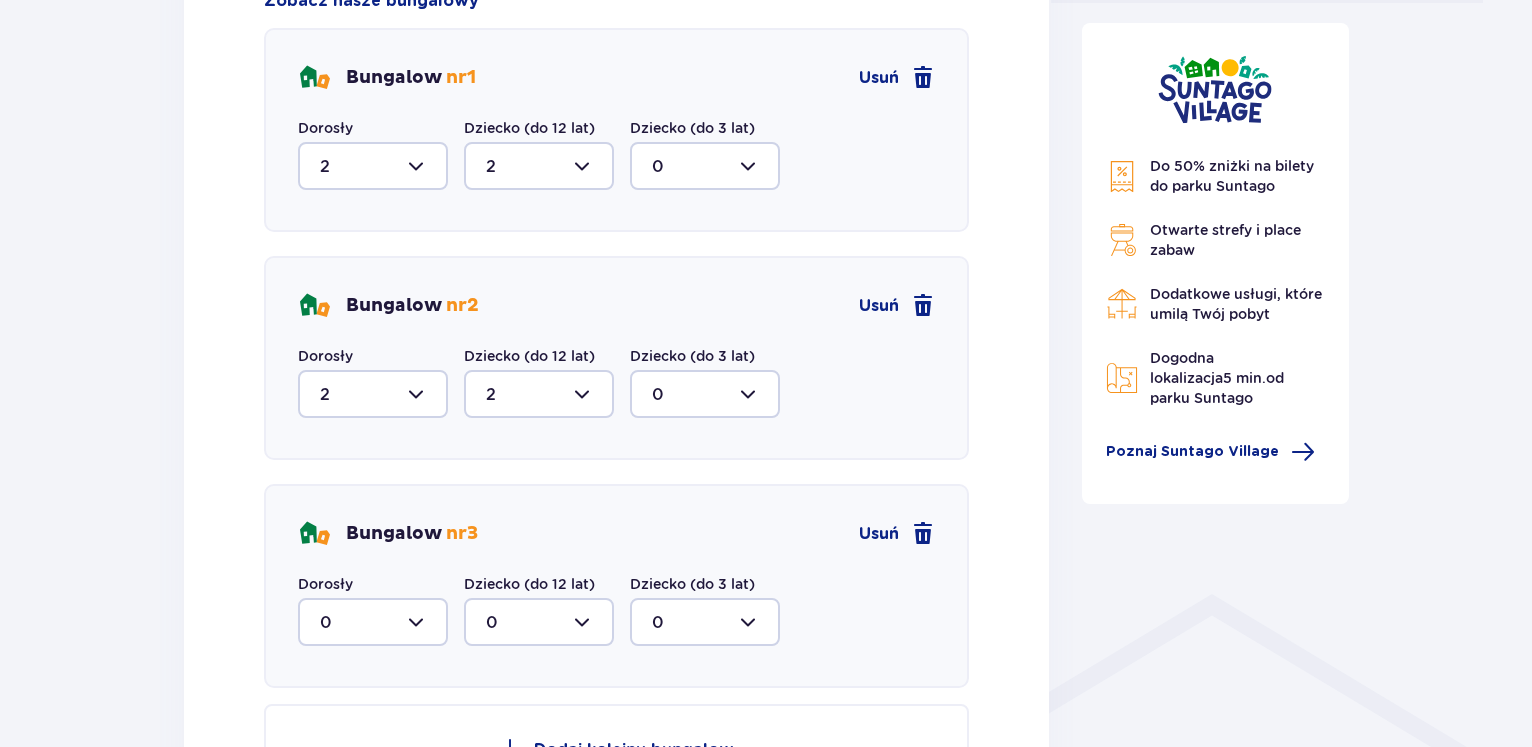 click at bounding box center [373, 622] 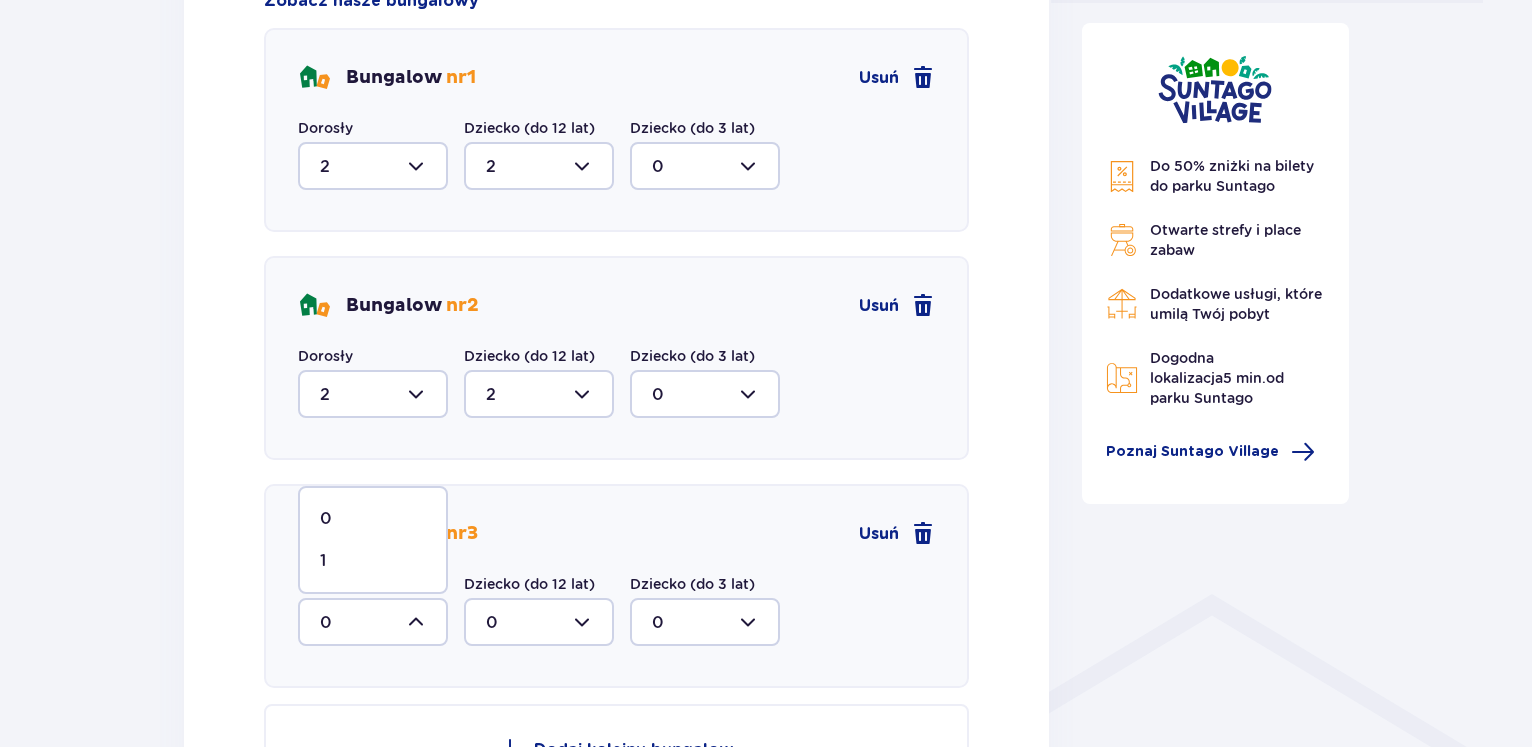 click on "1" at bounding box center (323, 561) 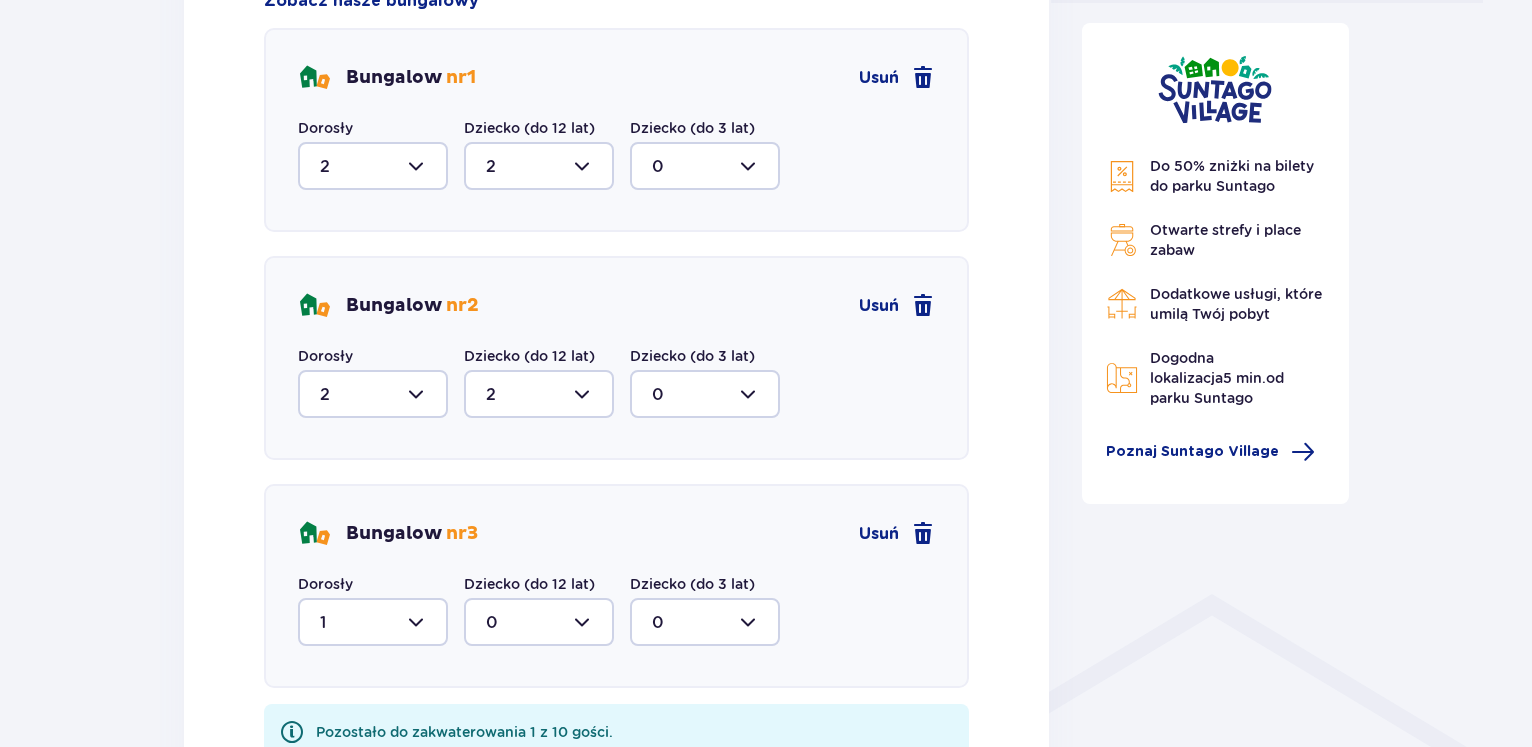 click at bounding box center (539, 622) 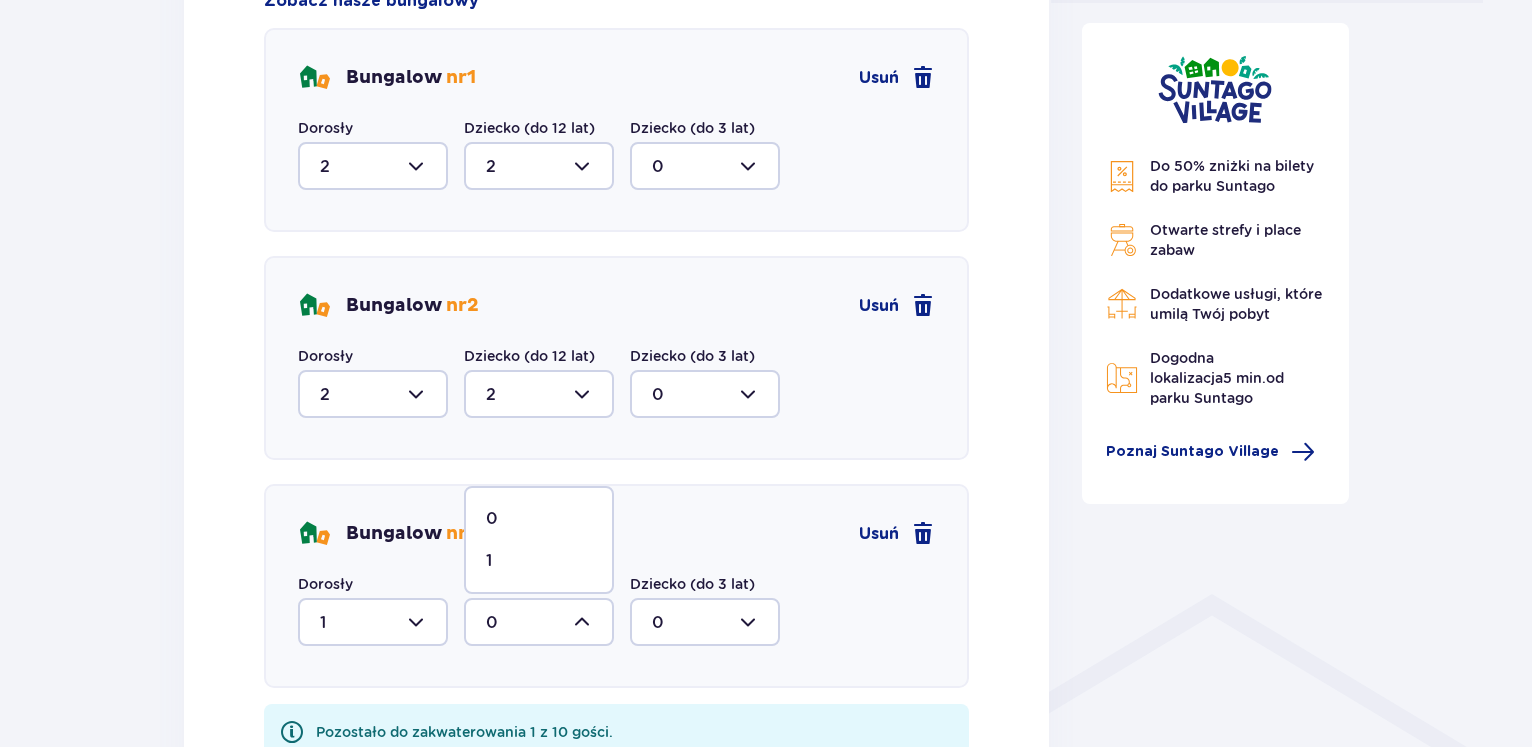 click on "1" at bounding box center [539, 561] 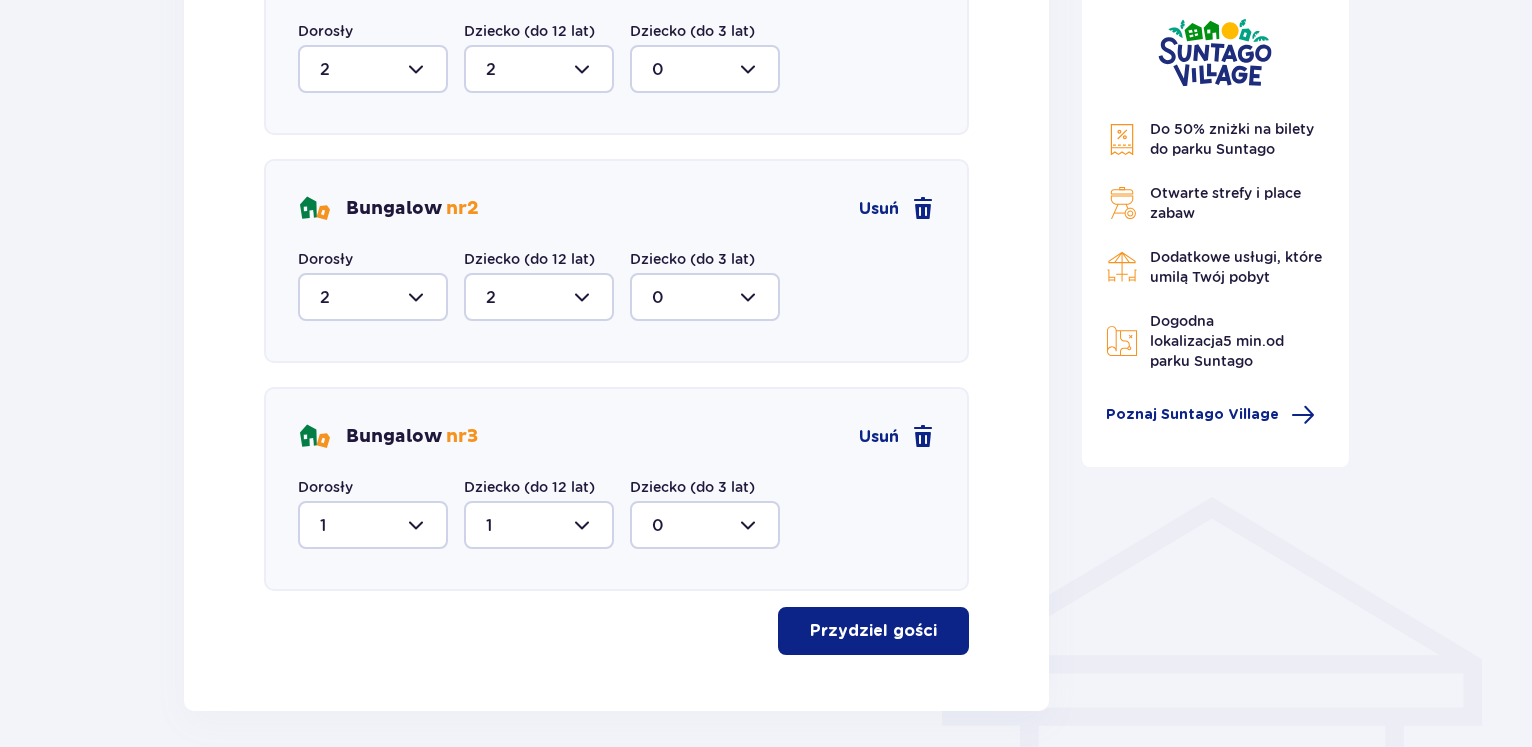 scroll, scrollTop: 1200, scrollLeft: 0, axis: vertical 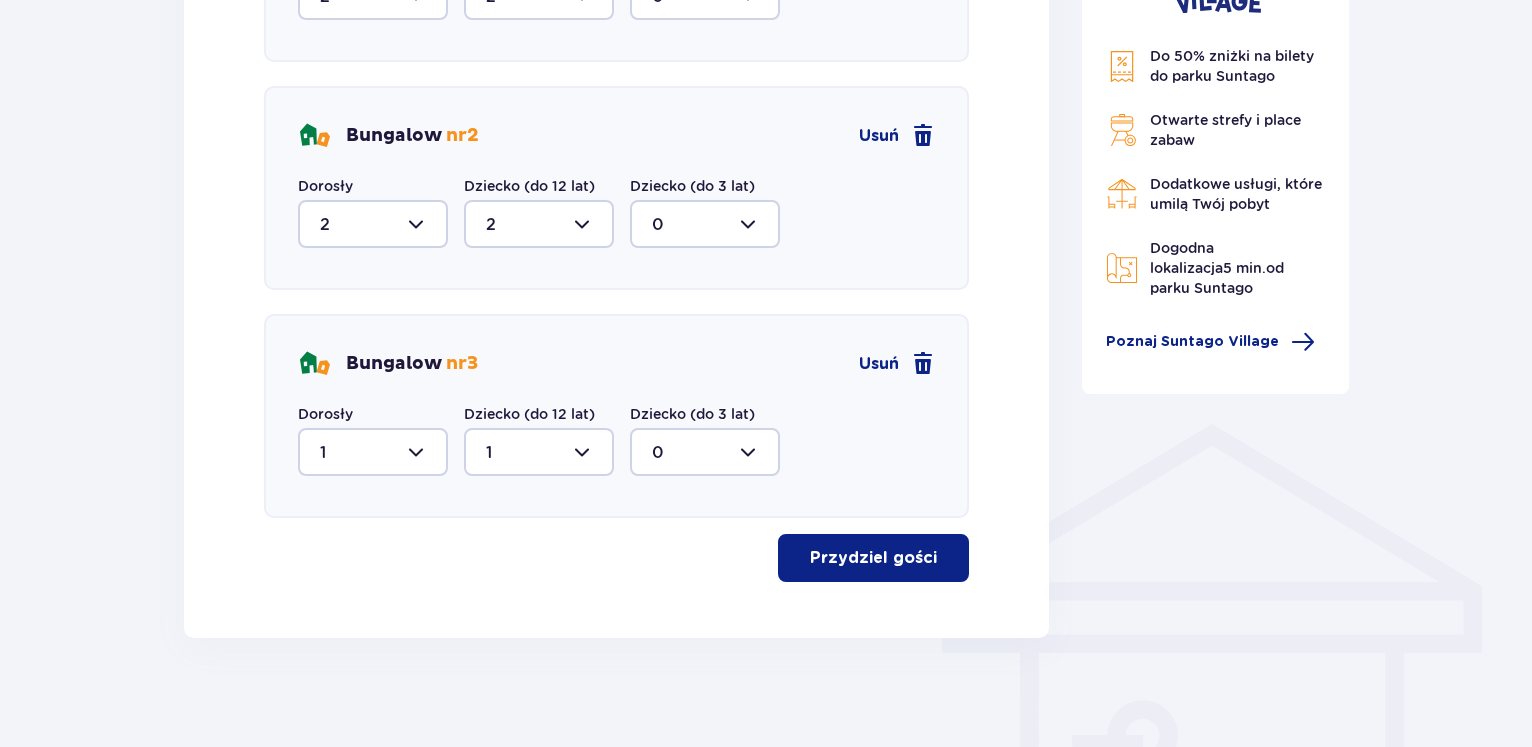 click on "Przydziel gości" at bounding box center [873, 558] 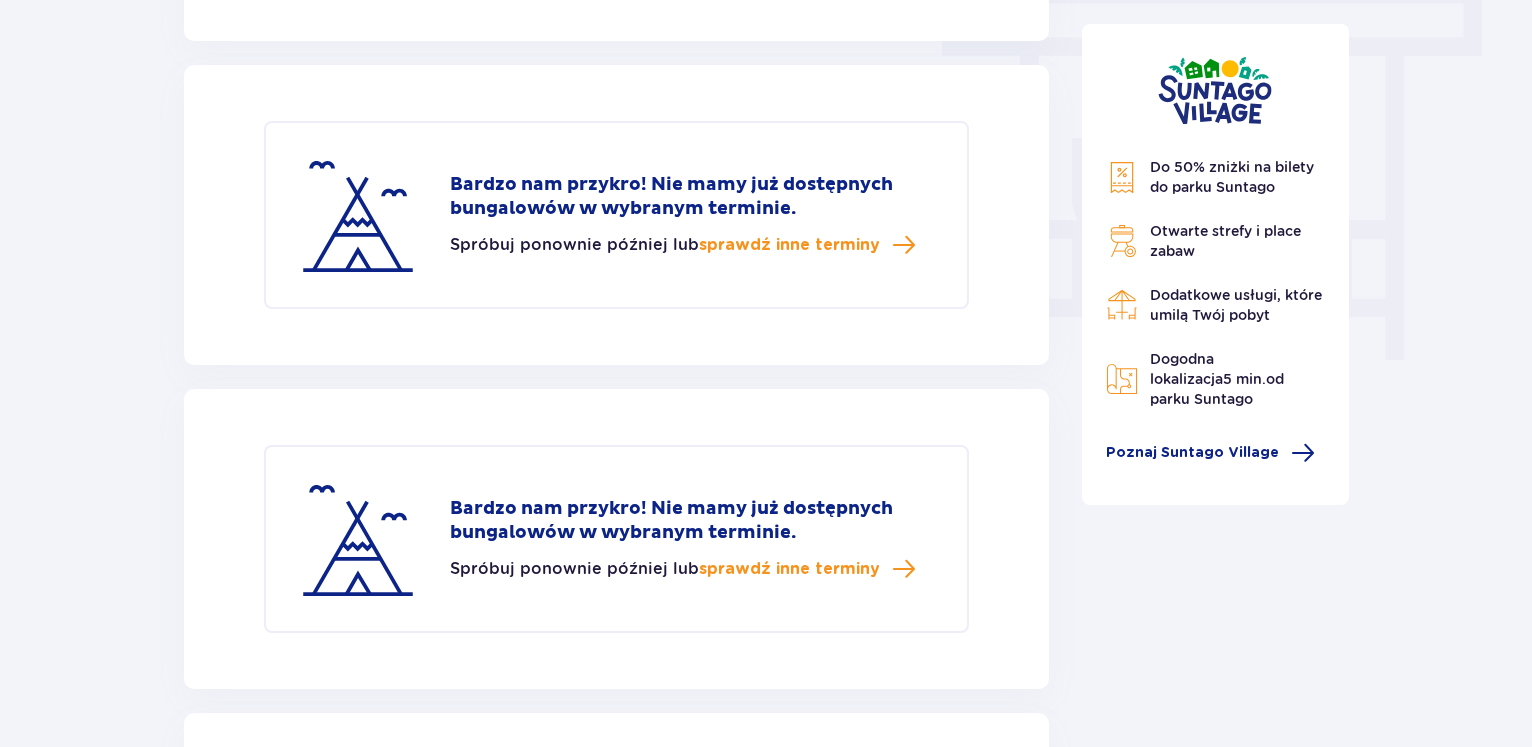 scroll, scrollTop: 1838, scrollLeft: 0, axis: vertical 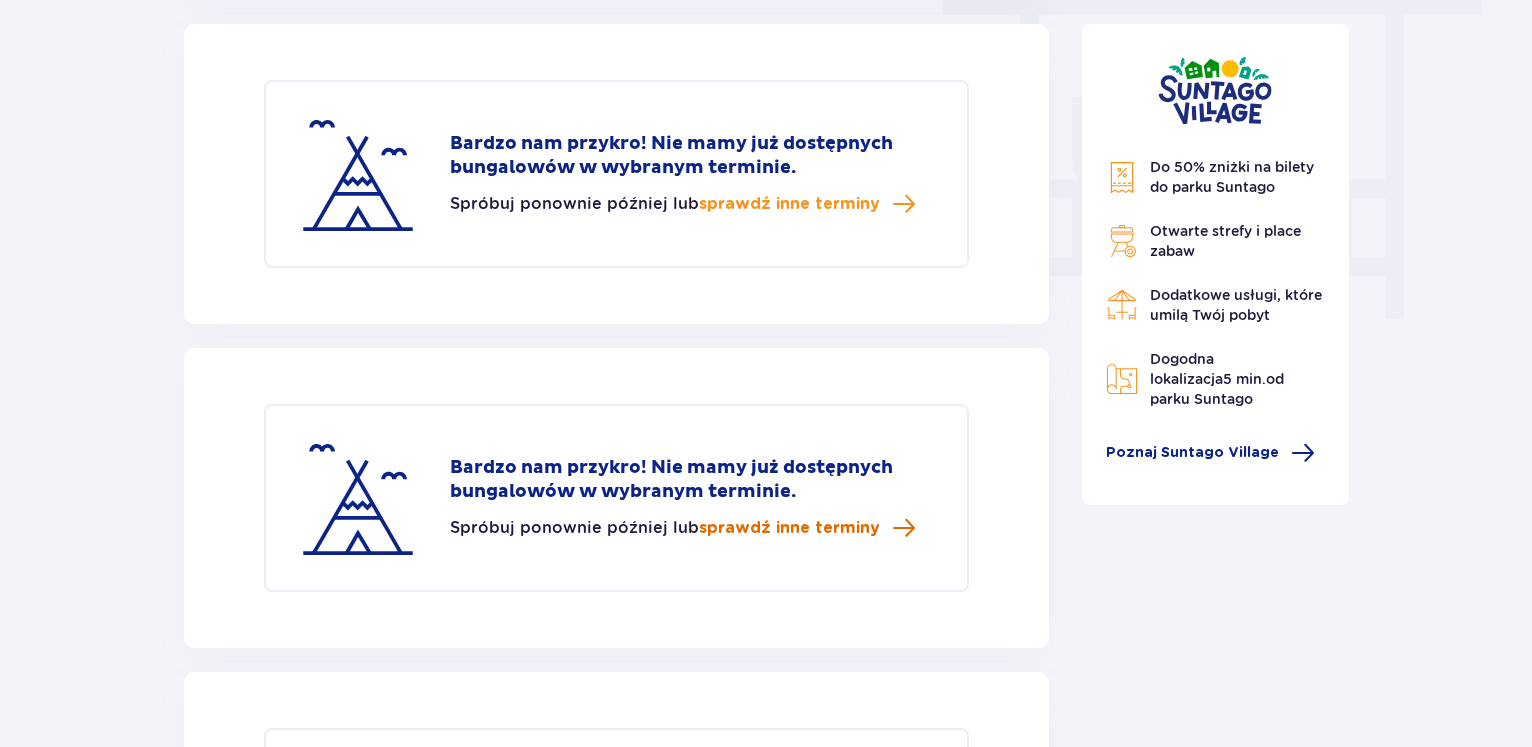 click on "sprawdź inne terminy" at bounding box center (789, 528) 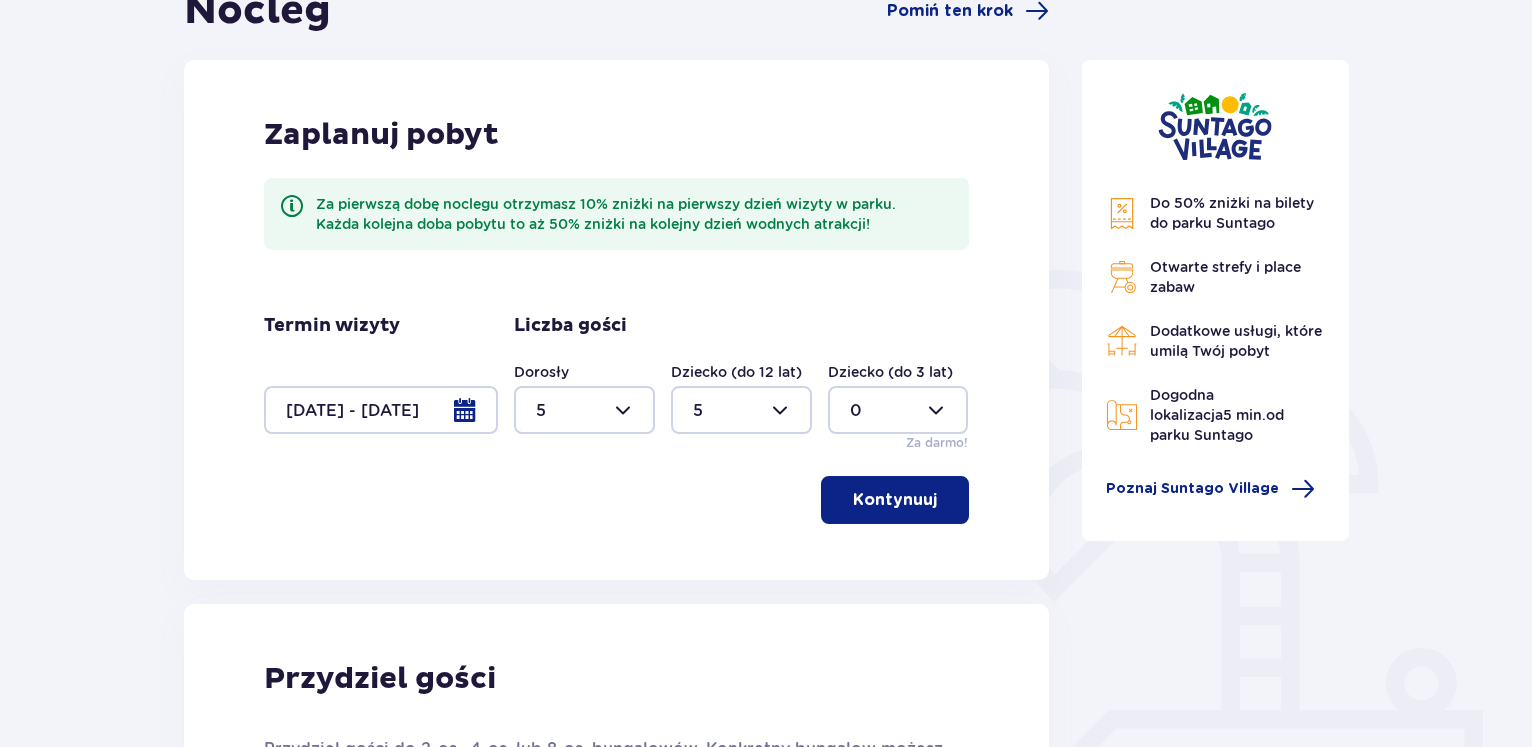scroll, scrollTop: 231, scrollLeft: 0, axis: vertical 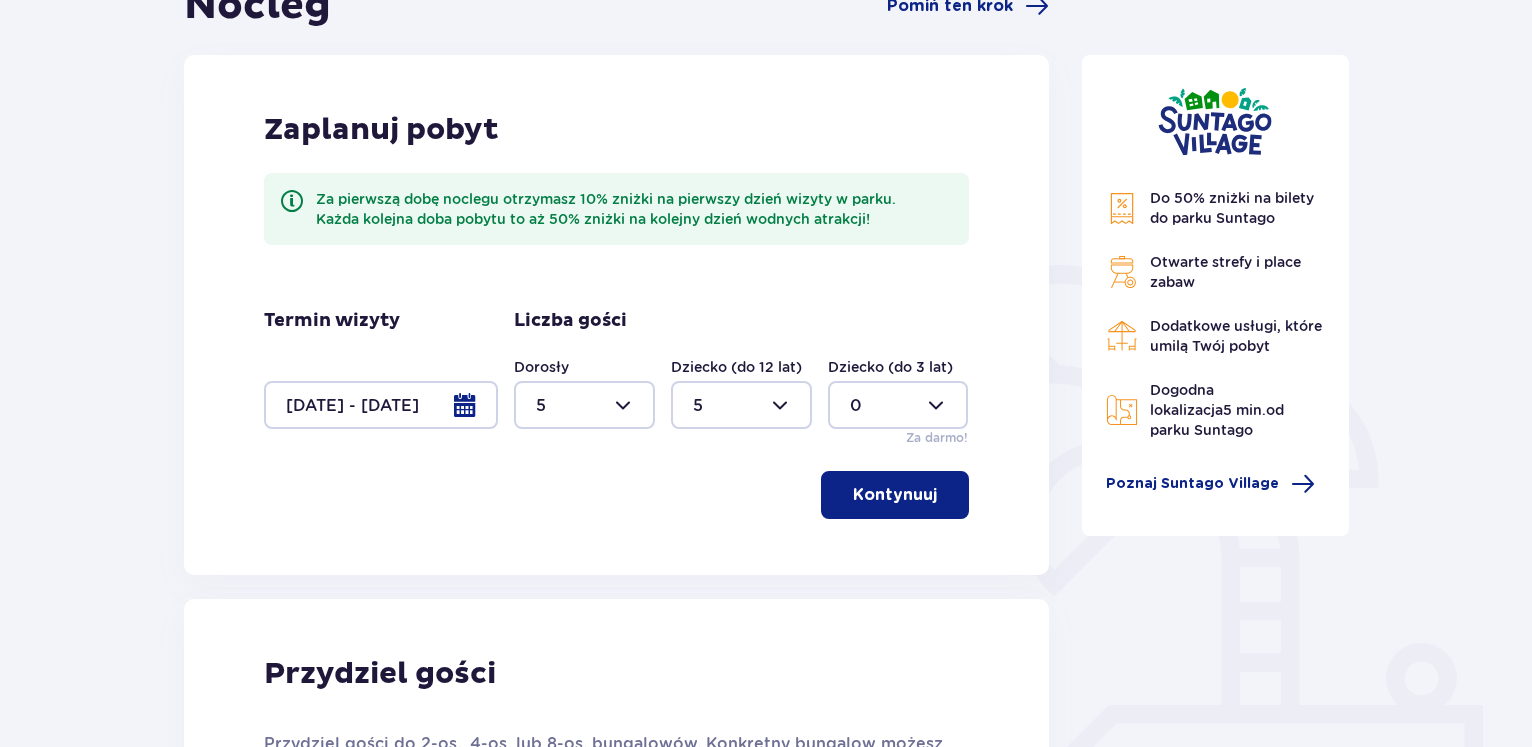 click at bounding box center [381, 405] 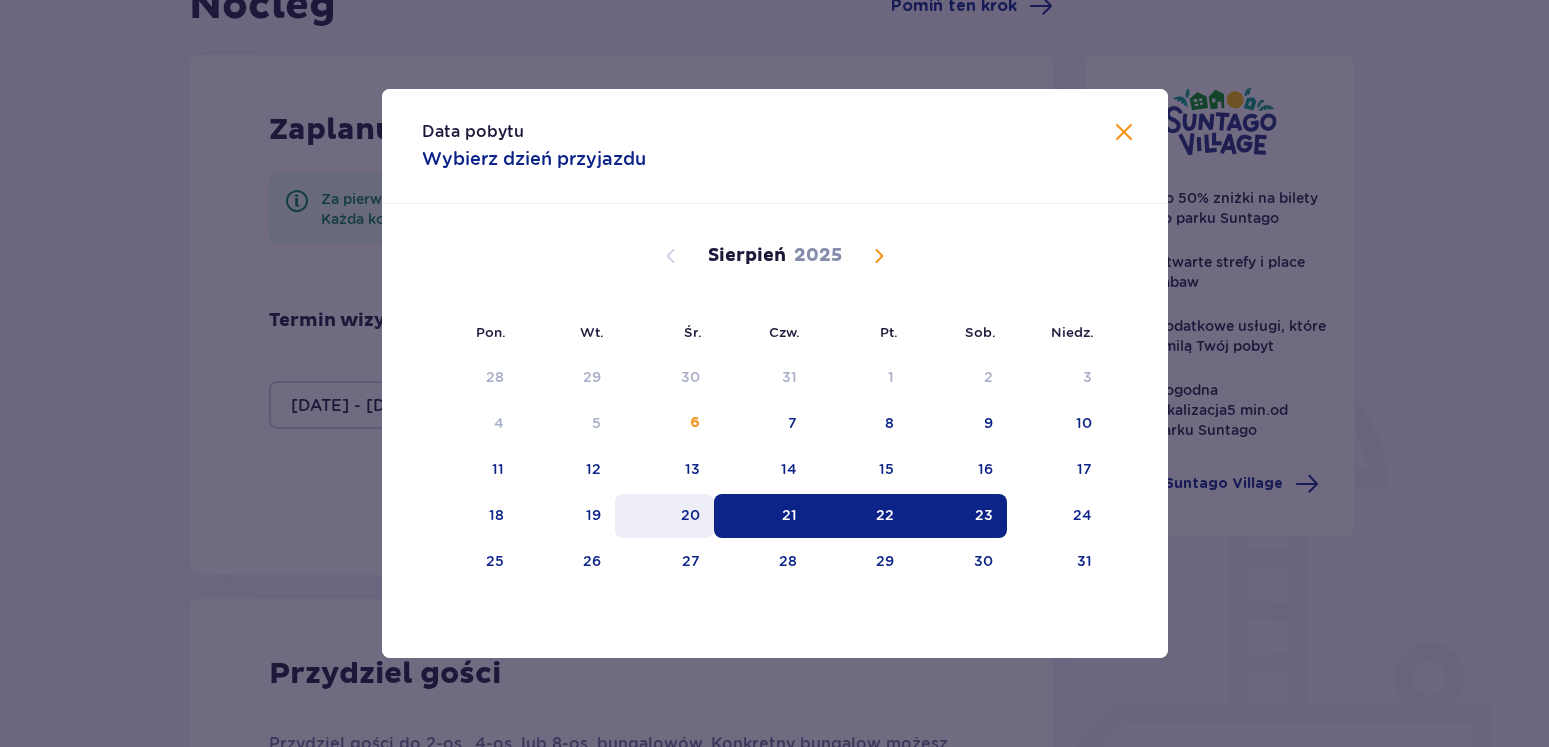 click on "20" at bounding box center (664, 516) 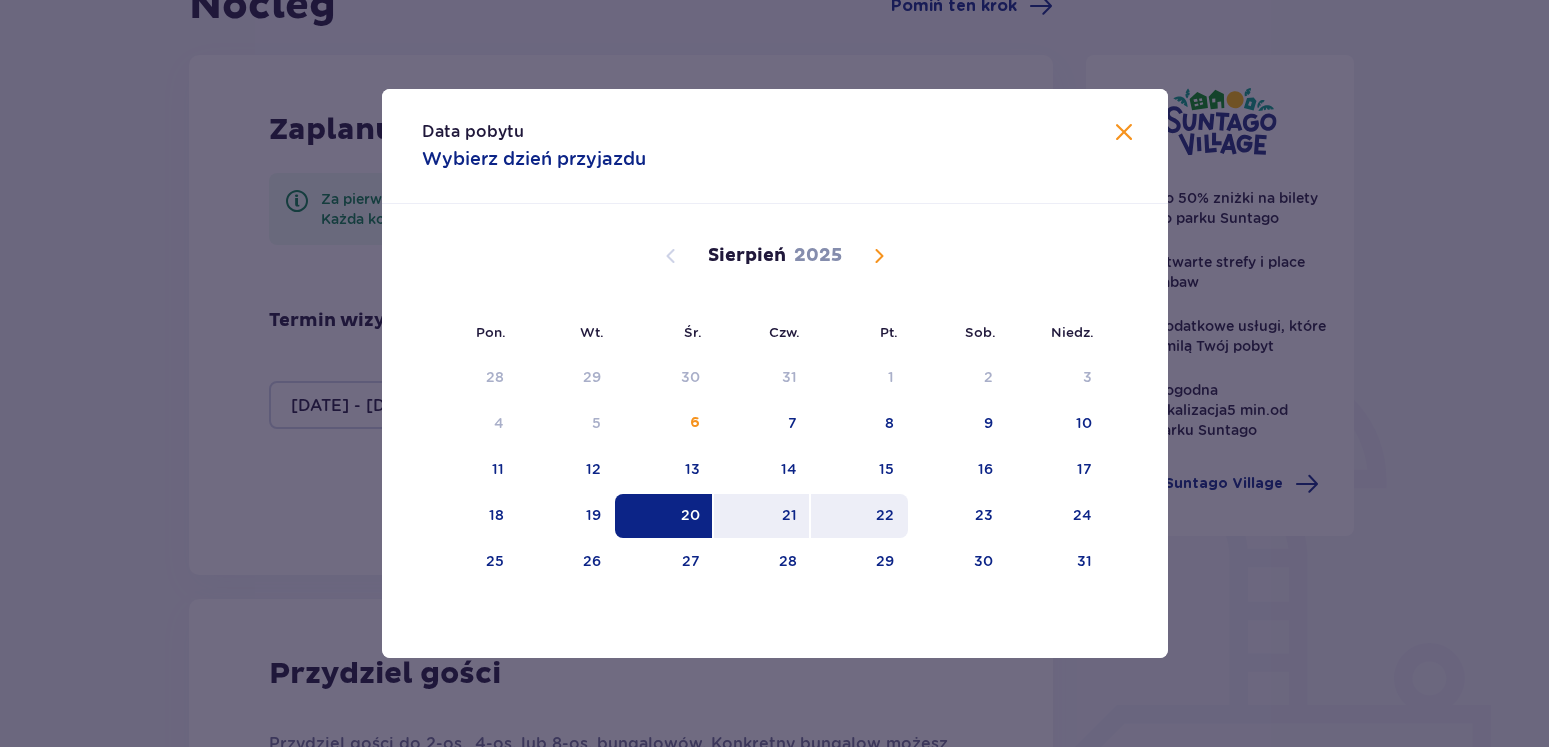 click on "22" at bounding box center [885, 515] 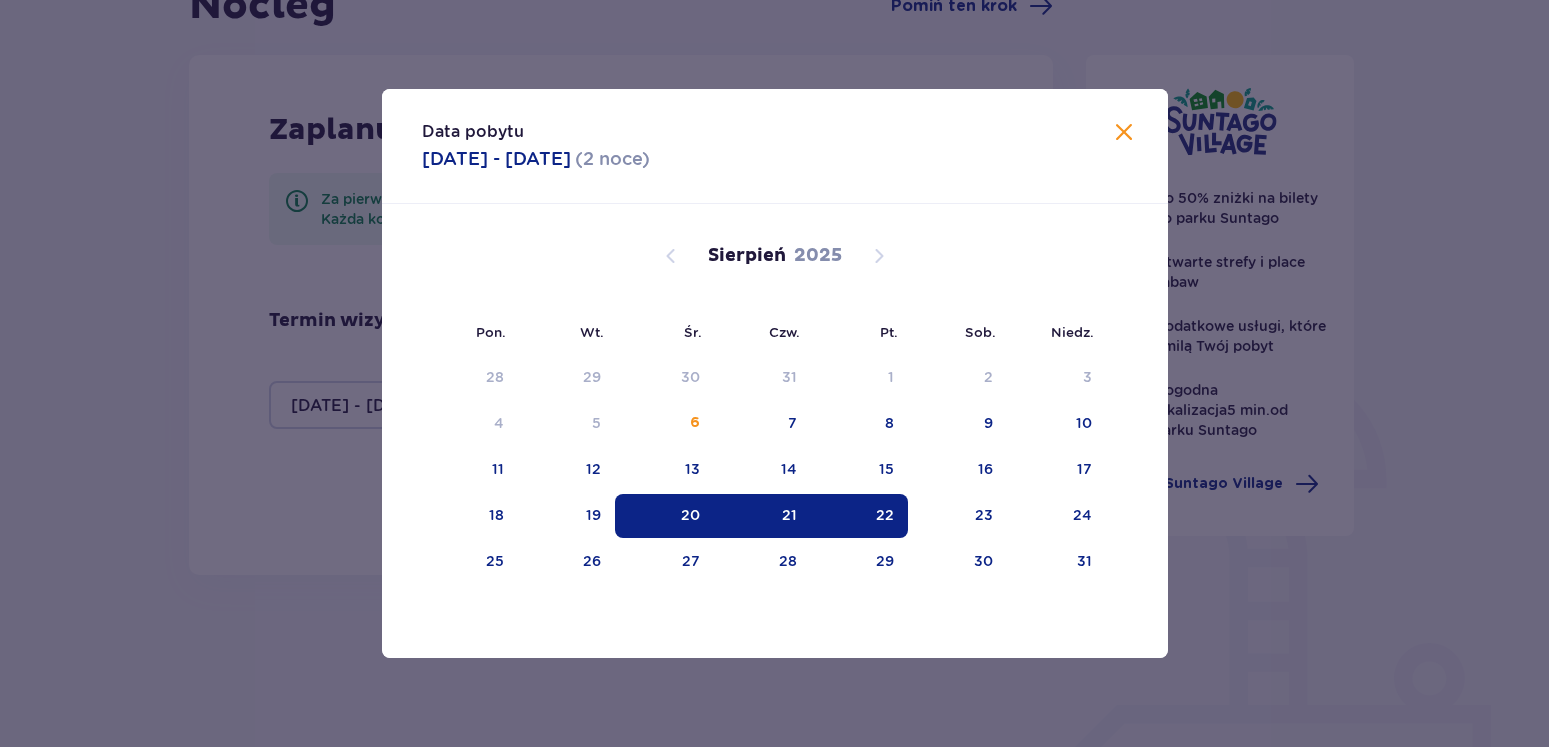 type on "[DATE] - [DATE]" 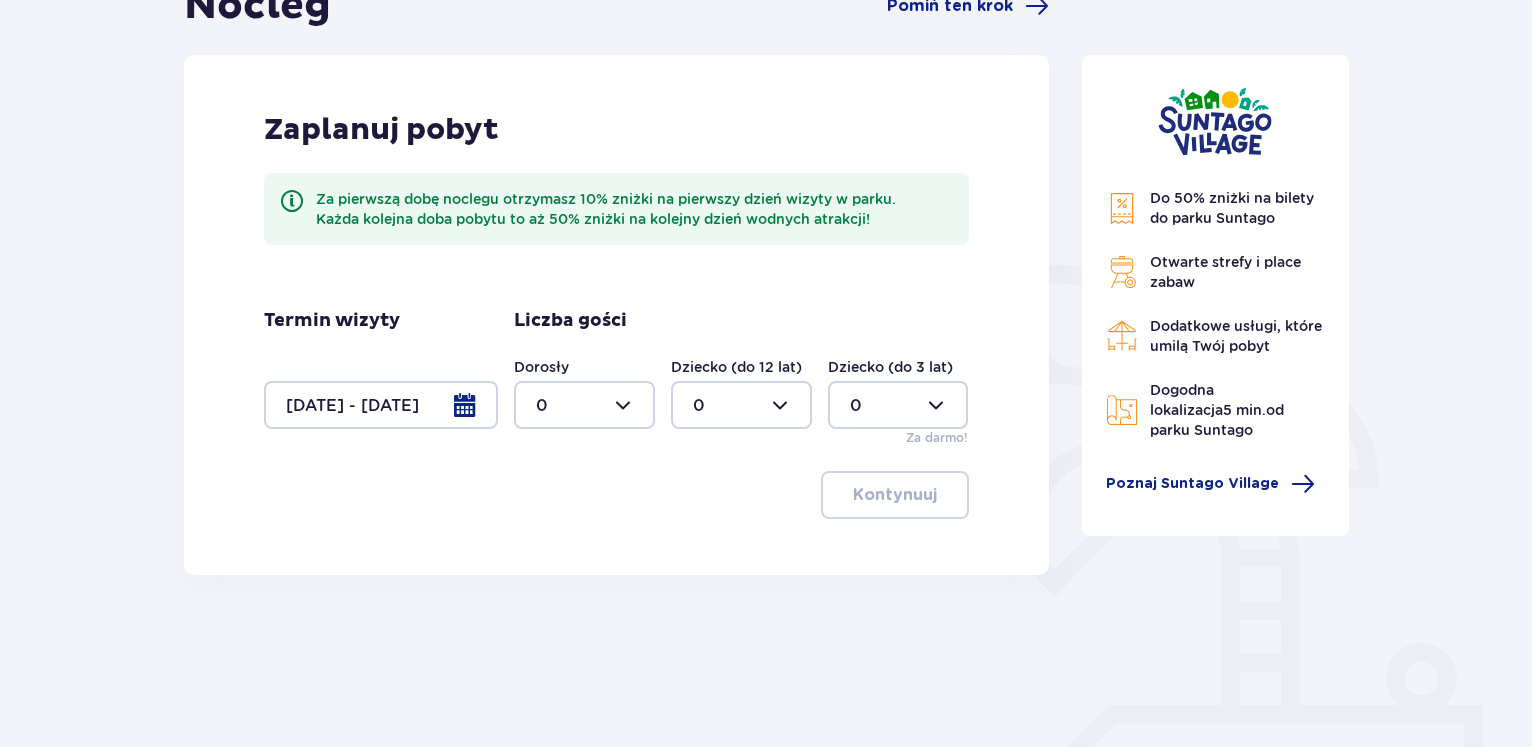 click at bounding box center [584, 405] 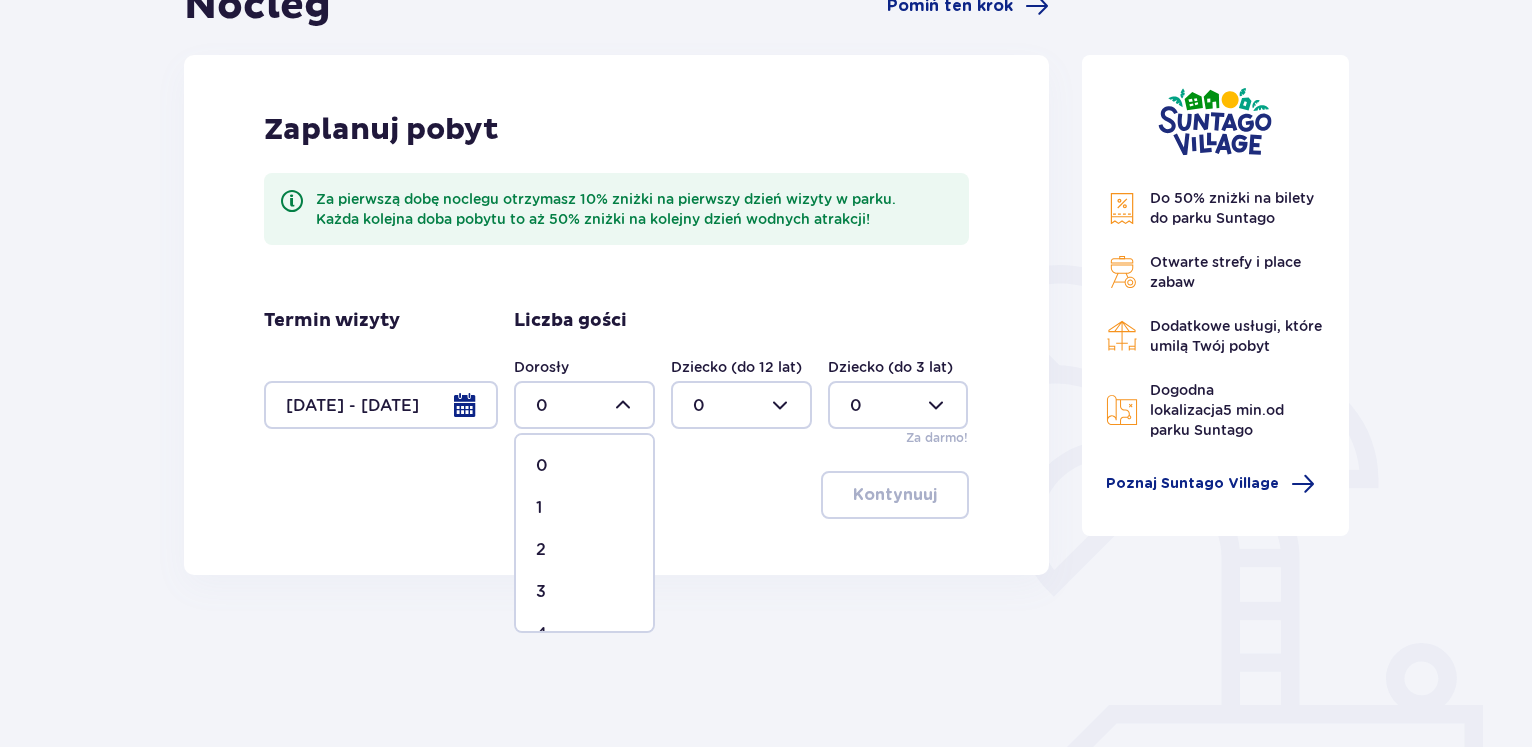 click on "2" at bounding box center (584, 550) 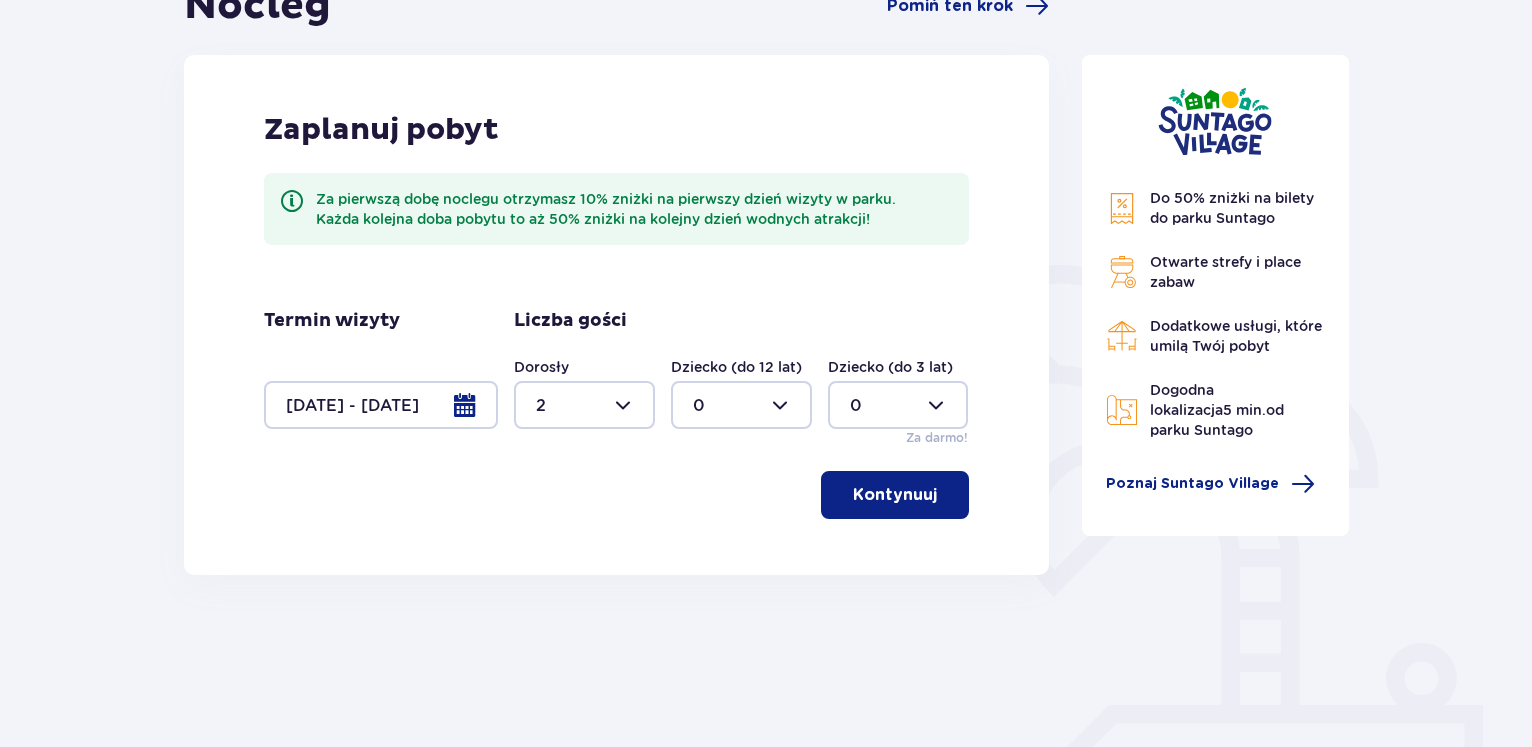 click at bounding box center [741, 405] 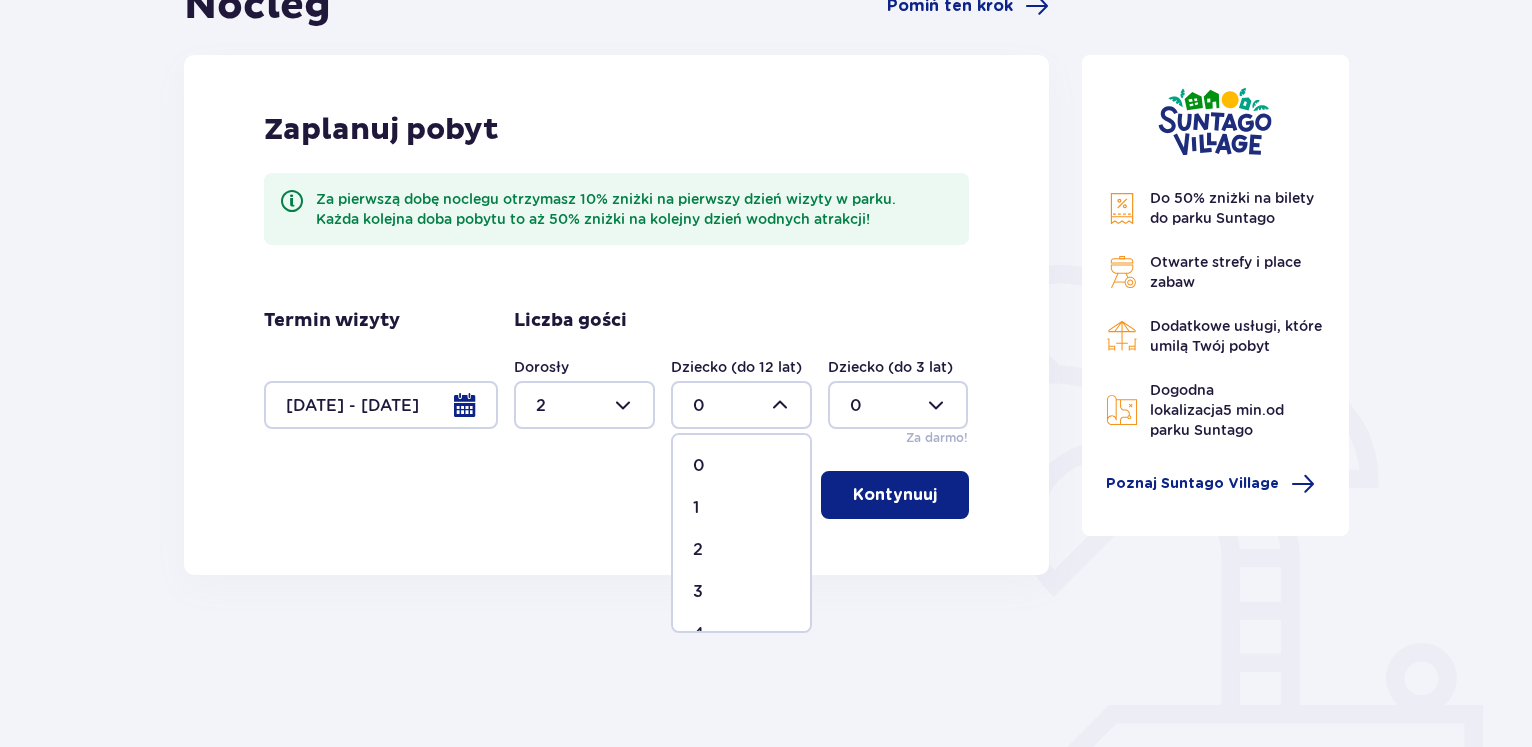 click on "2" at bounding box center (741, 550) 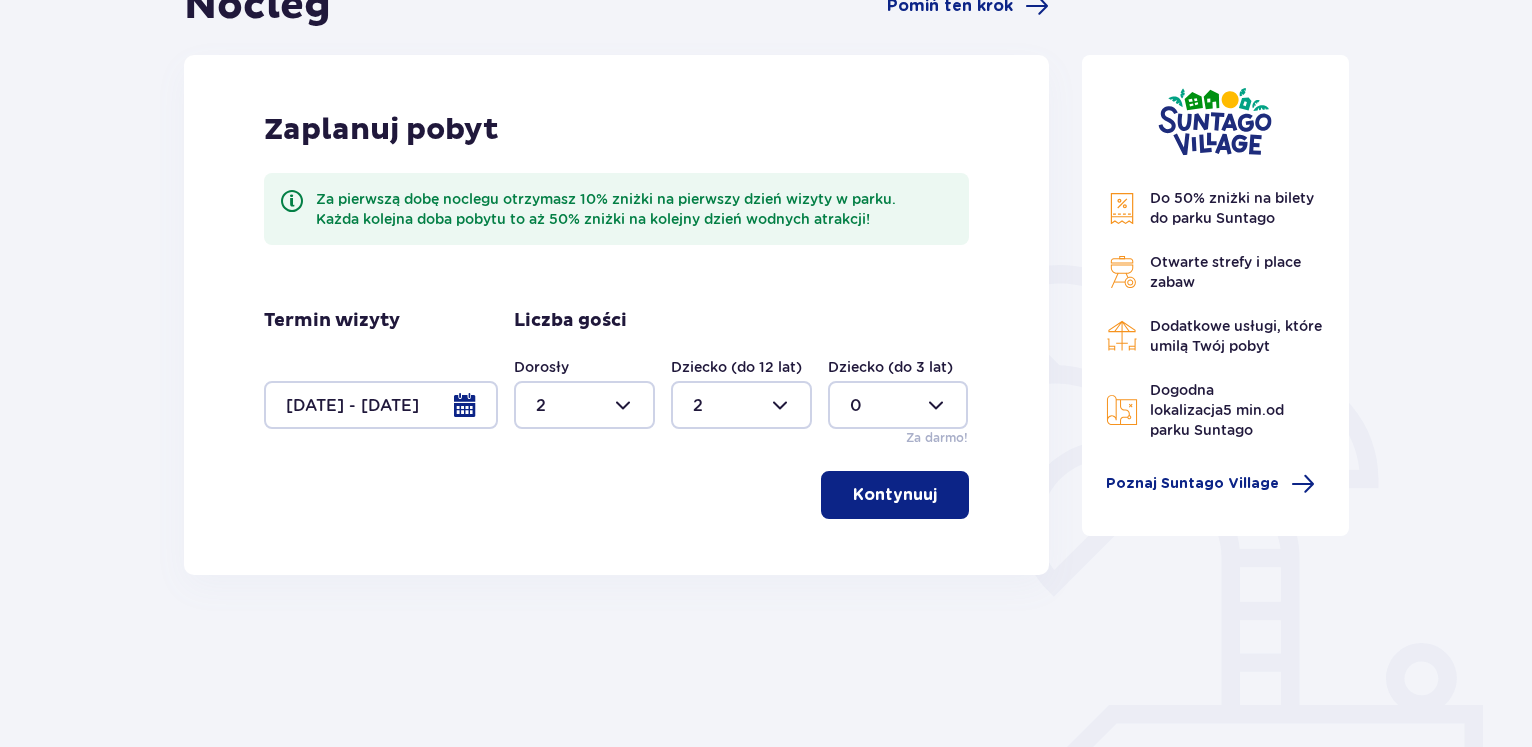 click on "Kontynuuj" at bounding box center [895, 495] 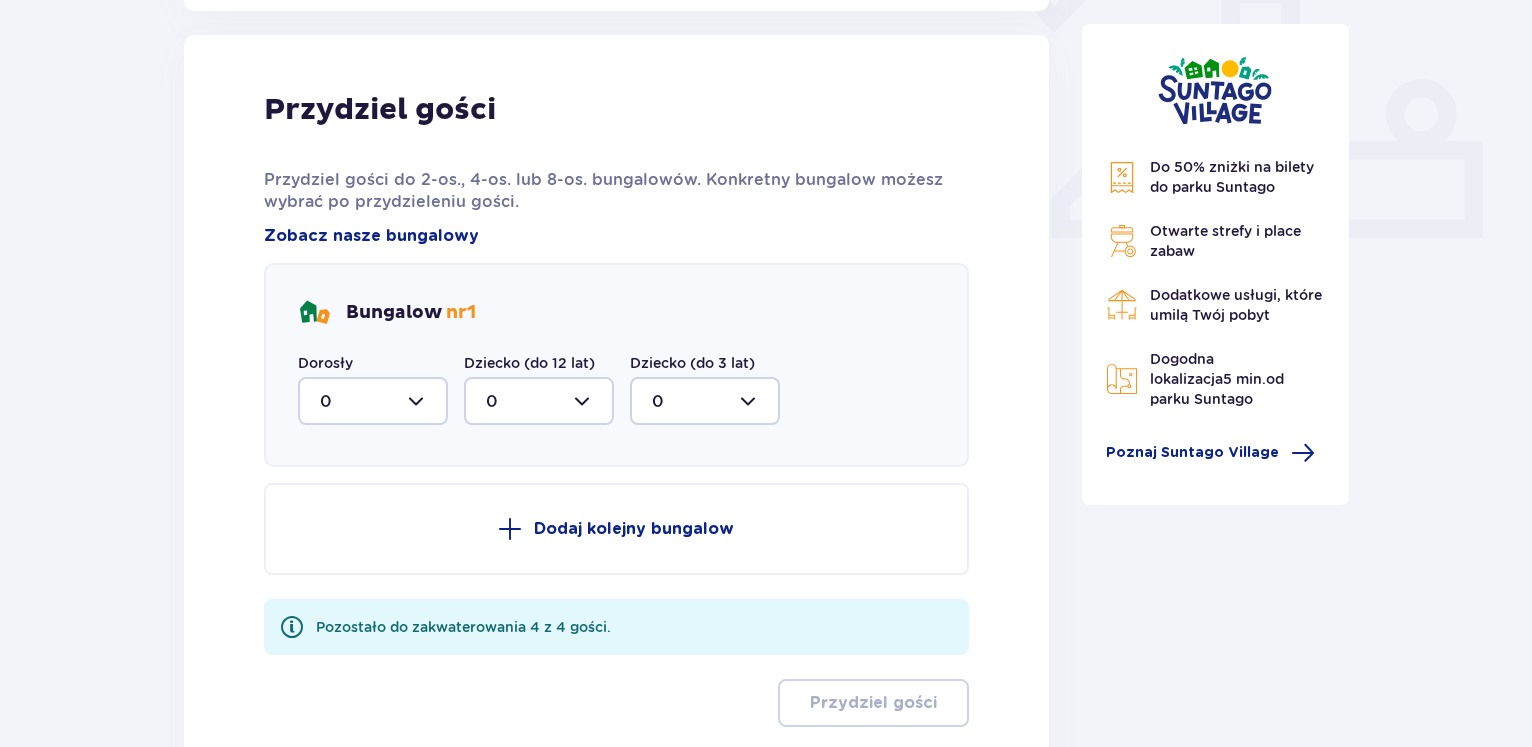 scroll, scrollTop: 806, scrollLeft: 0, axis: vertical 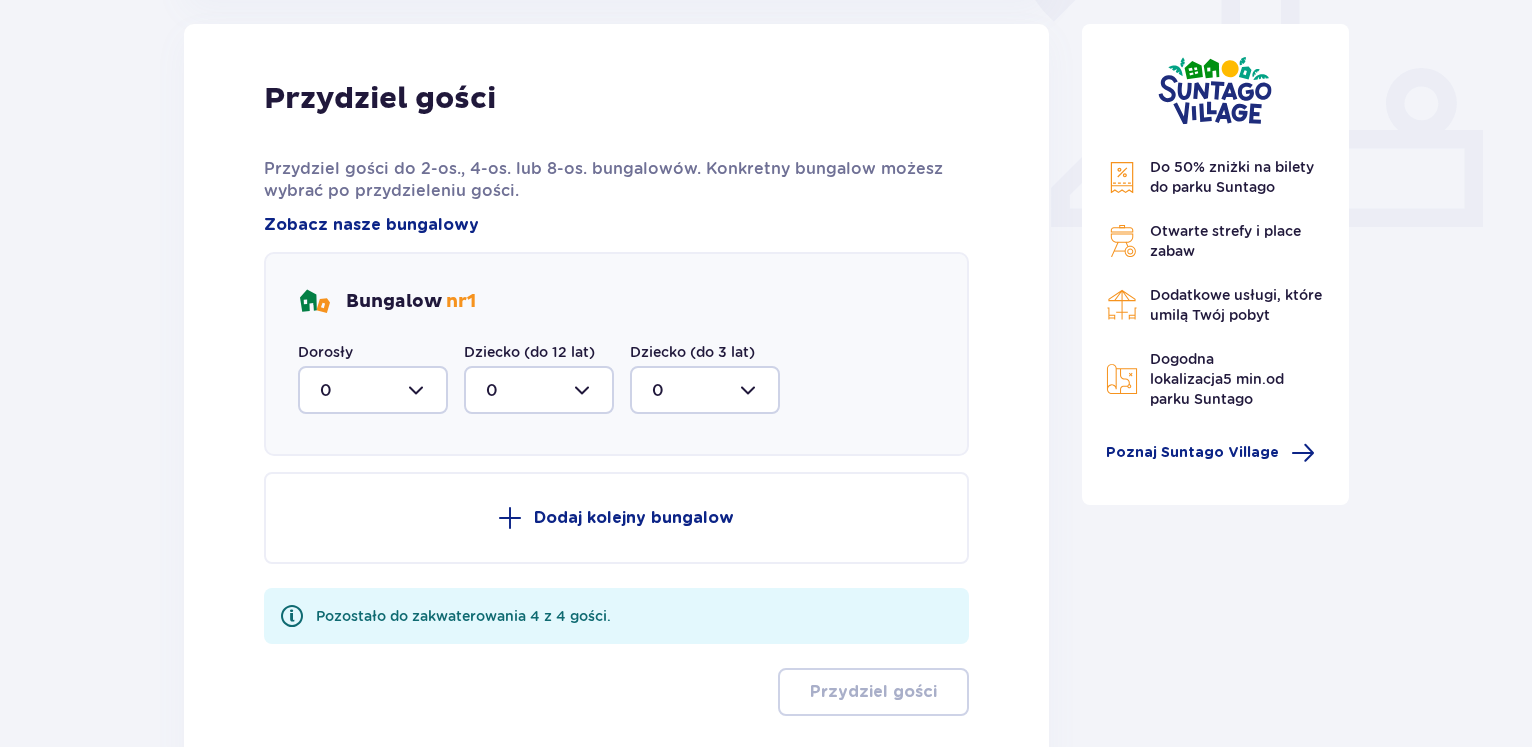 click at bounding box center [373, 390] 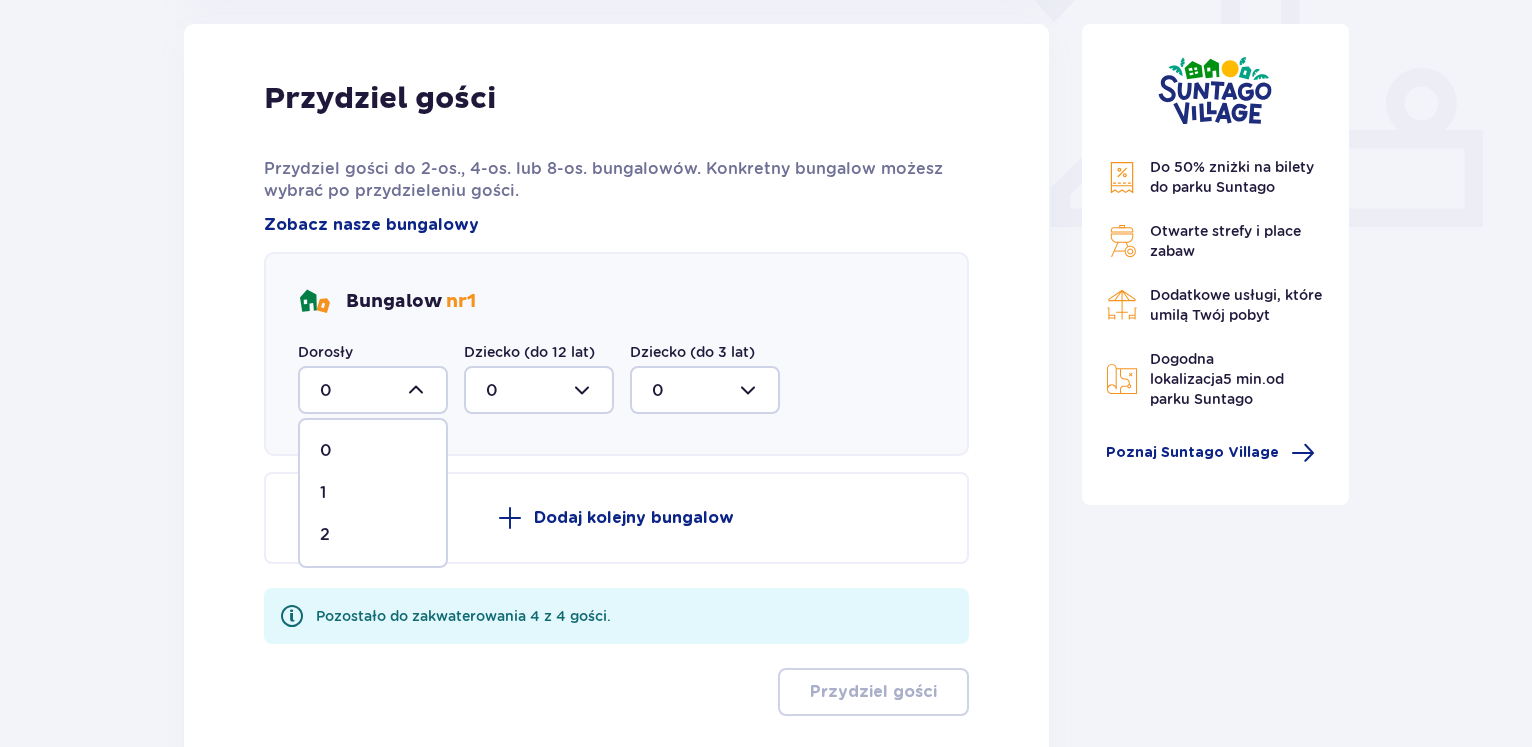 click on "2" at bounding box center [373, 535] 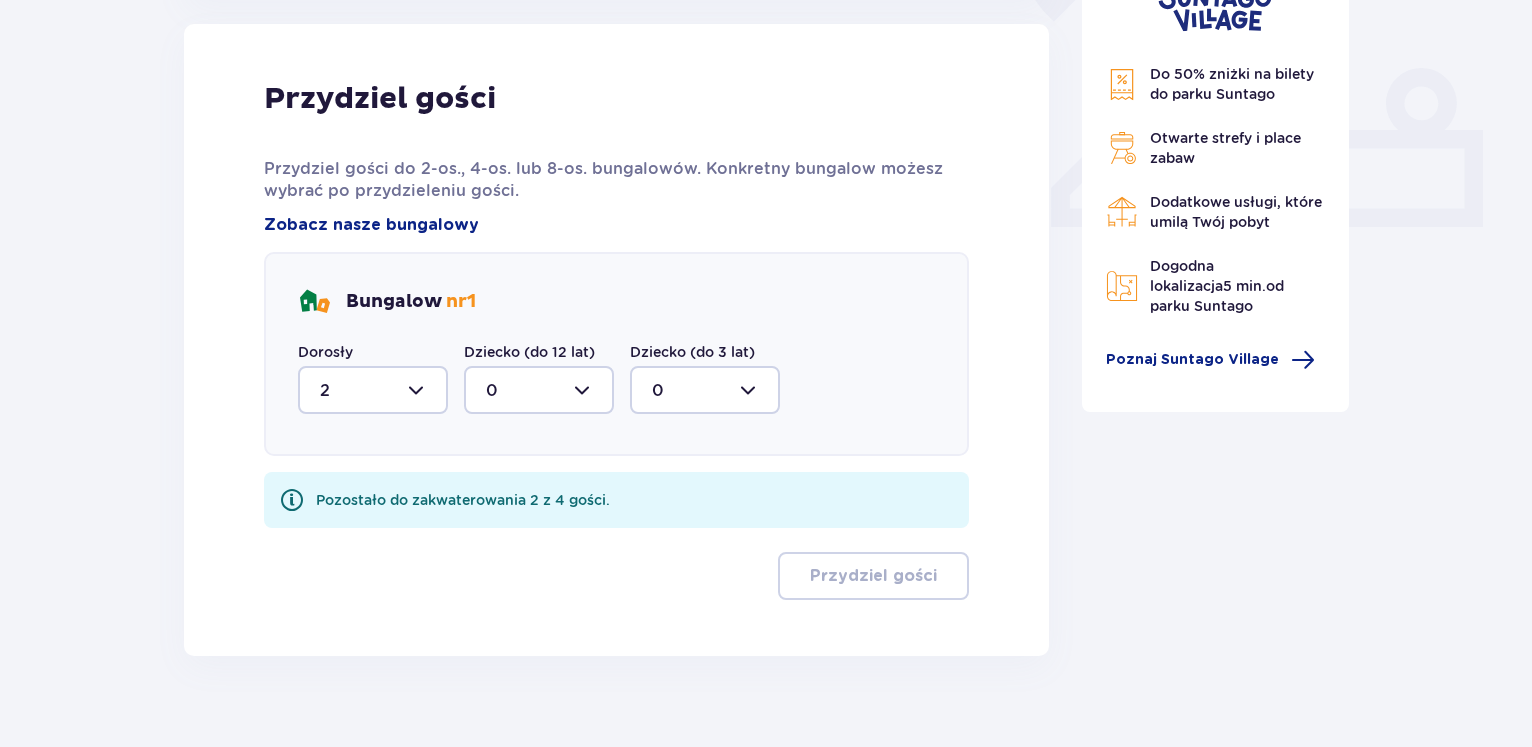 click at bounding box center [539, 390] 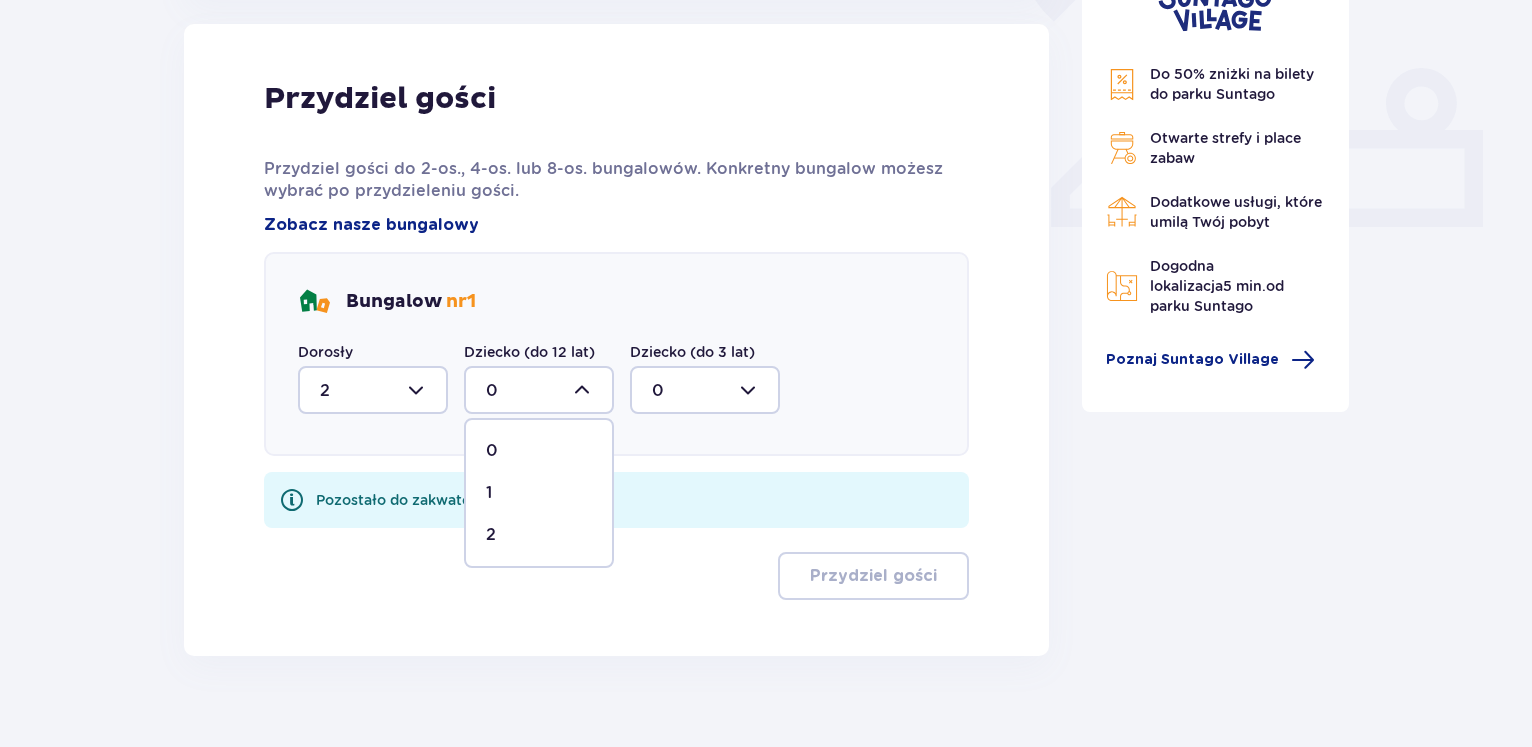 click on "2" at bounding box center [539, 535] 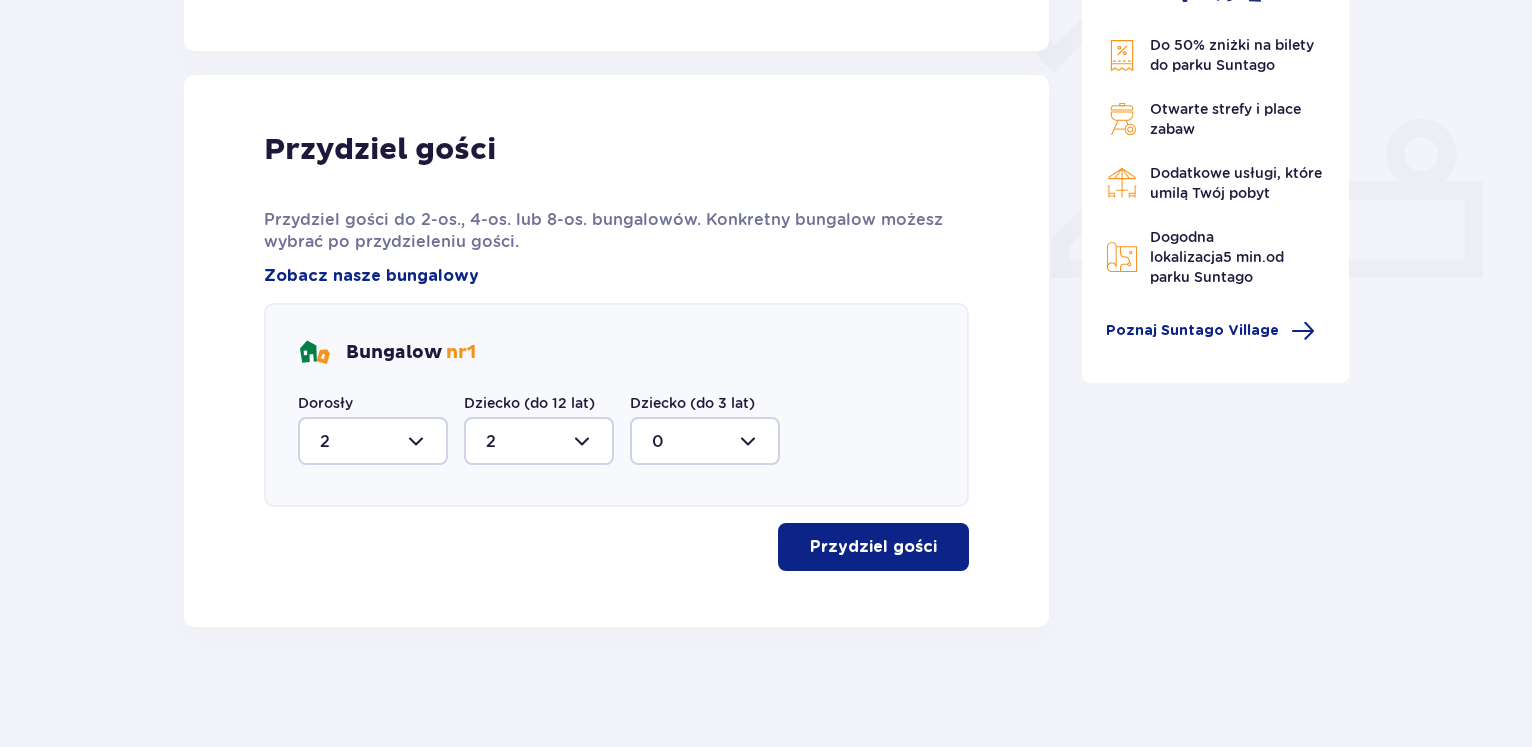 type on "2" 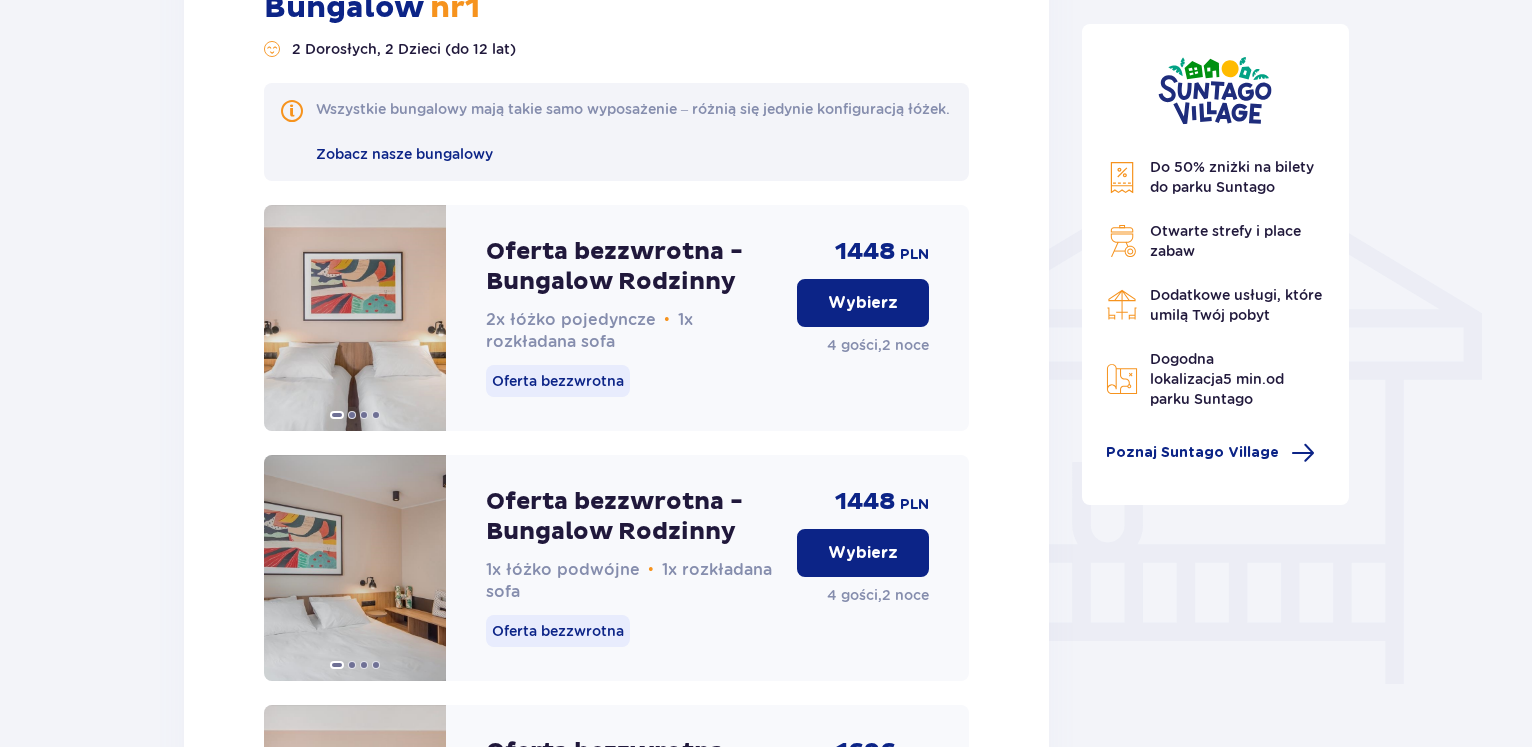 scroll, scrollTop: 1457, scrollLeft: 0, axis: vertical 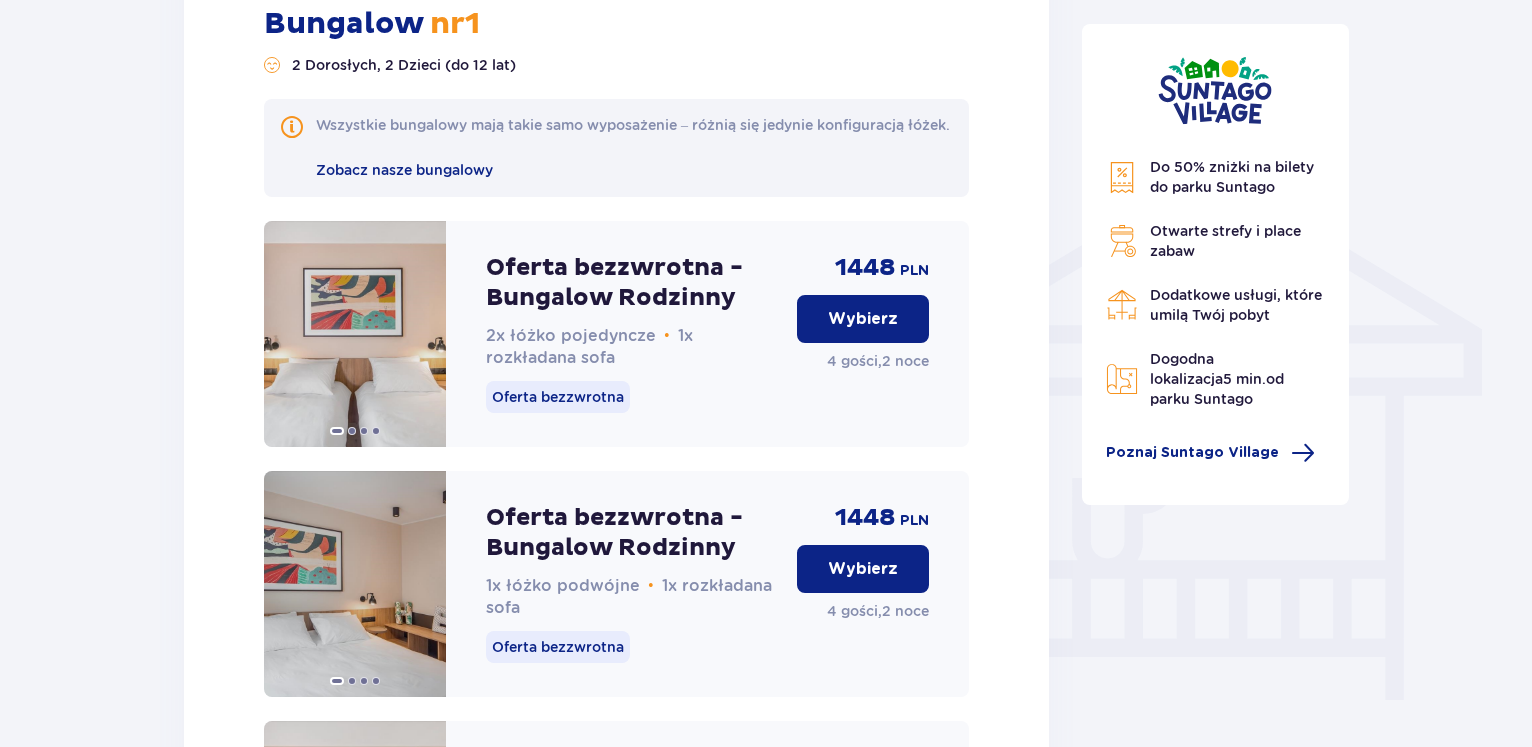 click on "Wybierz" at bounding box center (863, 319) 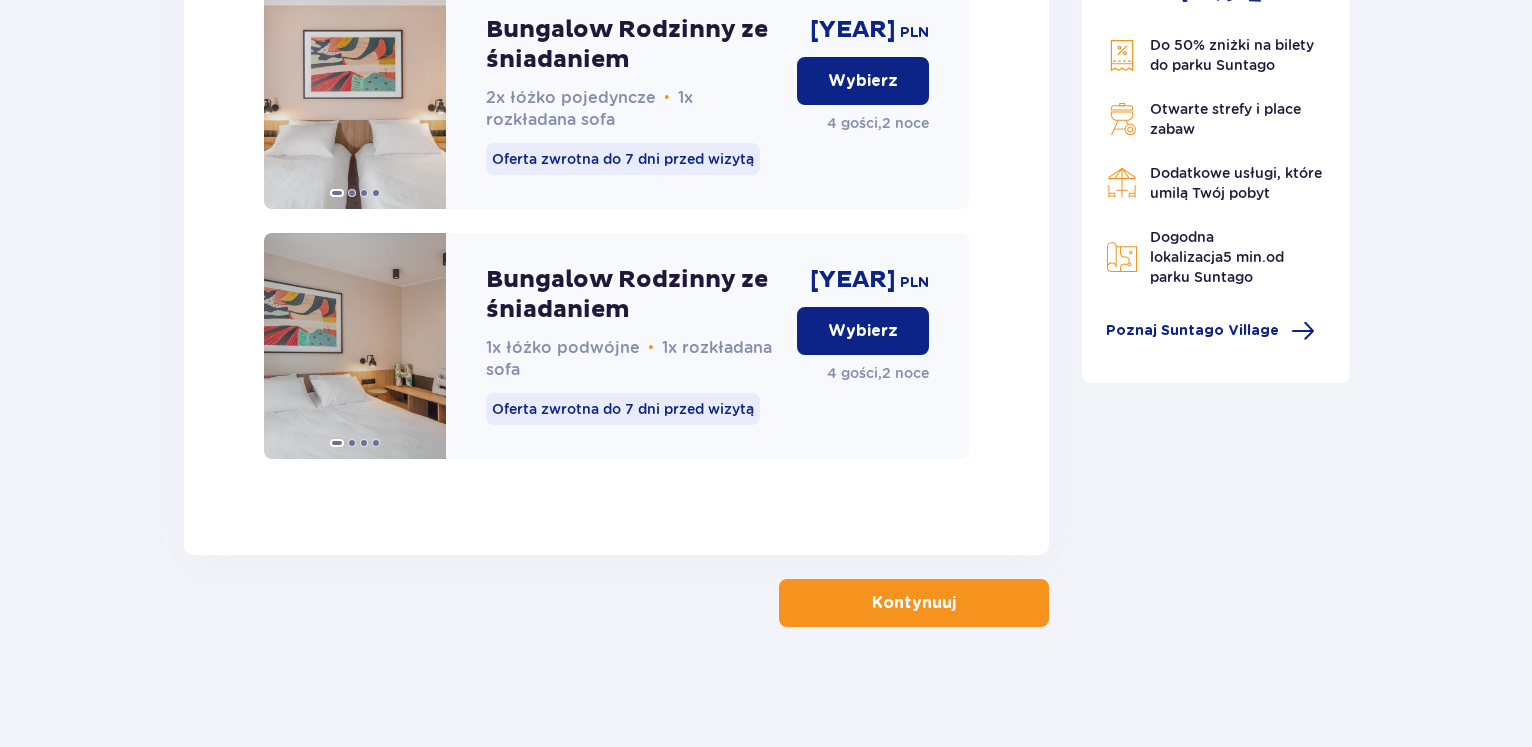 scroll, scrollTop: 3219, scrollLeft: 0, axis: vertical 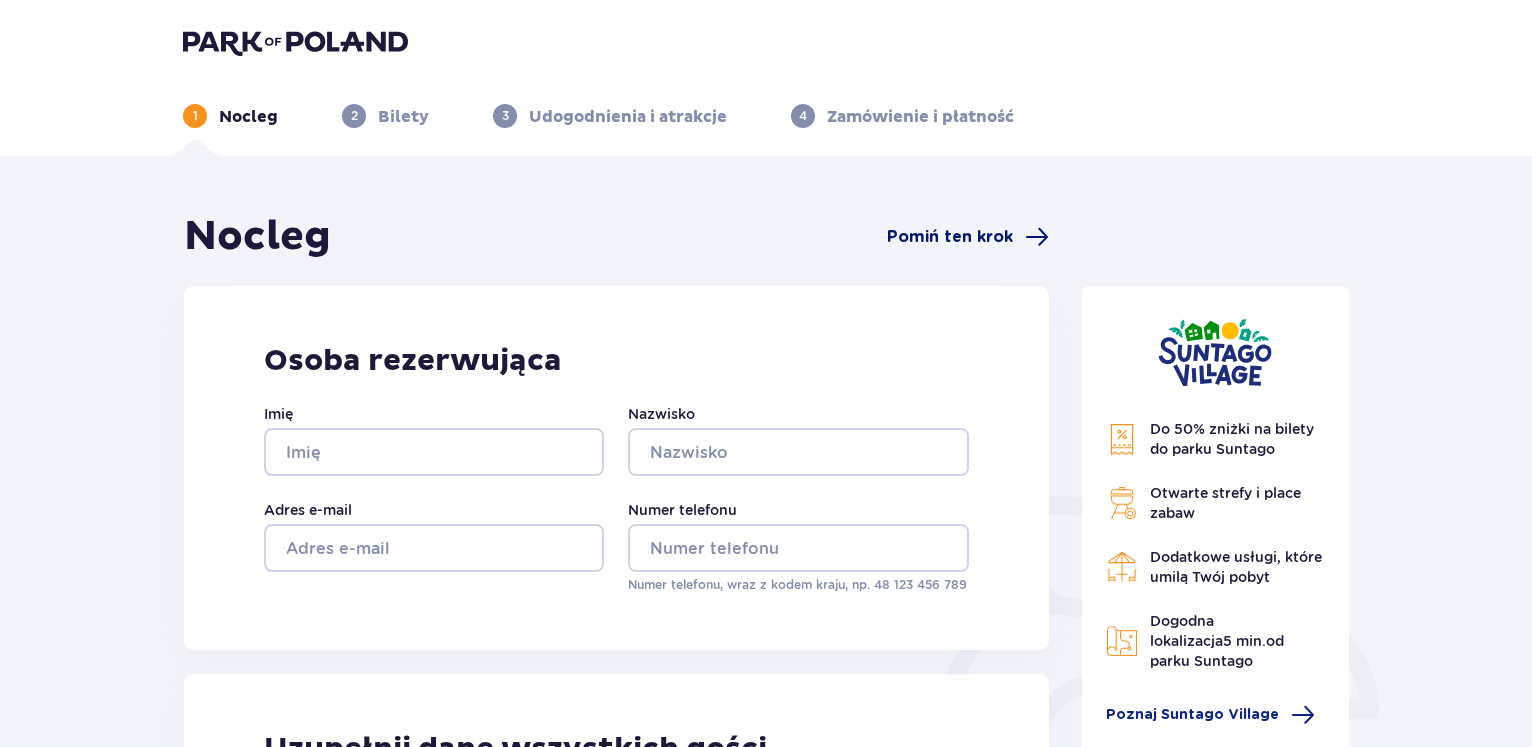 click on "Pomiń ten krok" at bounding box center (950, 237) 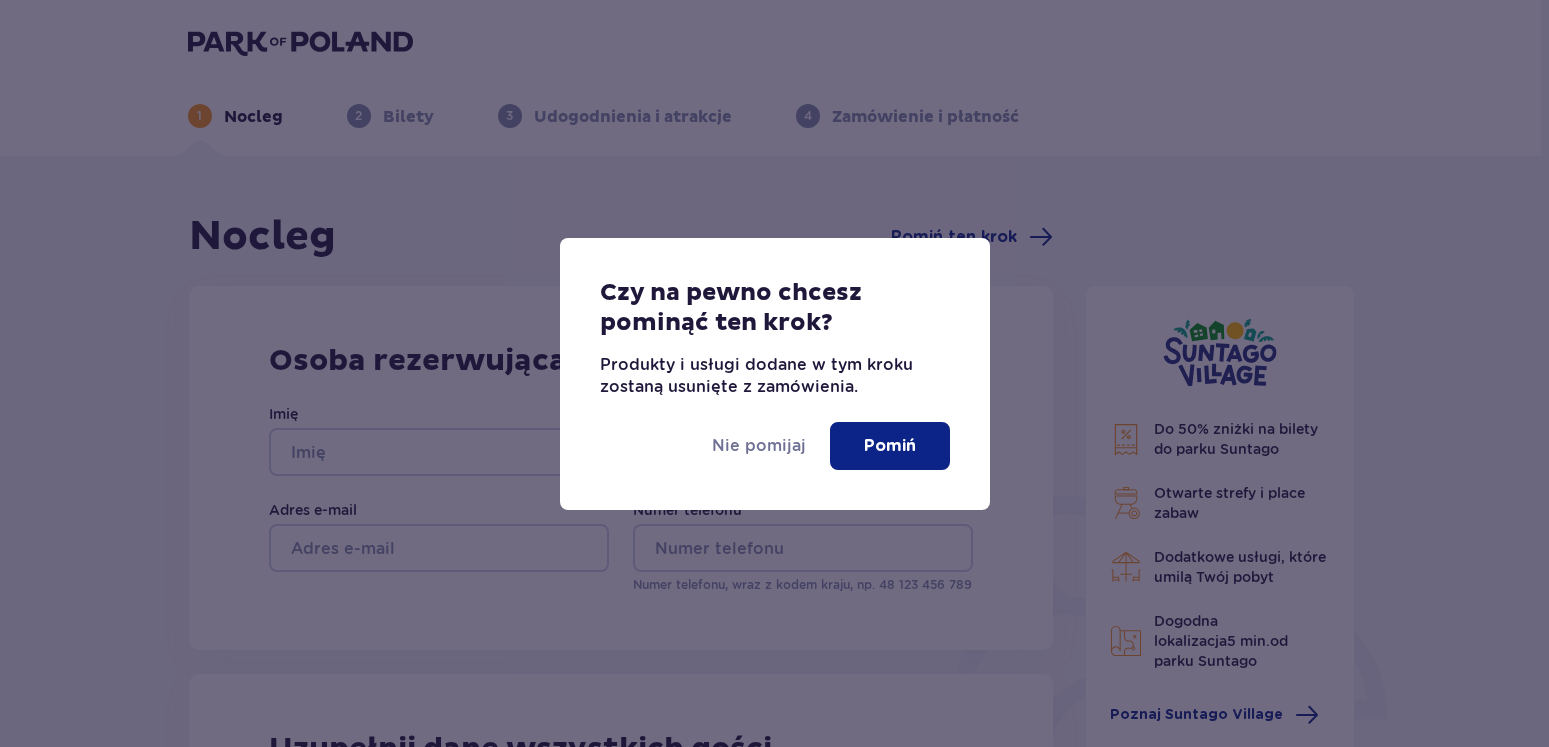 click on "Pomiń" at bounding box center (890, 446) 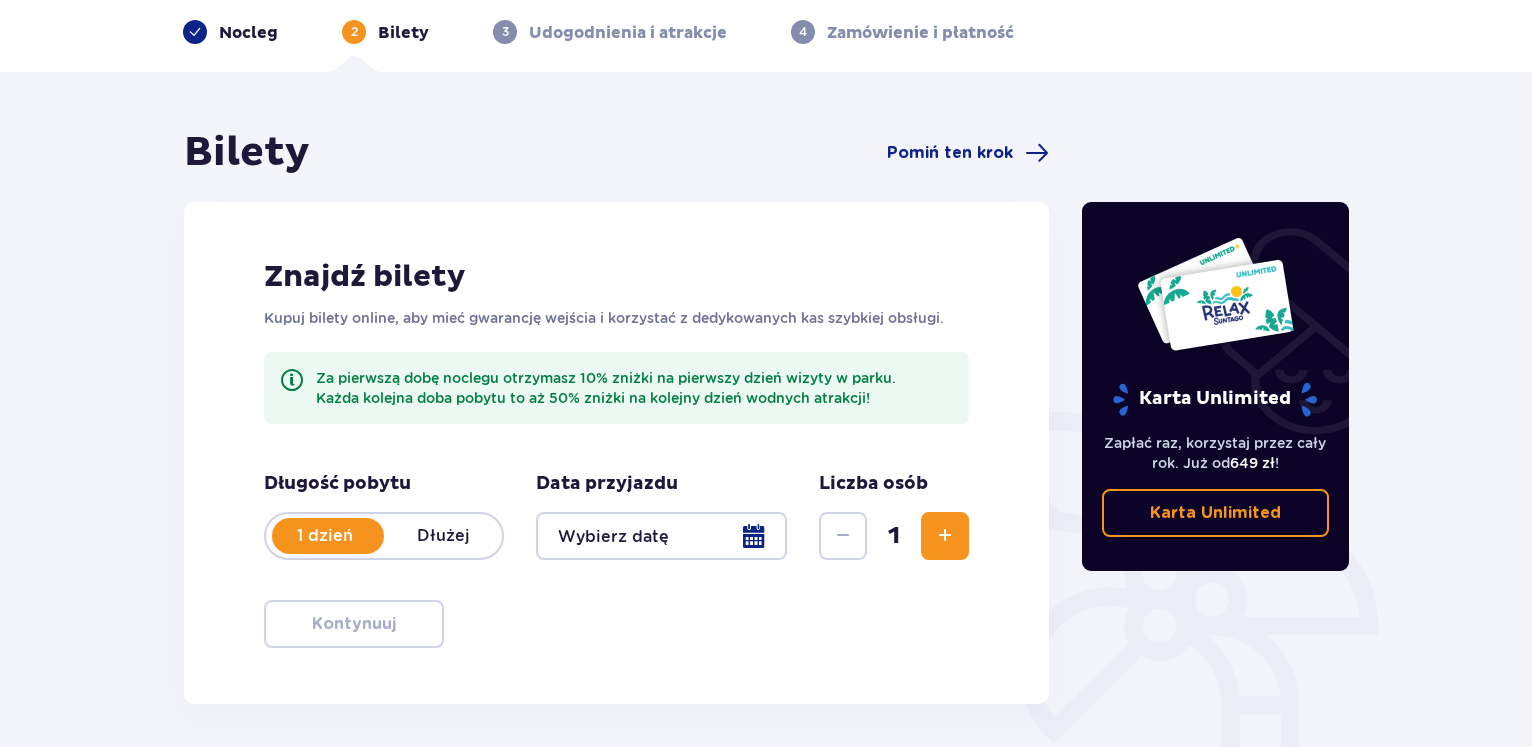 scroll, scrollTop: 0, scrollLeft: 0, axis: both 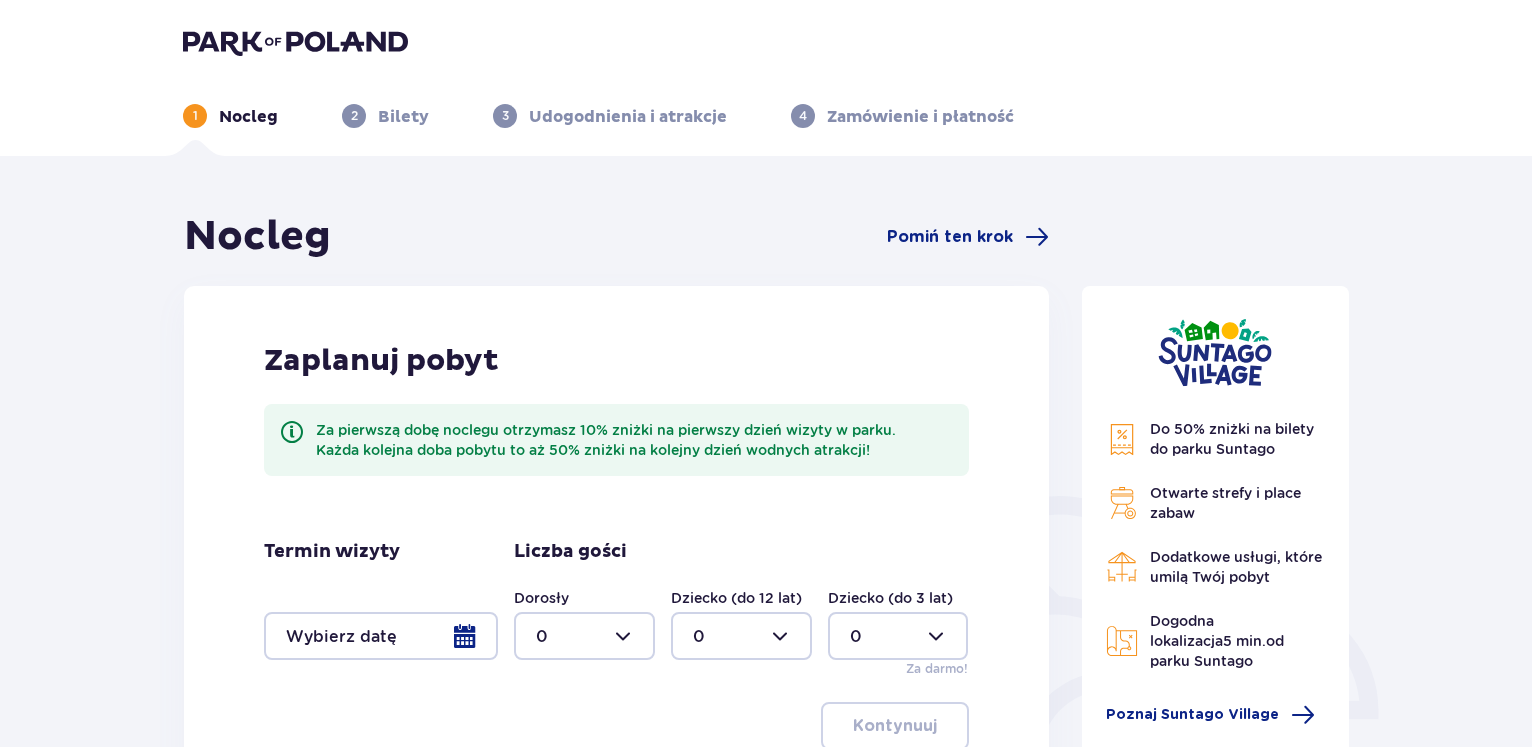click on "Bilety" at bounding box center (403, 117) 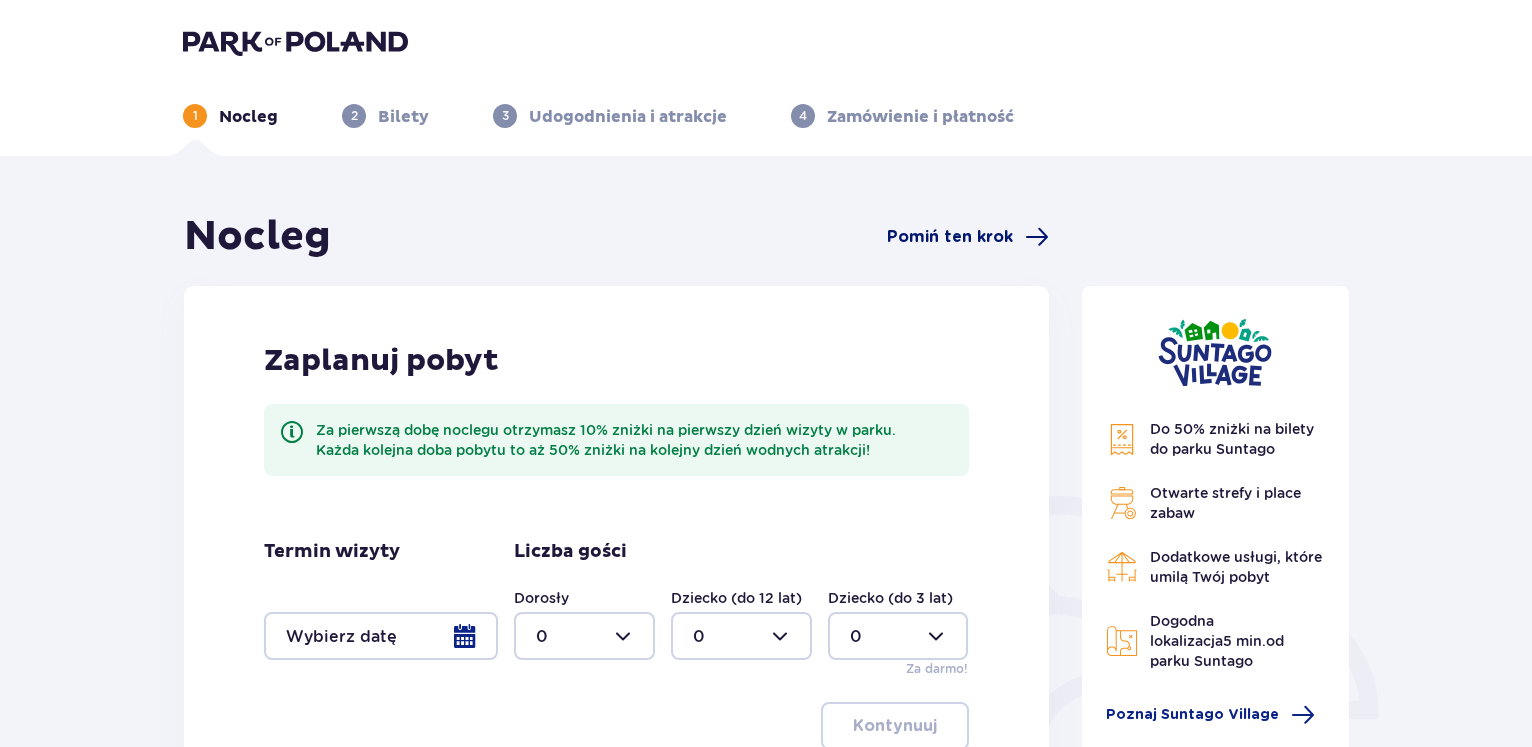 click on "Pomiń ten krok" at bounding box center [950, 237] 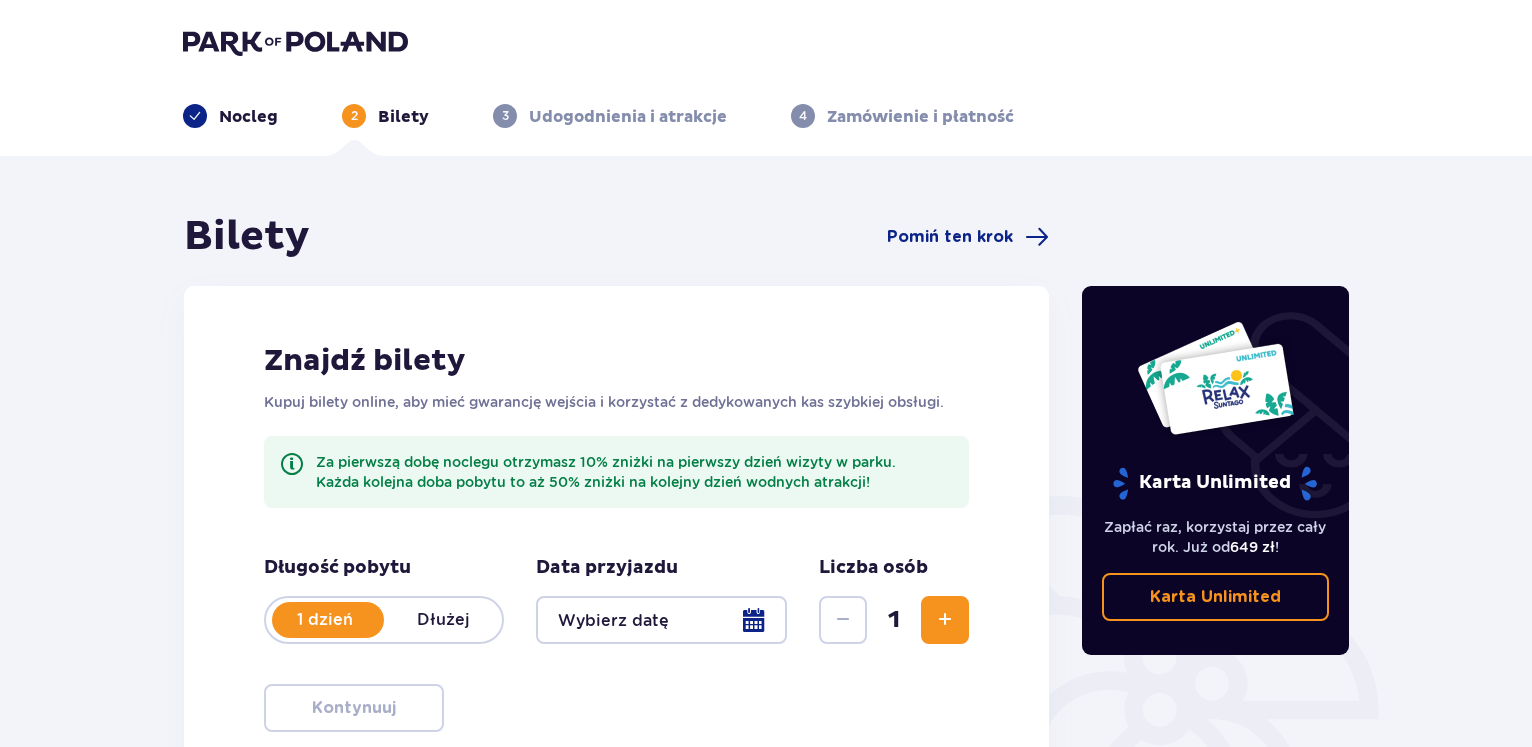 click on "Pomiń ten krok" at bounding box center [950, 237] 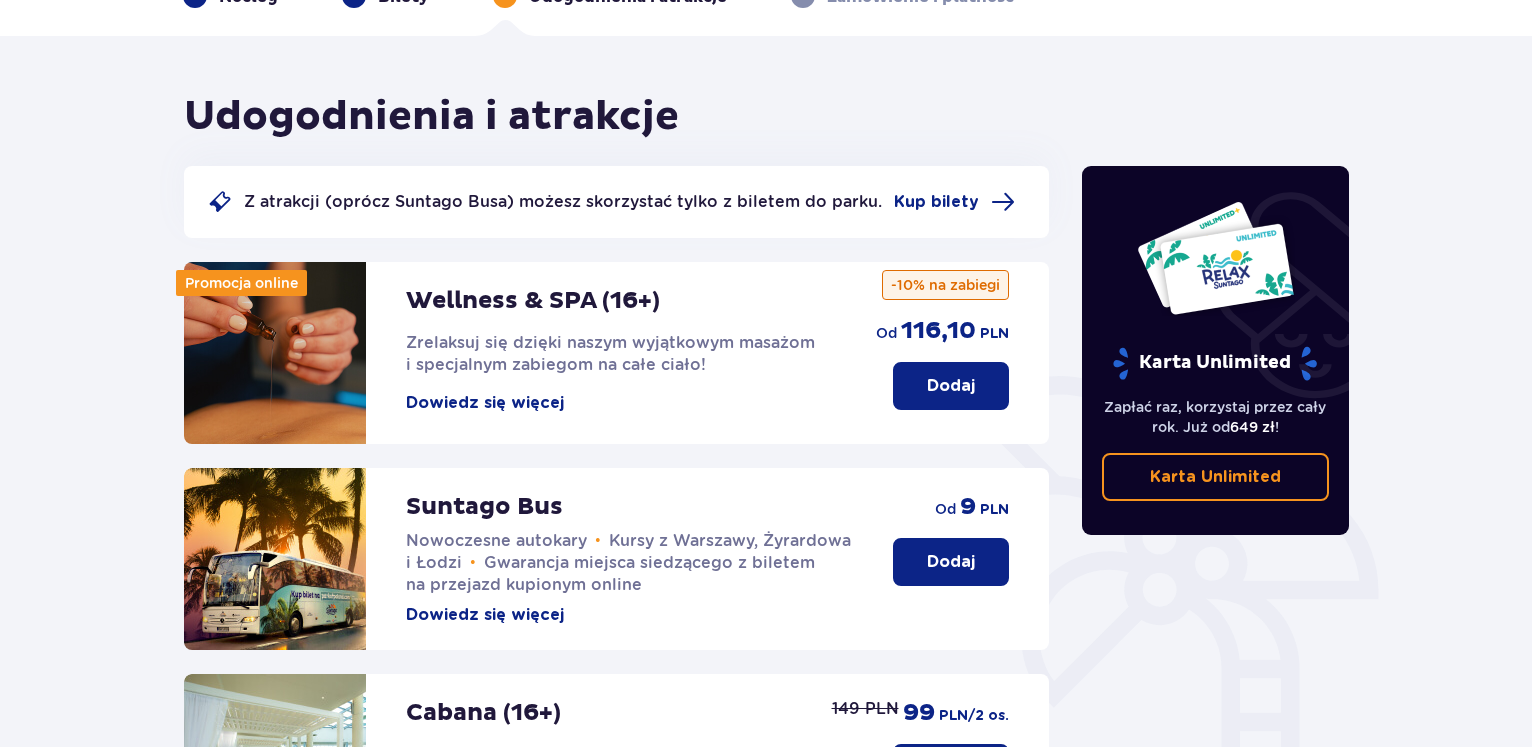 scroll, scrollTop: 0, scrollLeft: 0, axis: both 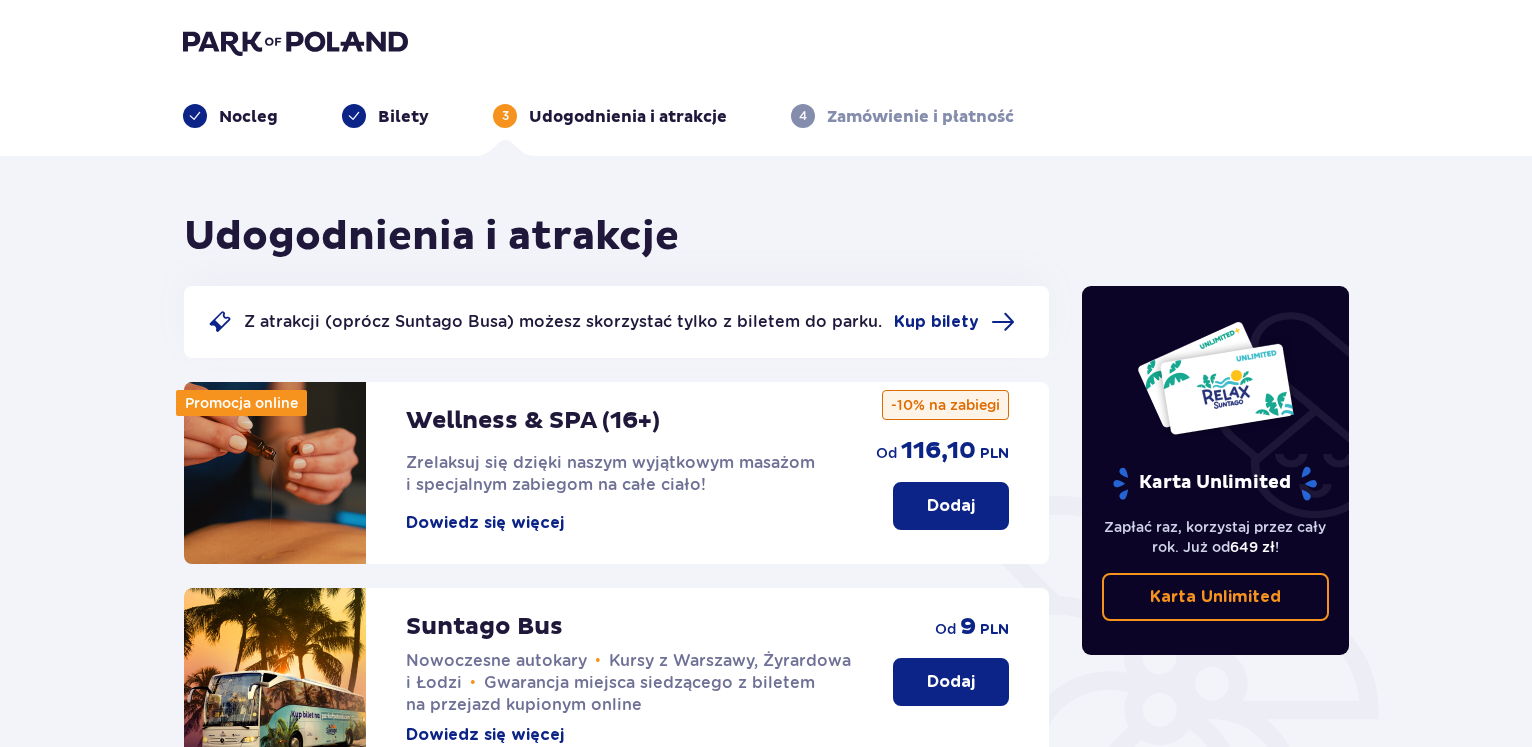 click on "Udogodnienia i atrakcje" at bounding box center [628, 117] 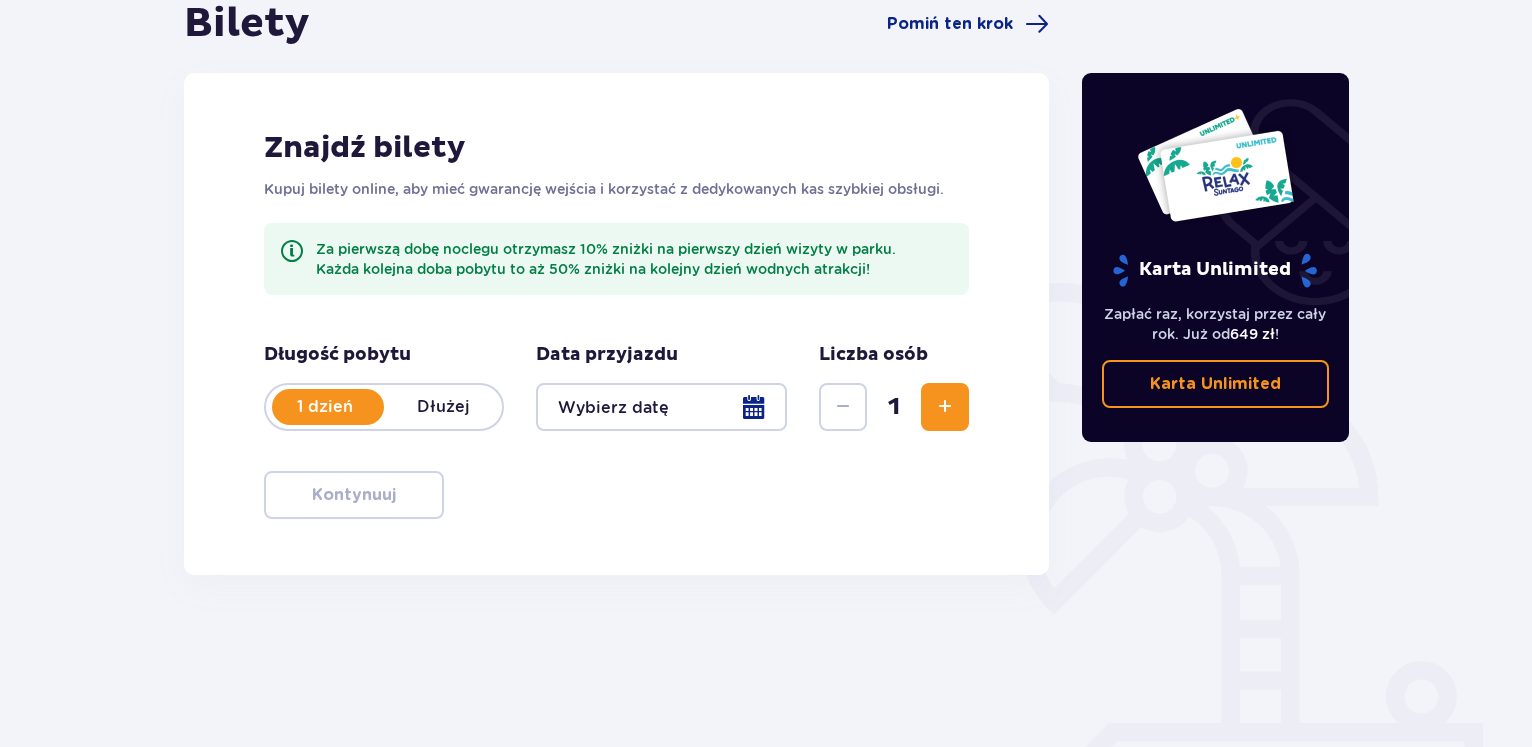 scroll, scrollTop: 238, scrollLeft: 0, axis: vertical 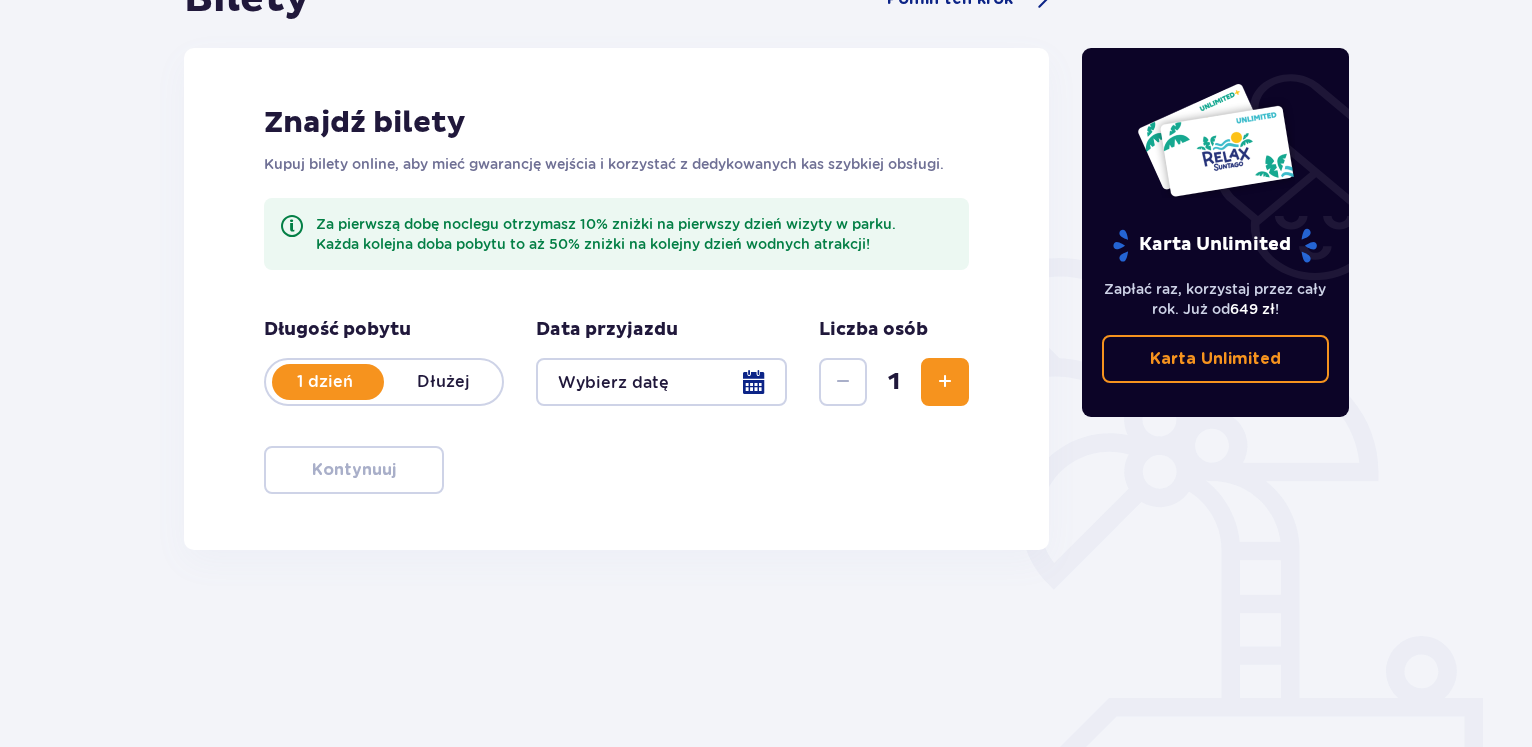 click on "Dłużej" at bounding box center (443, 382) 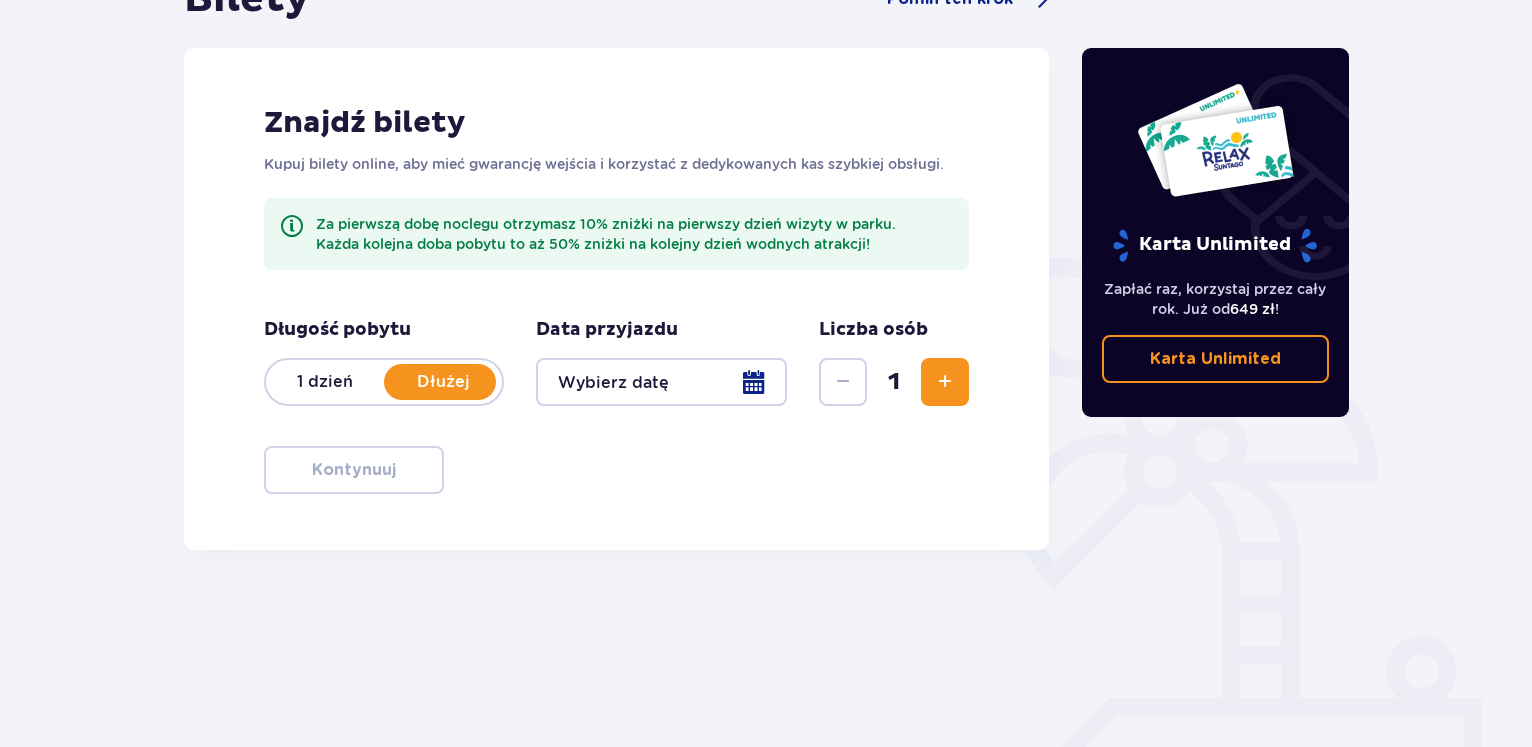 click at bounding box center (661, 382) 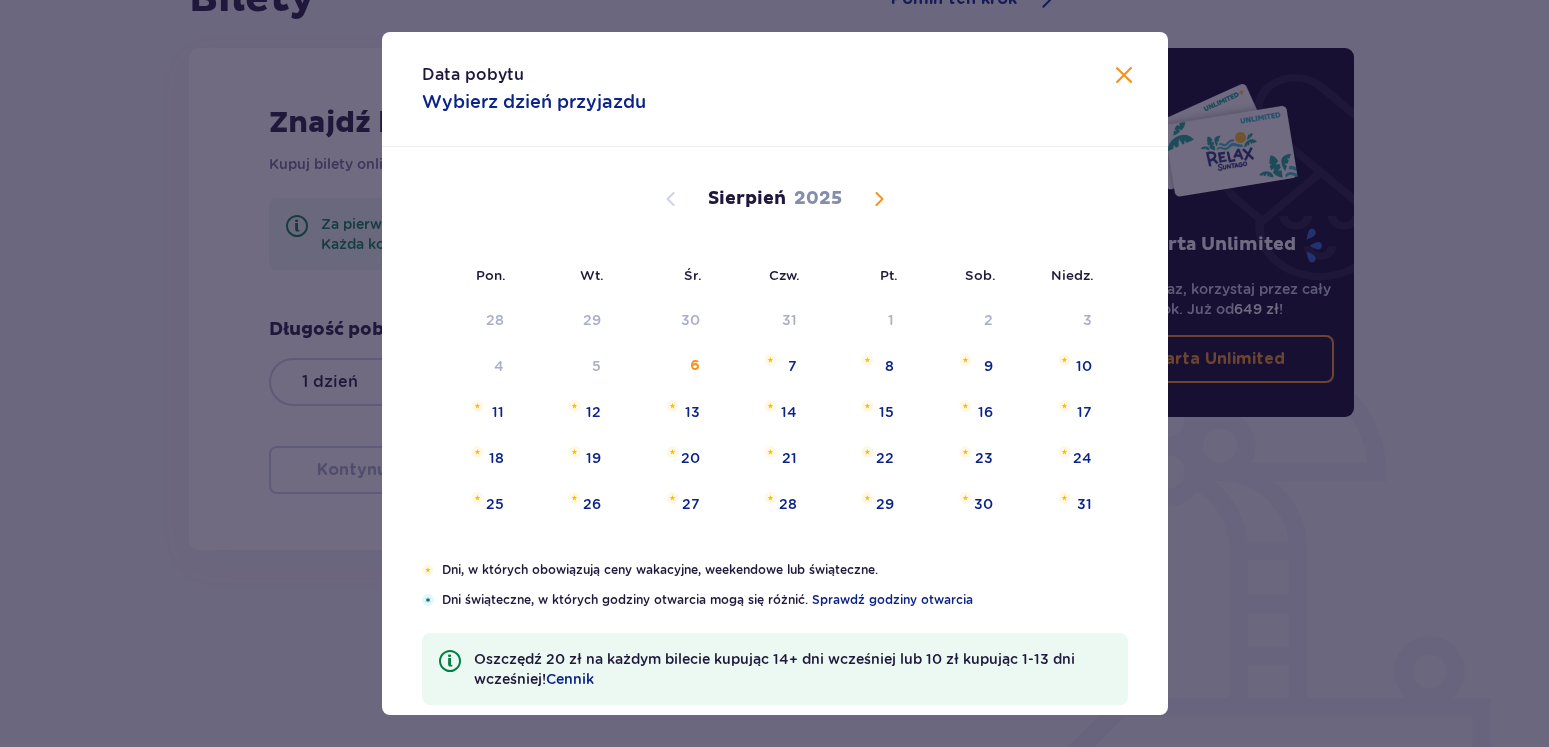 click at bounding box center (1124, 76) 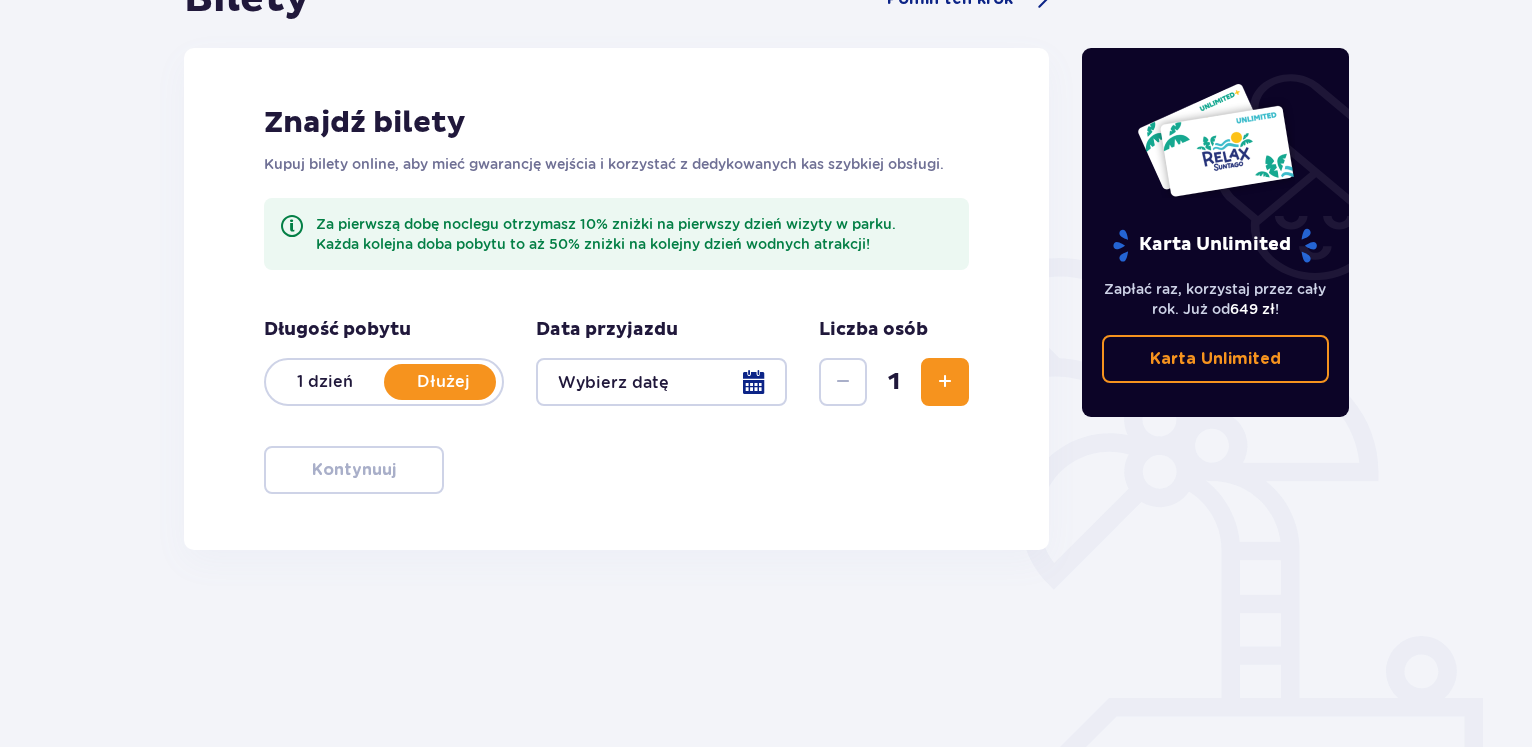 scroll, scrollTop: 272, scrollLeft: 0, axis: vertical 